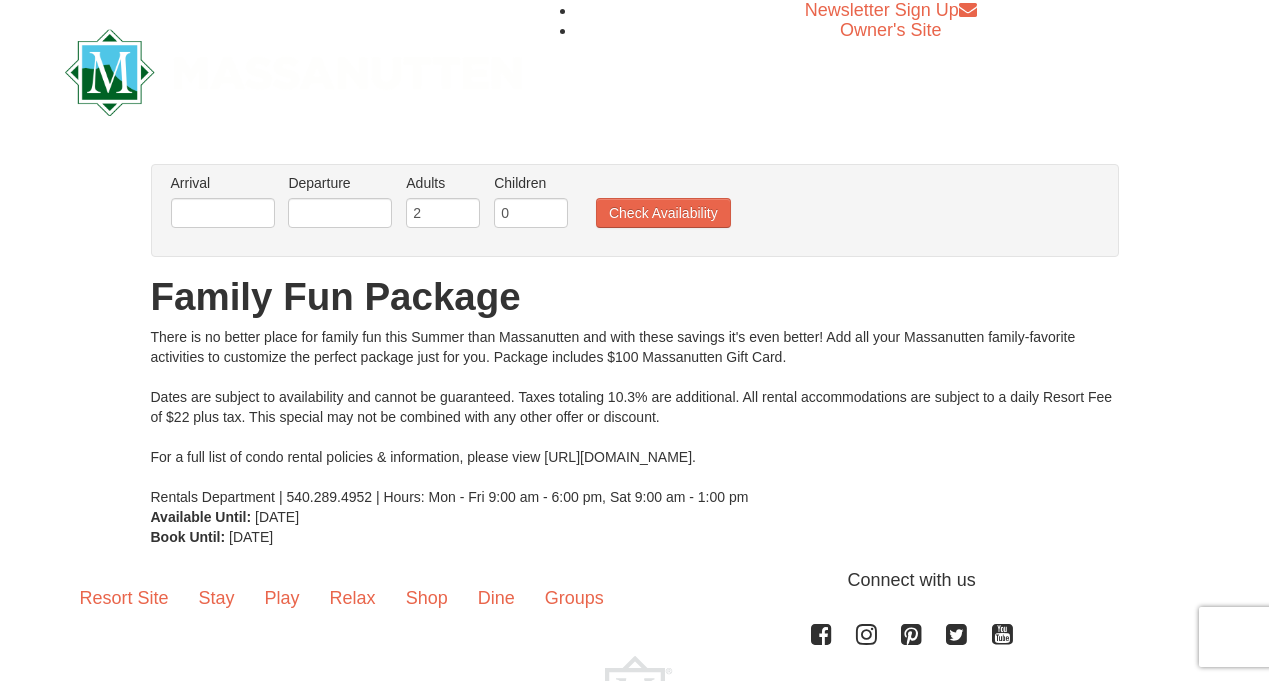 scroll, scrollTop: 0, scrollLeft: 0, axis: both 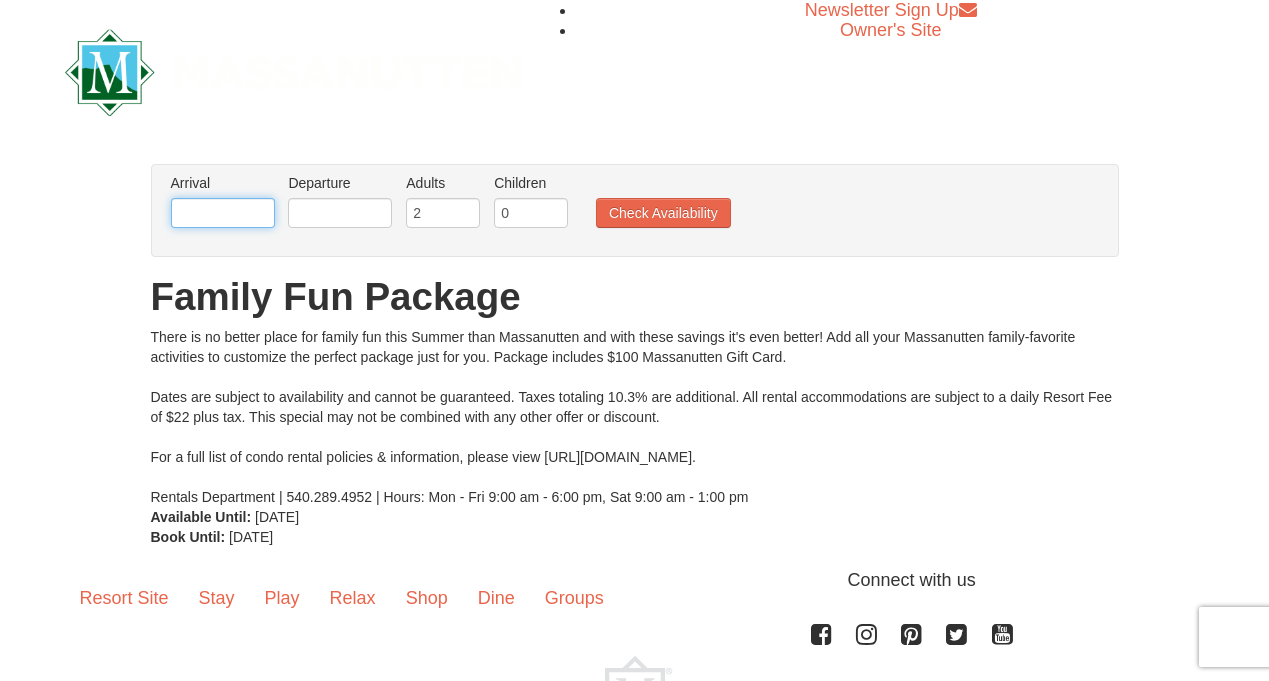 click at bounding box center (223, 213) 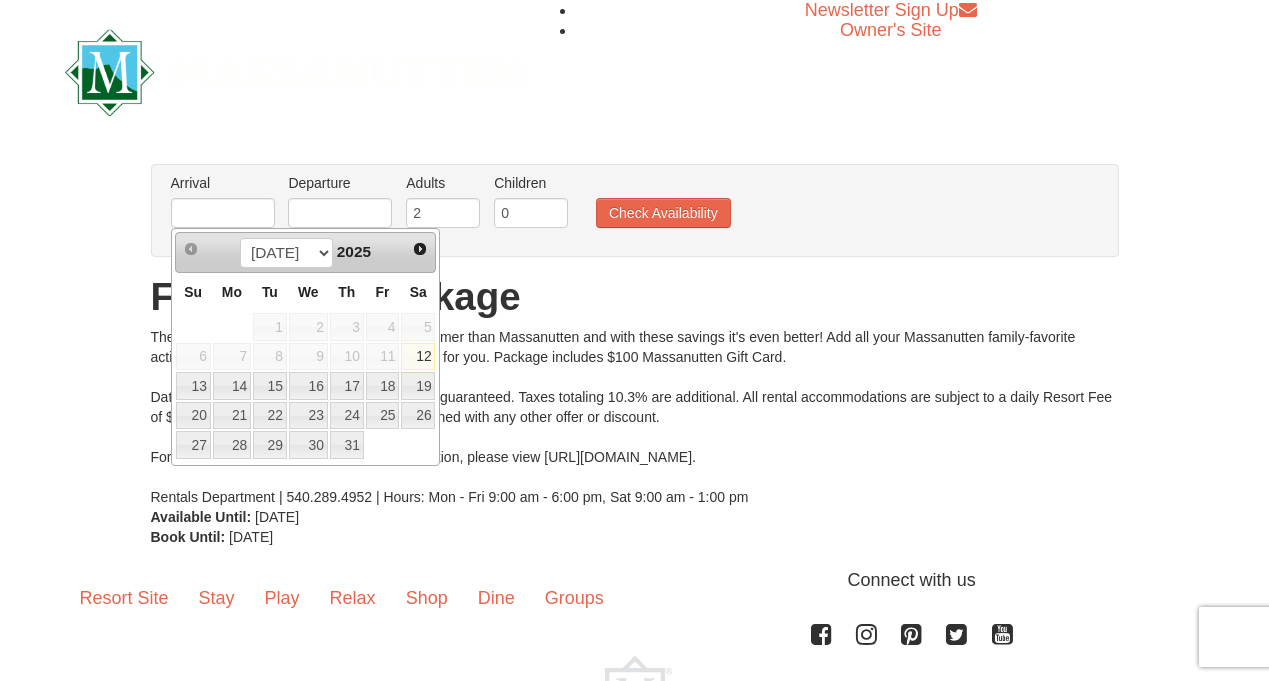 click on "12" 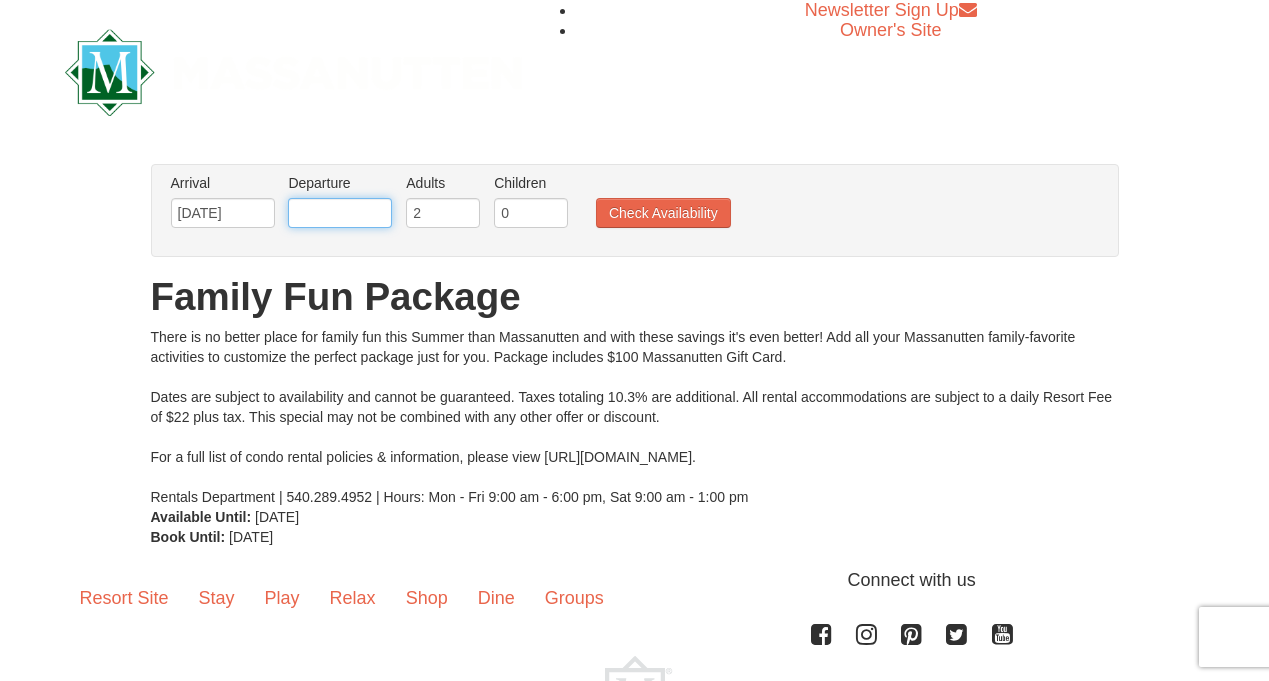 click 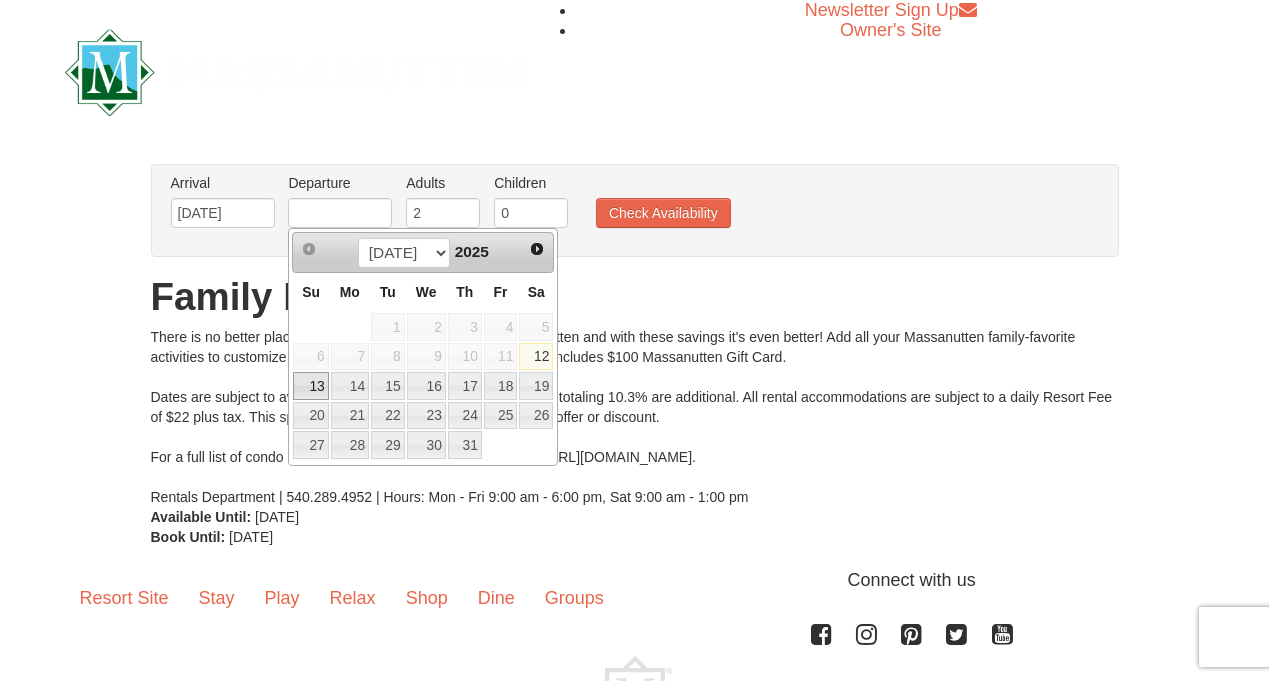 click on "13" 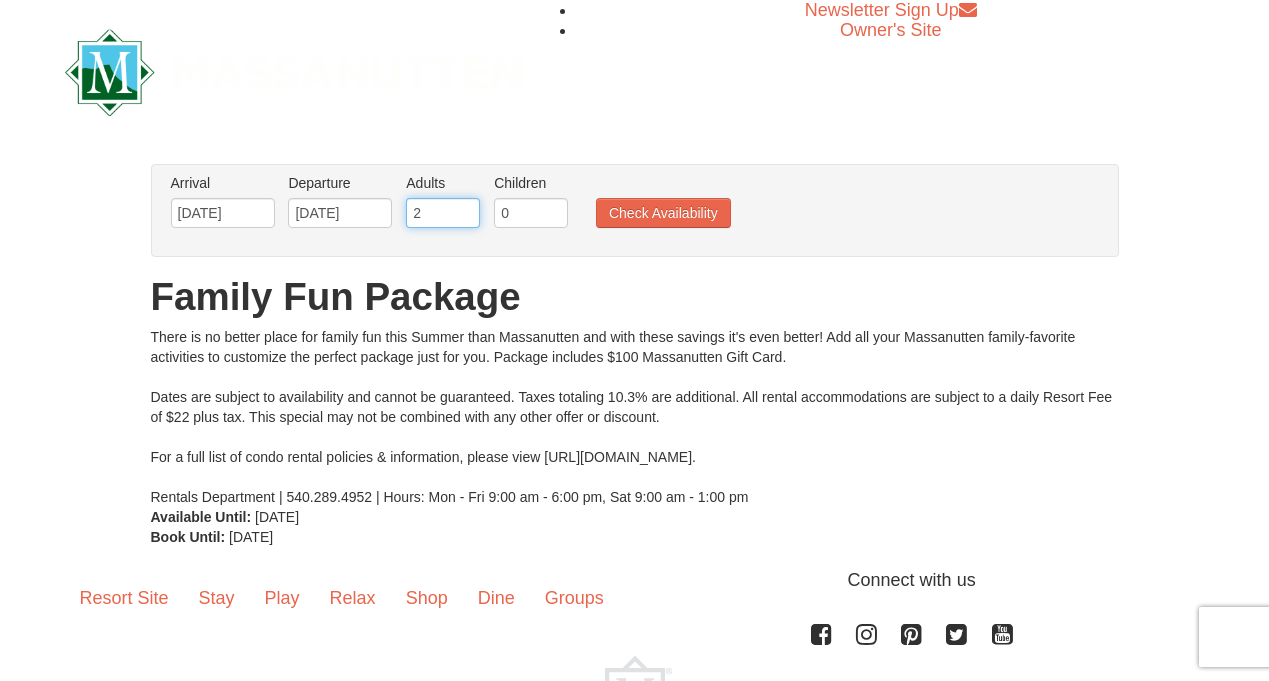 click on "2" 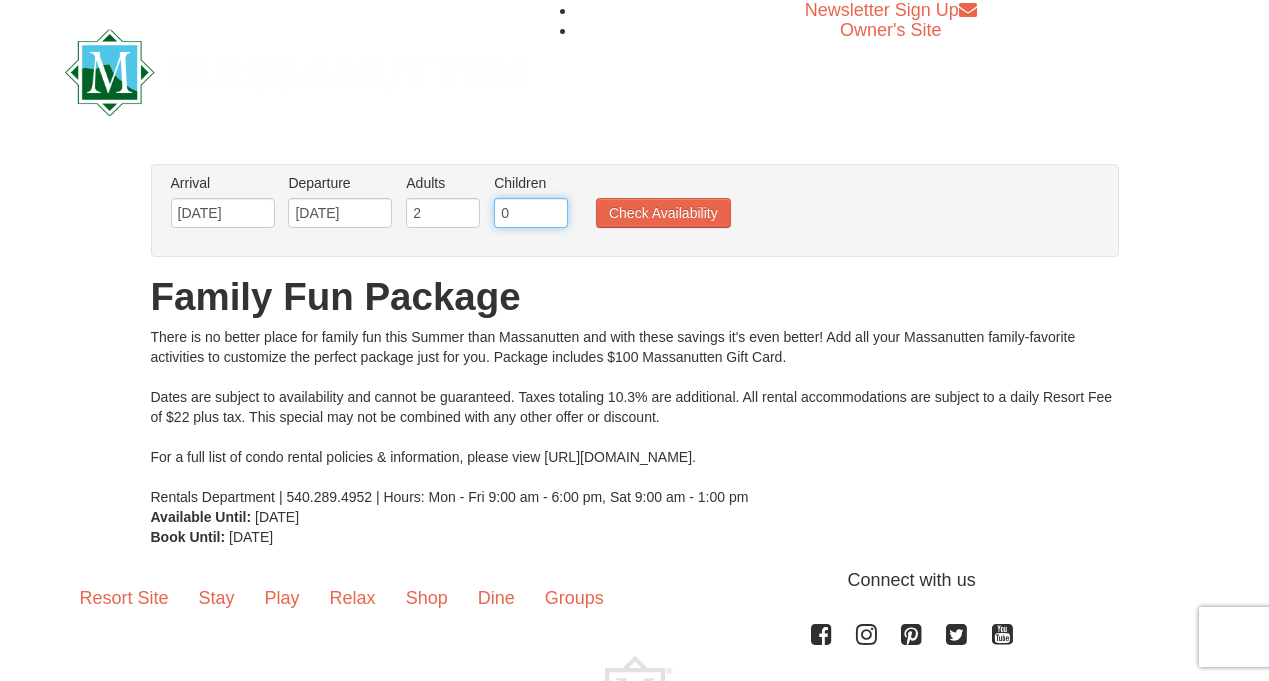 click on "0" 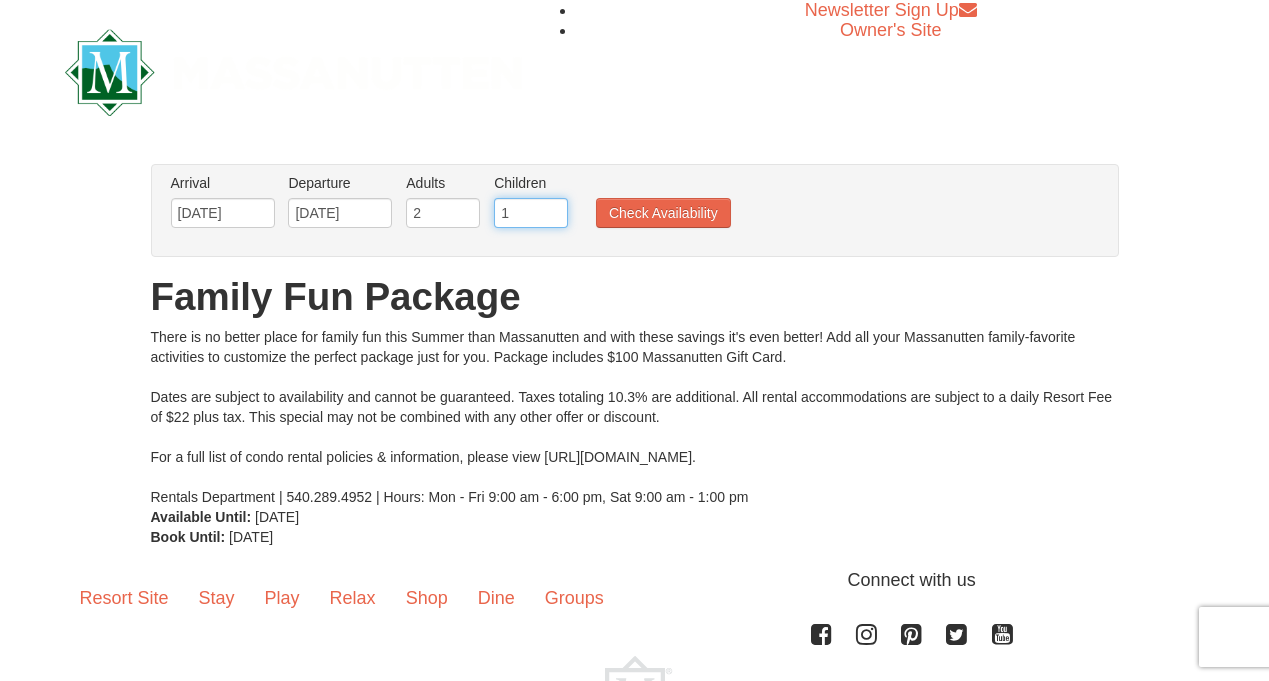 click on "1" 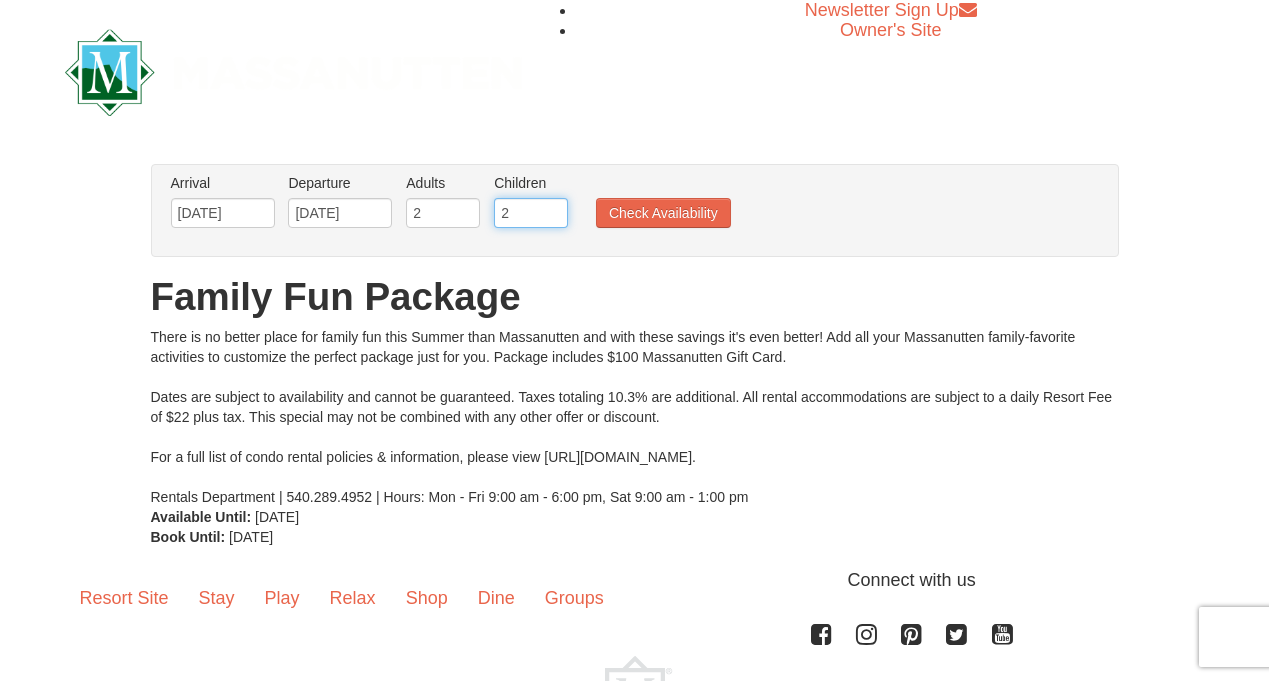 type on "2" 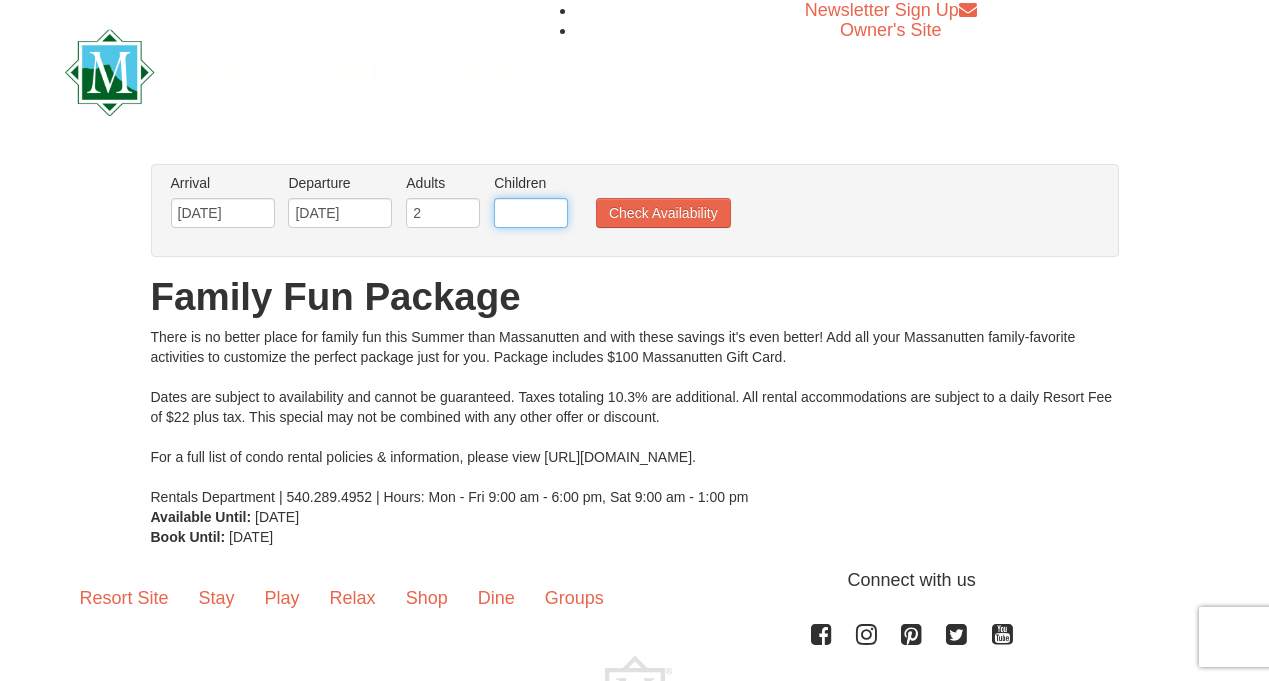 type on "2" 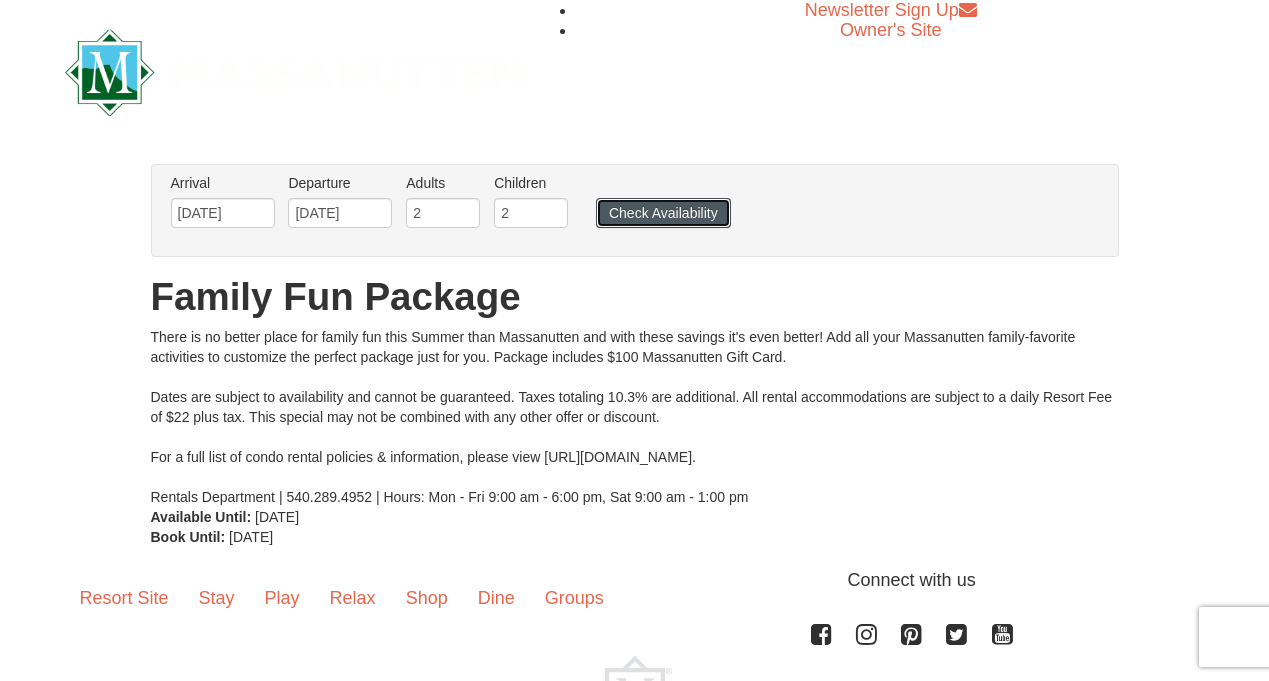 click on "Check Availability" 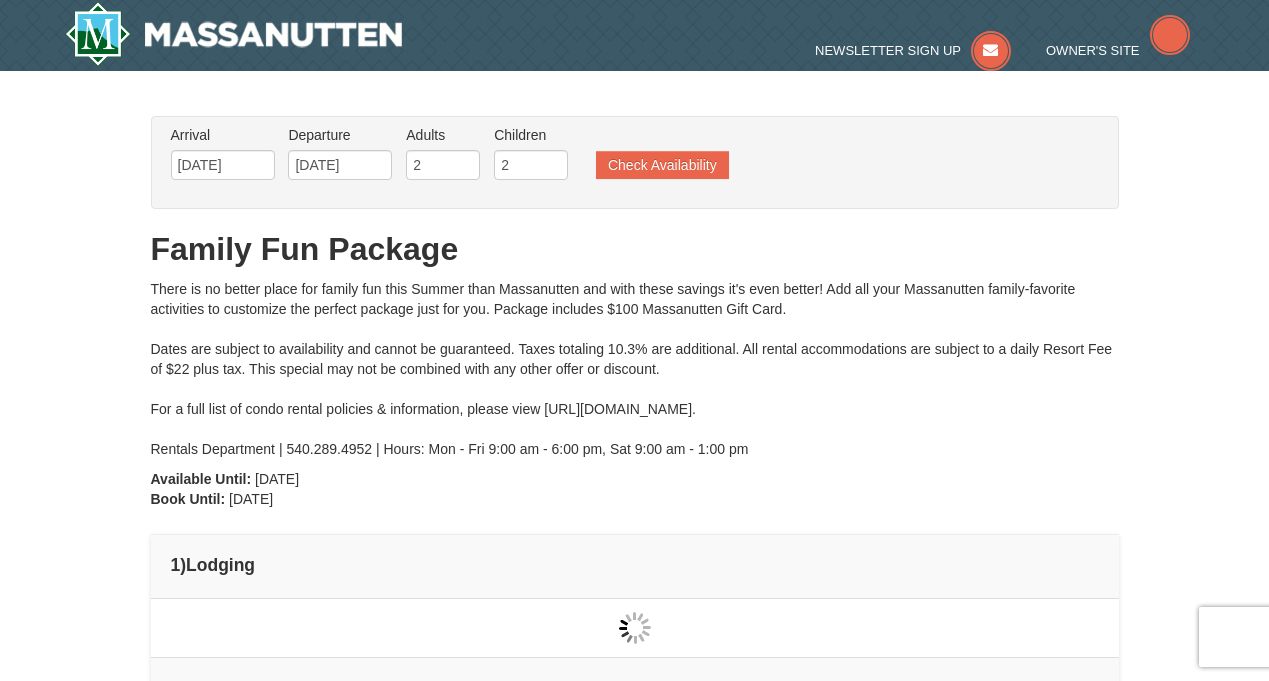 scroll, scrollTop: 0, scrollLeft: 0, axis: both 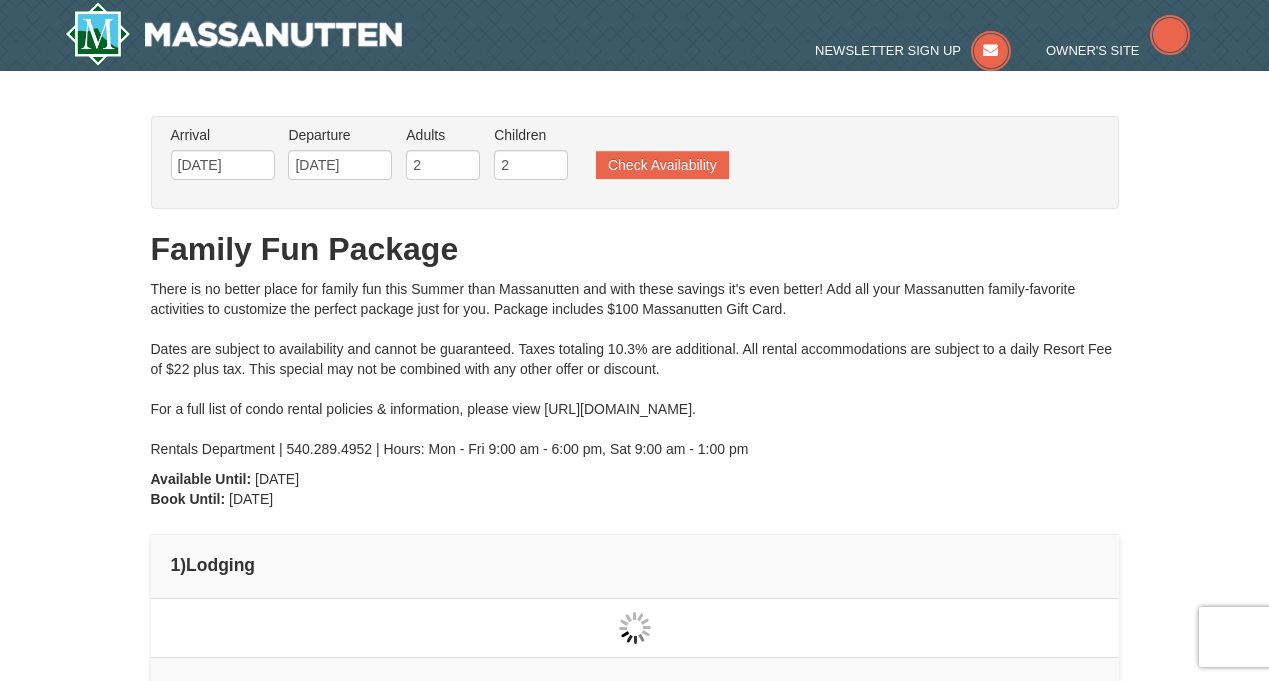 type on "[DATE]" 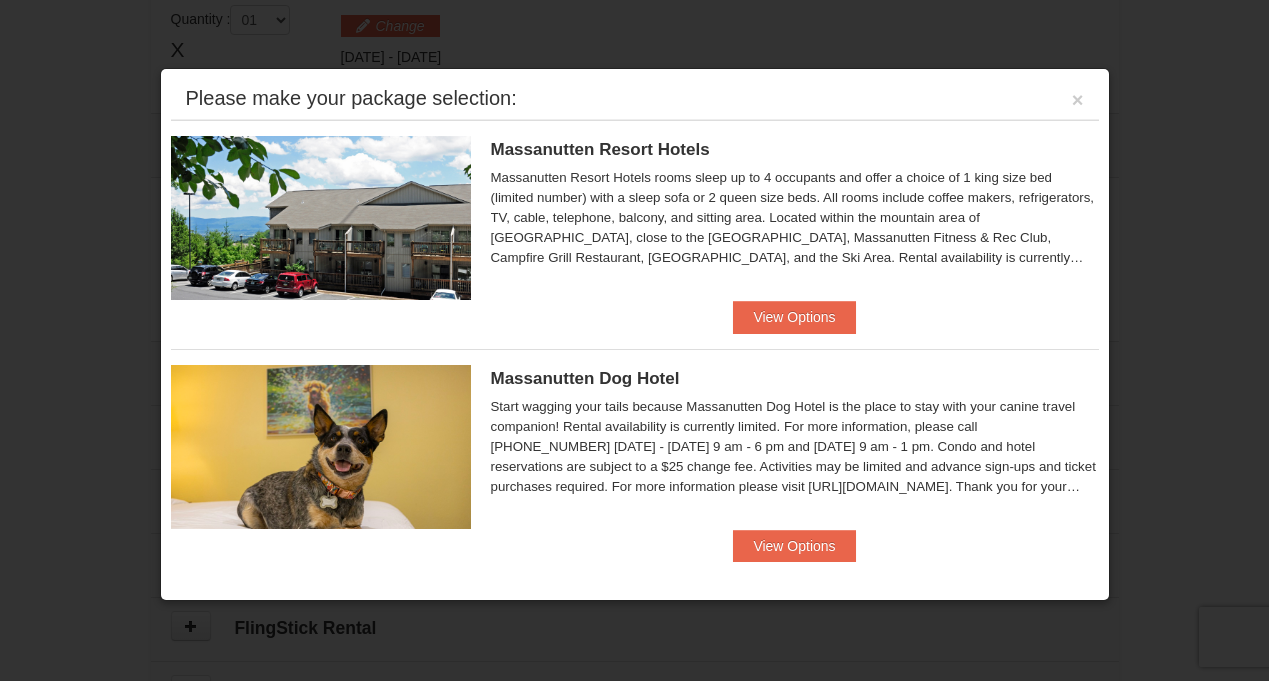 scroll, scrollTop: 611, scrollLeft: 0, axis: vertical 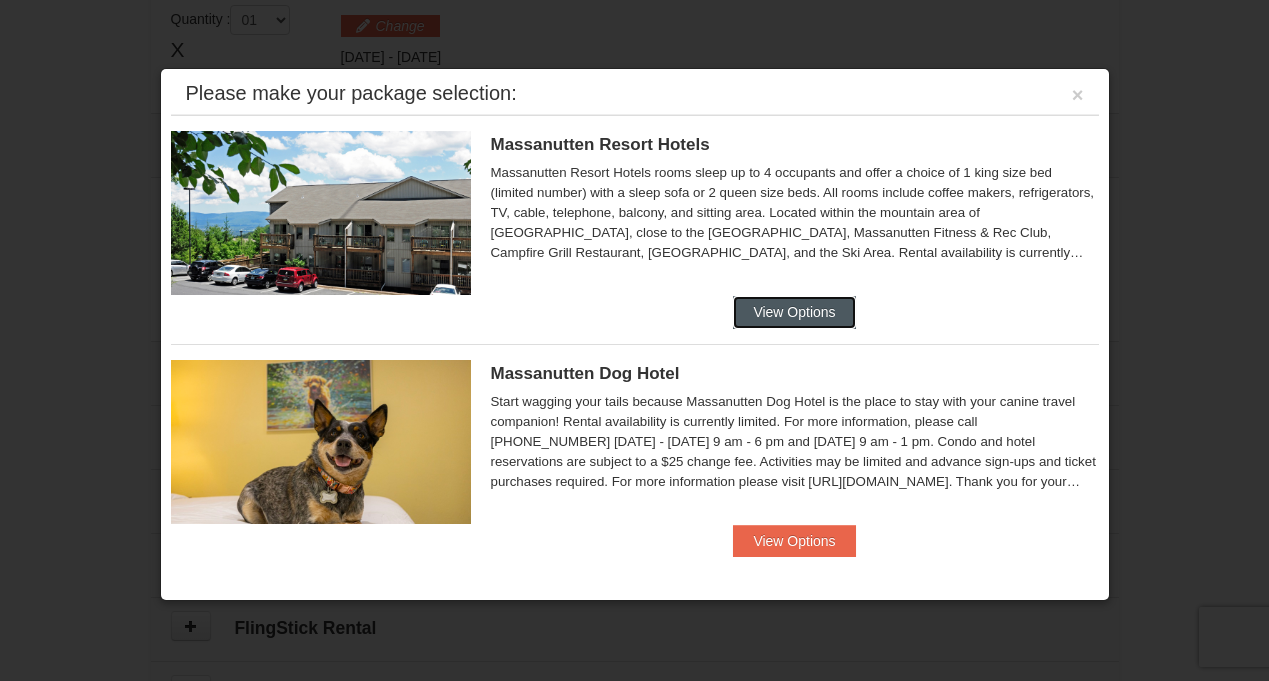 click on "View Options" at bounding box center (794, 312) 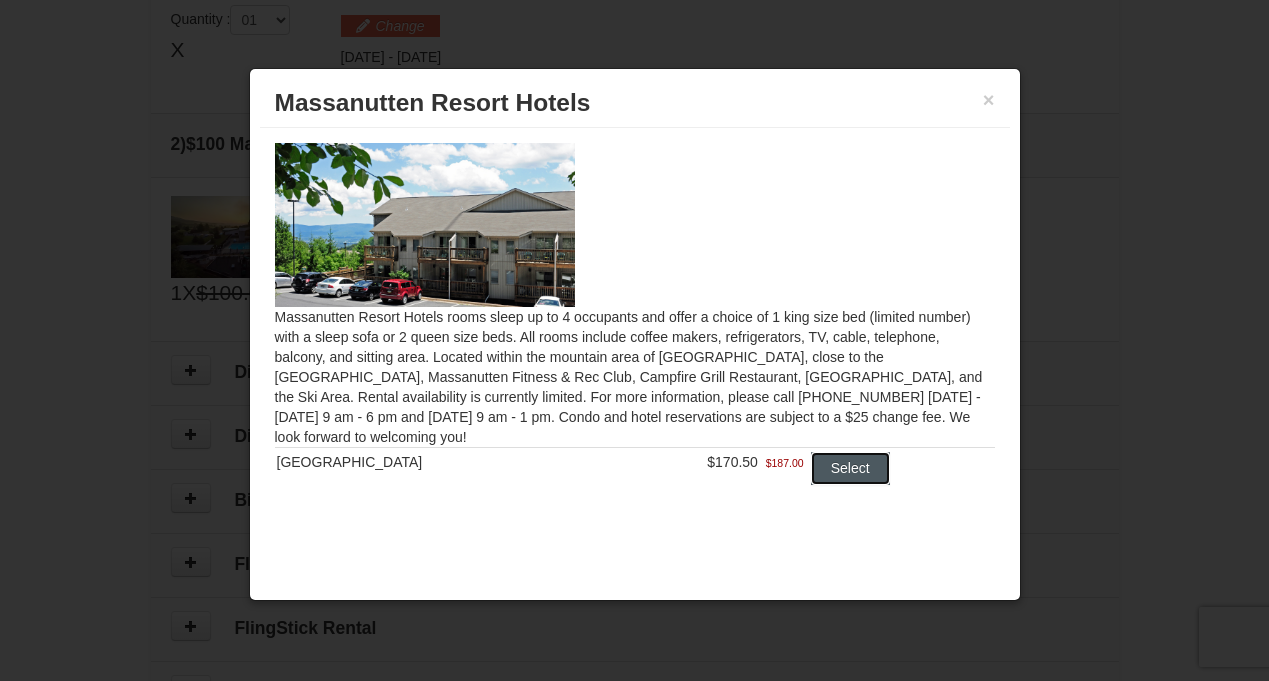 click on "Select" at bounding box center (850, 468) 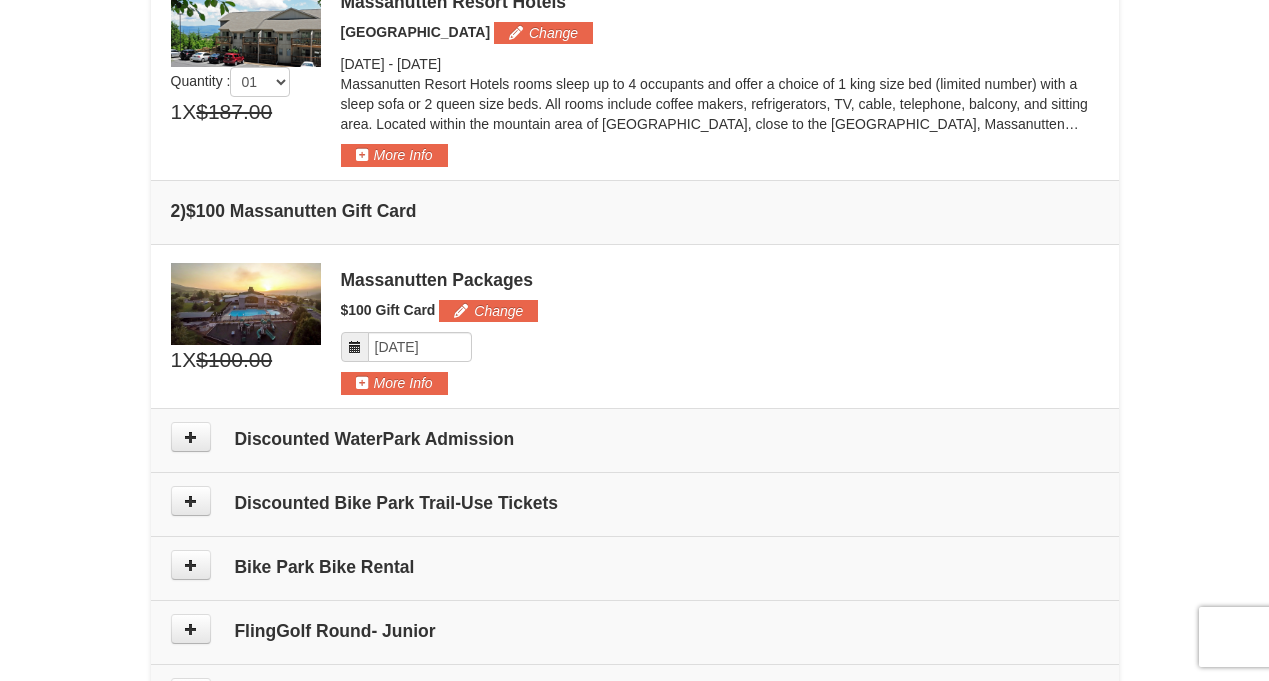 scroll, scrollTop: 640, scrollLeft: 0, axis: vertical 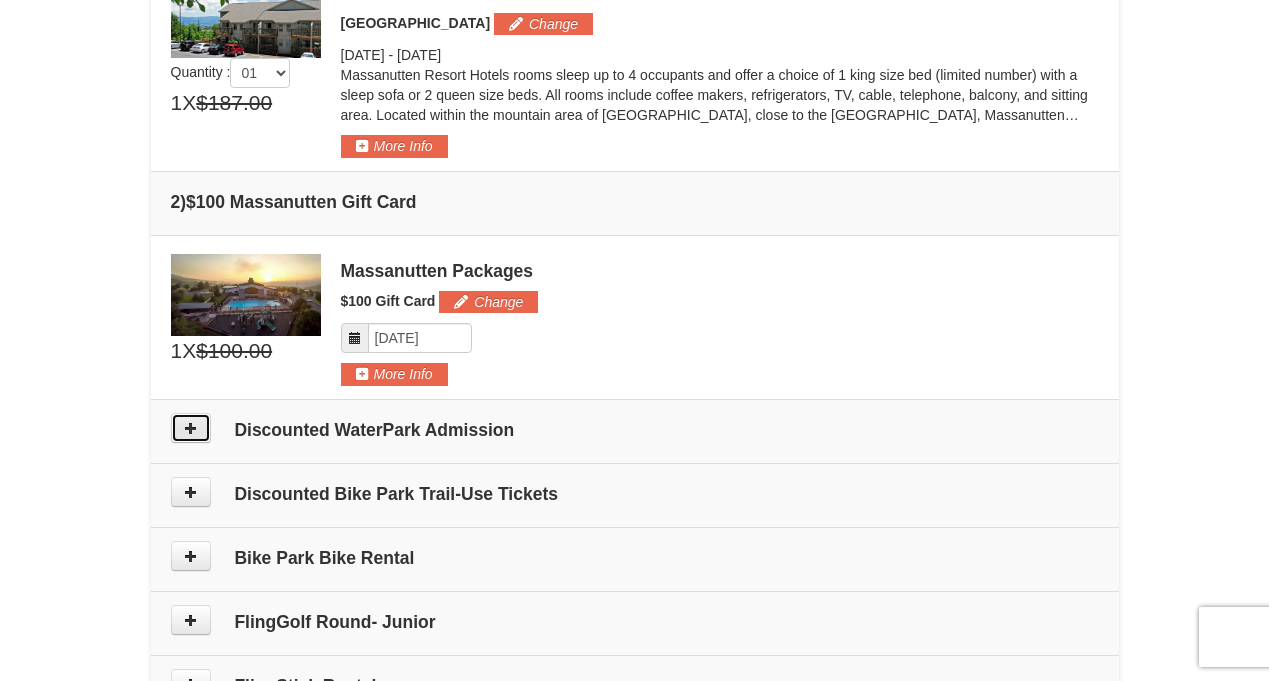 click at bounding box center [191, 428] 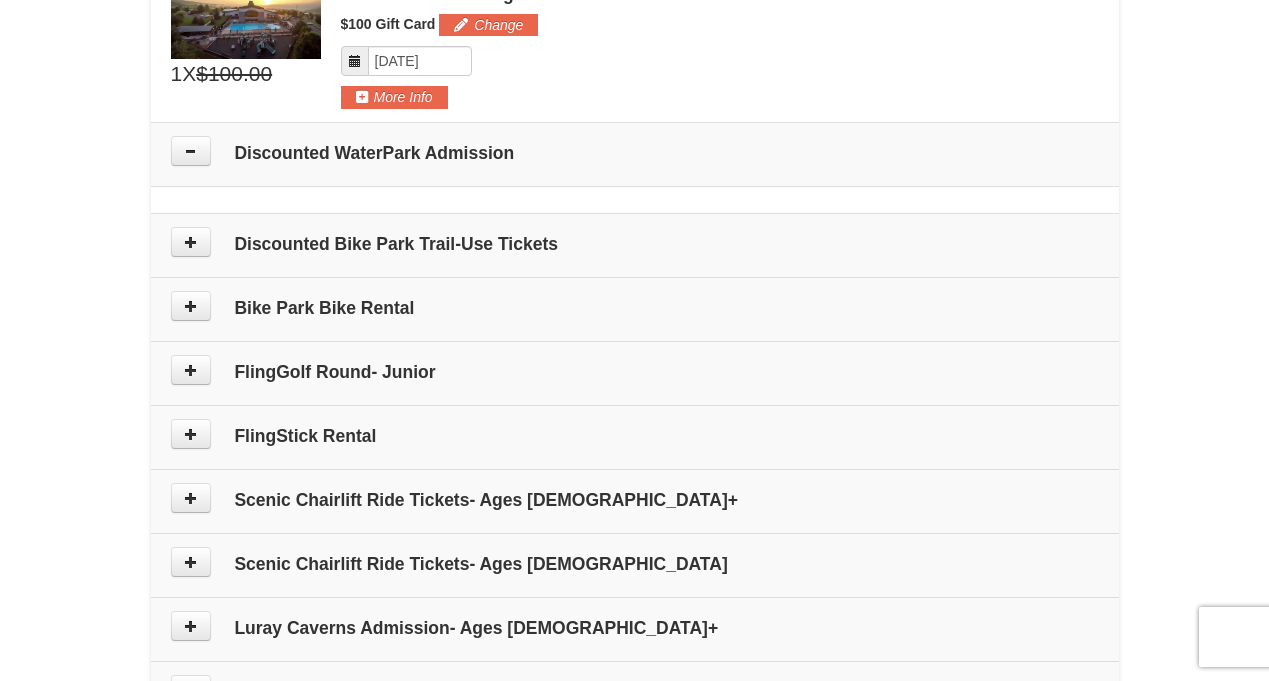 scroll, scrollTop: 914, scrollLeft: 0, axis: vertical 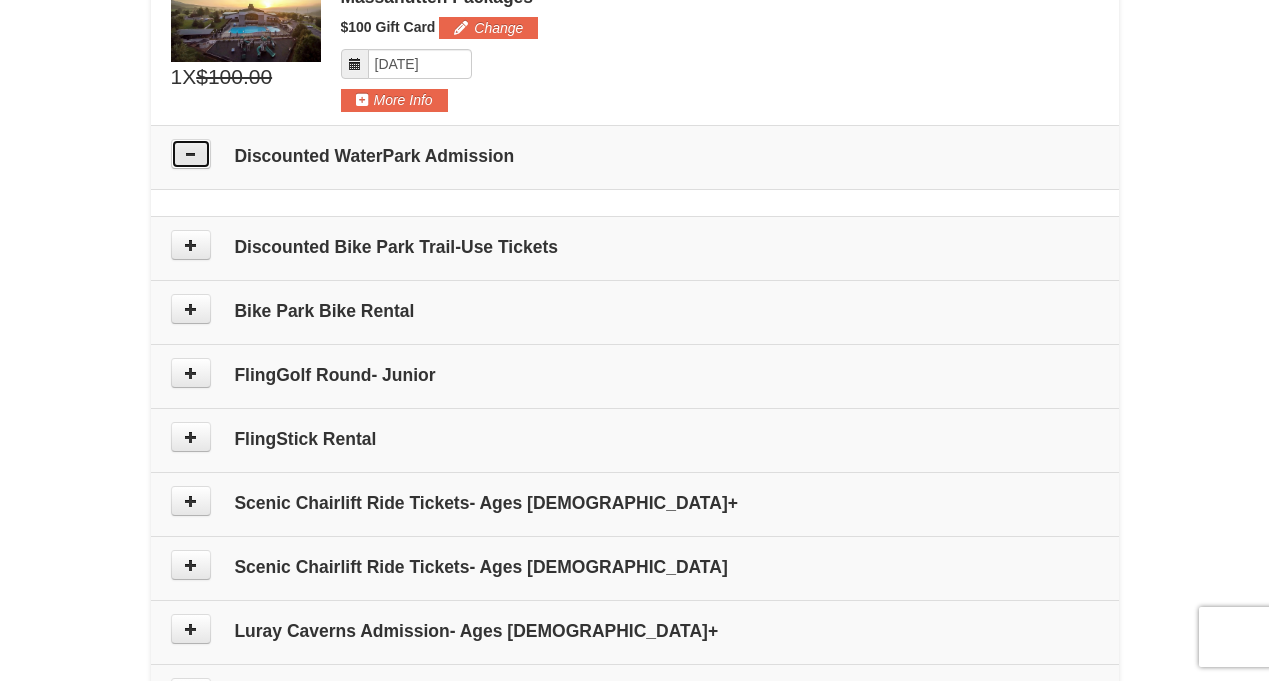 click at bounding box center [191, 154] 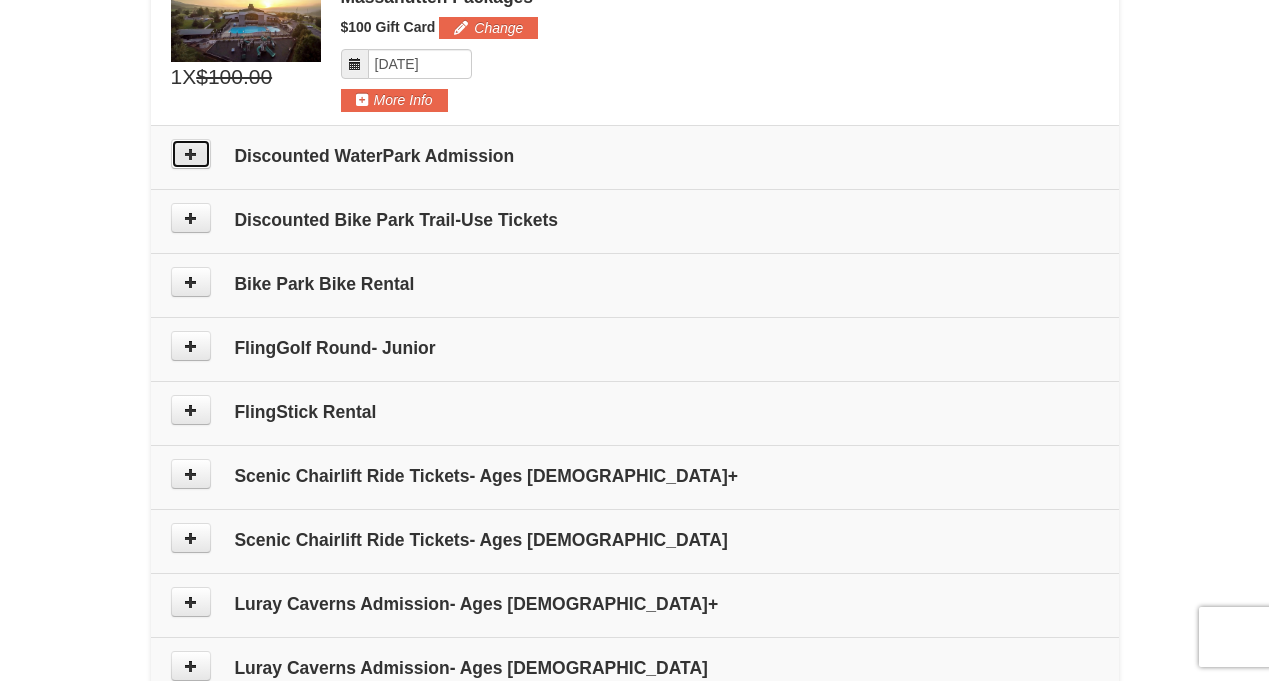 click at bounding box center [191, 154] 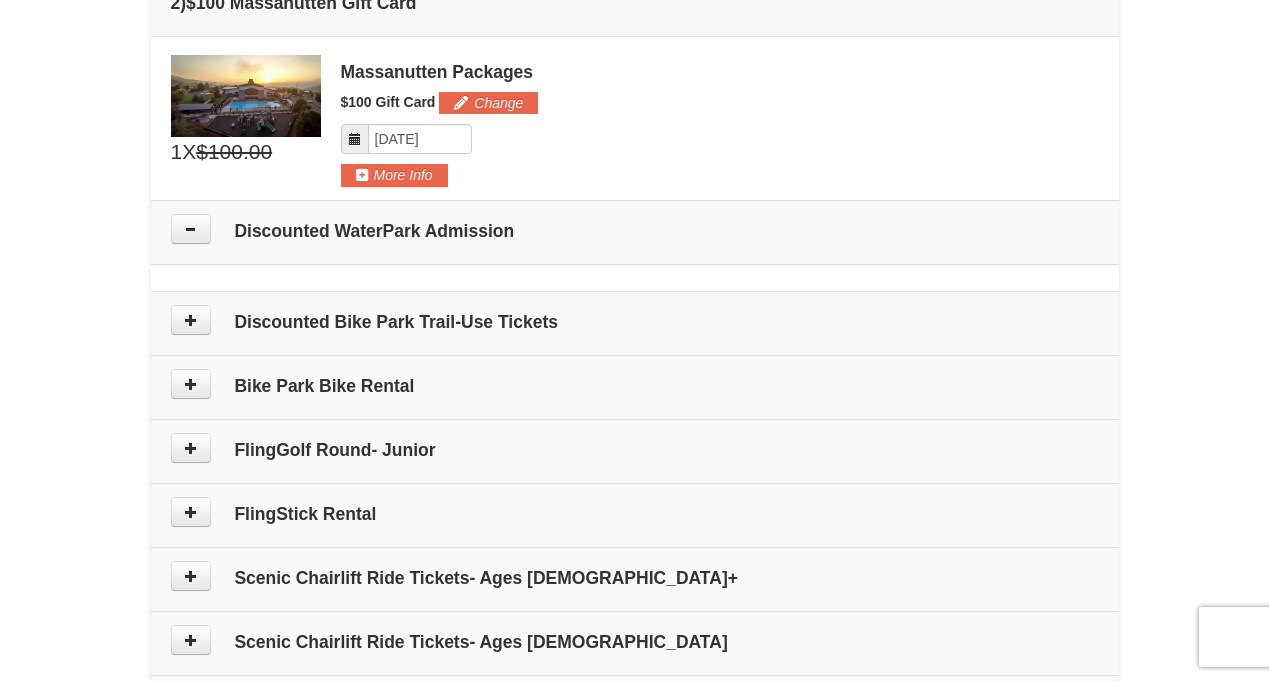 scroll, scrollTop: 835, scrollLeft: 0, axis: vertical 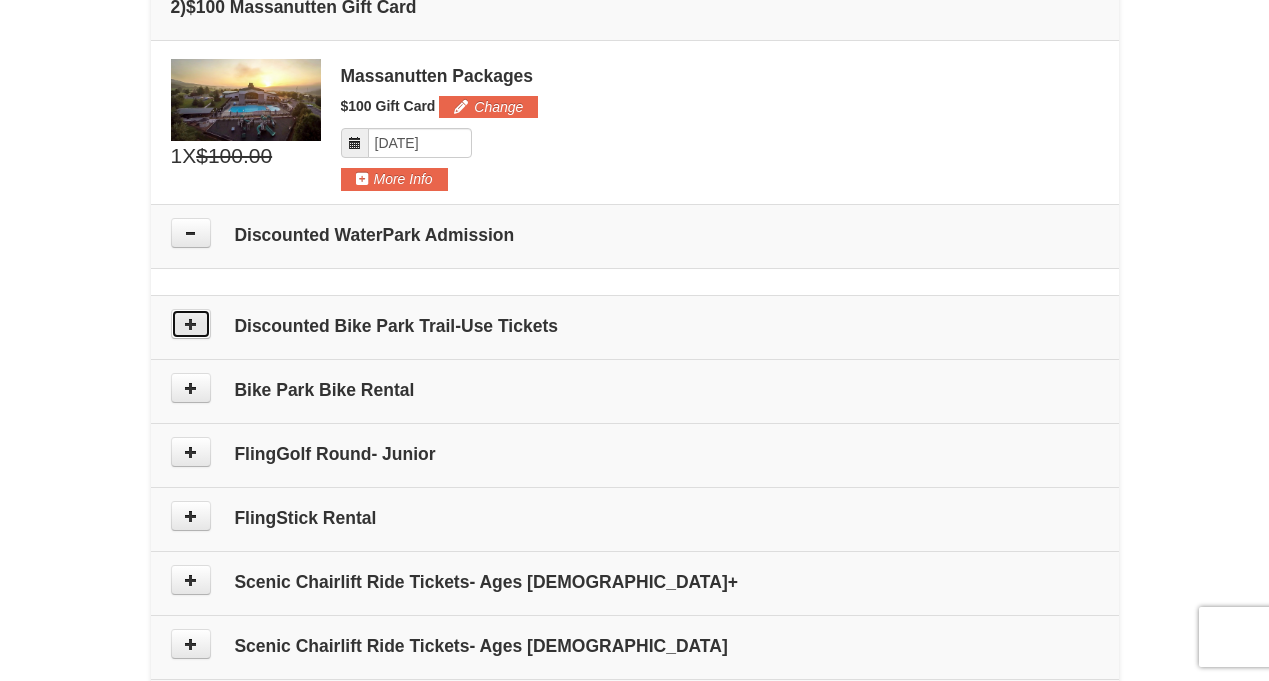click at bounding box center [191, 324] 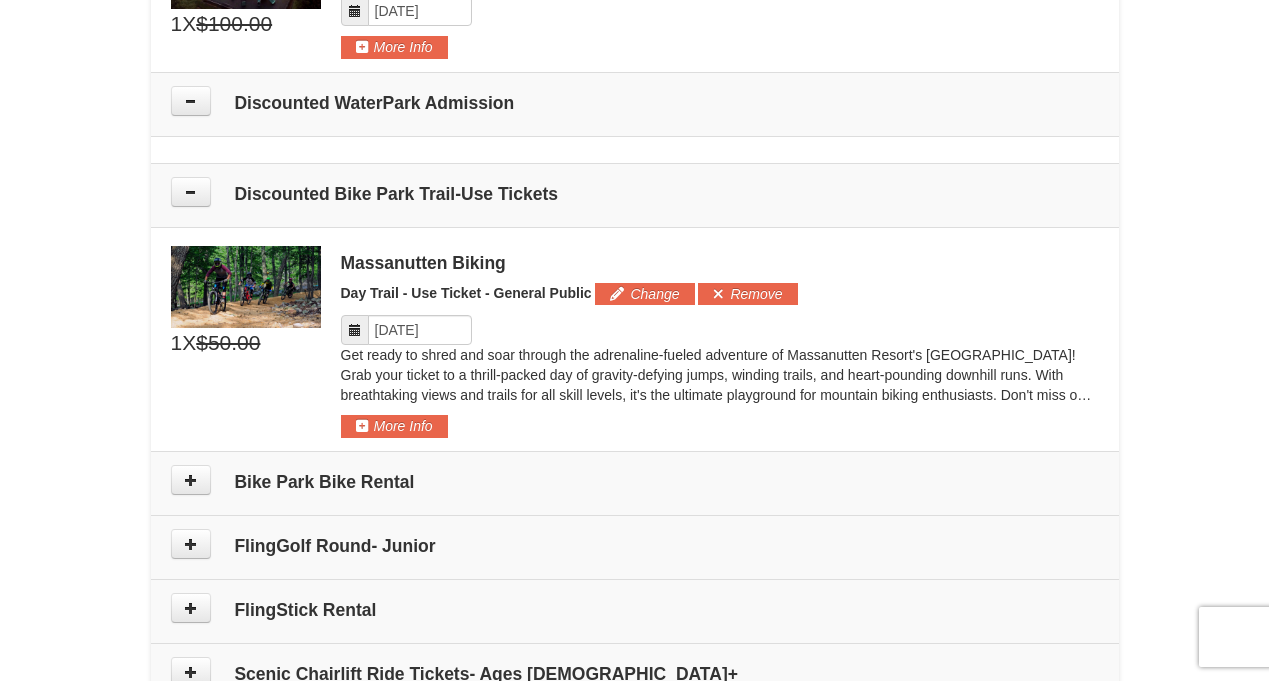 scroll, scrollTop: 952, scrollLeft: 0, axis: vertical 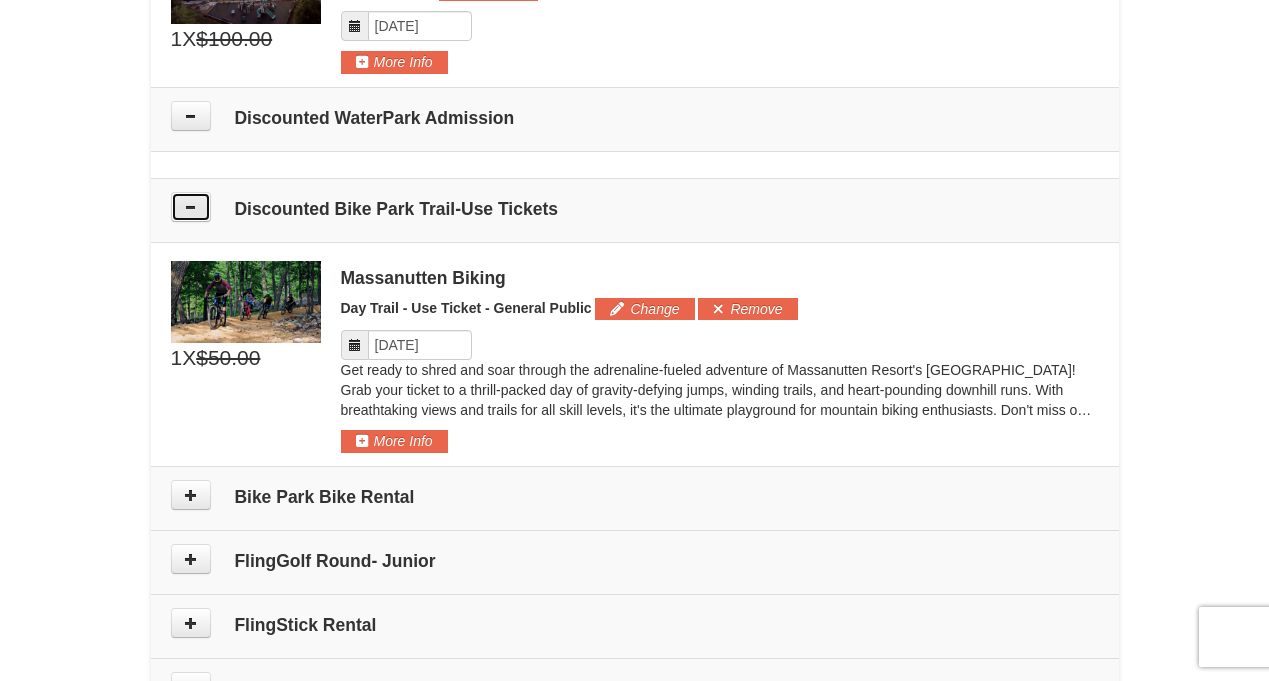 click at bounding box center [191, 207] 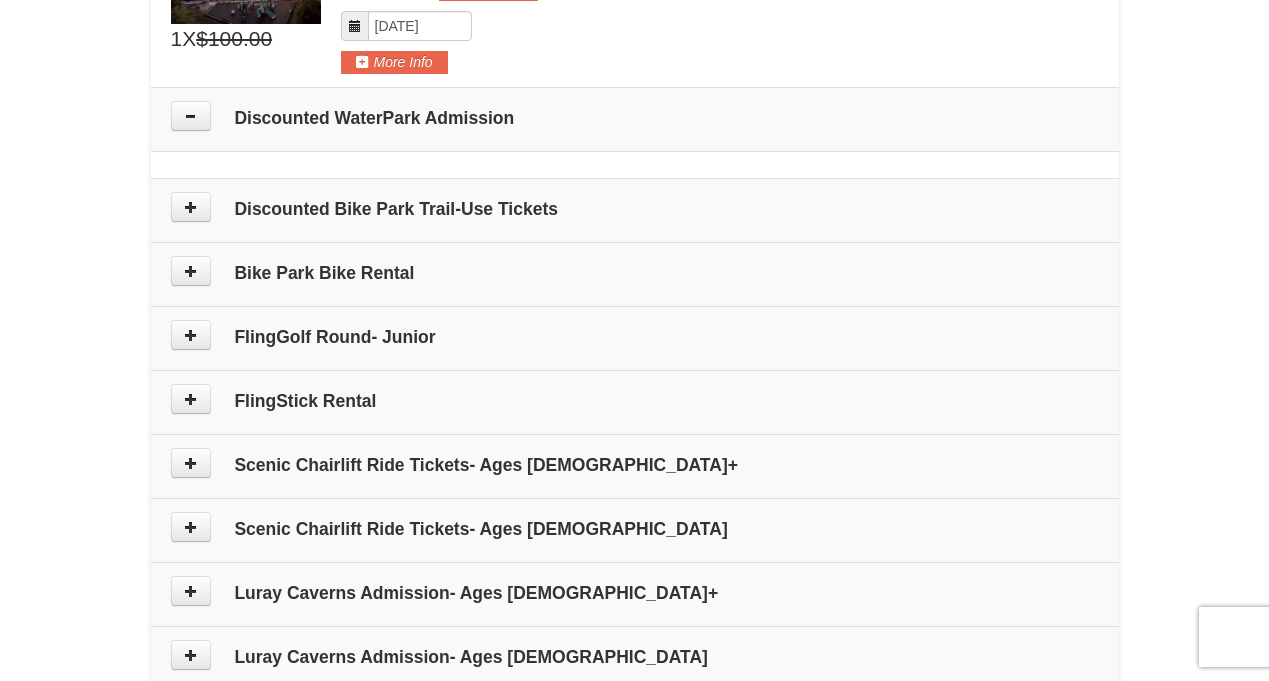 click on "Please make your package selection:
×" at bounding box center [635, 164] 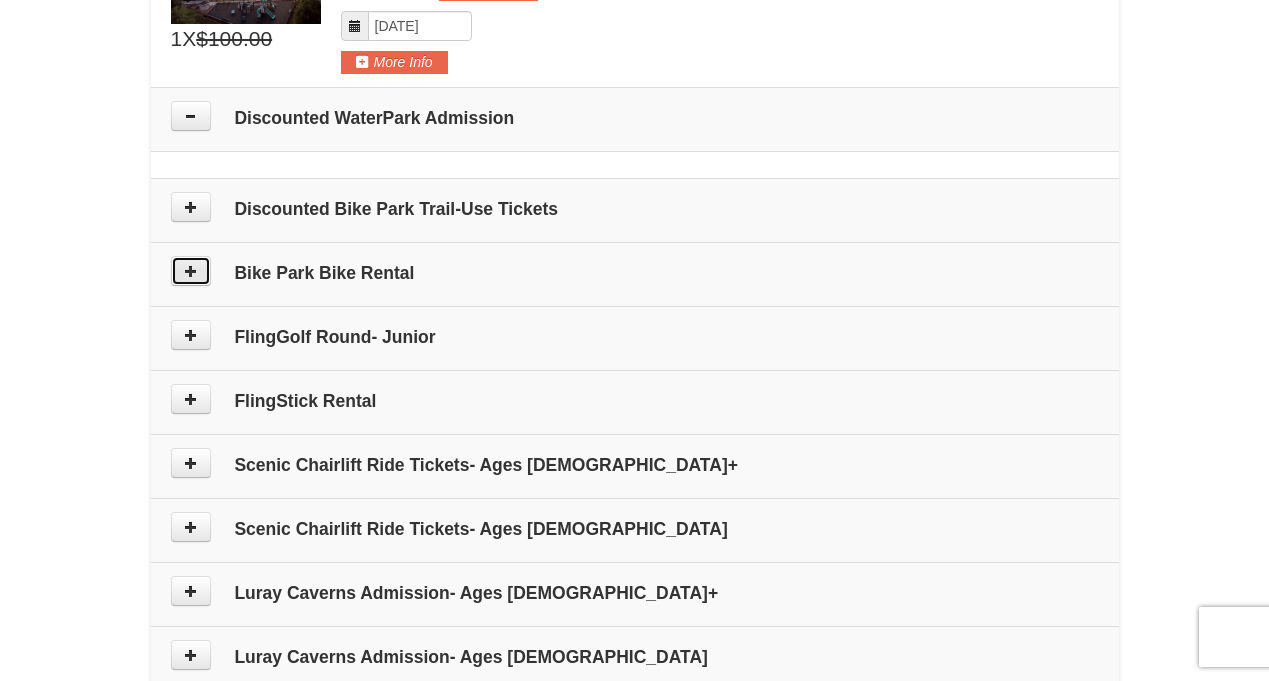 click at bounding box center (191, 271) 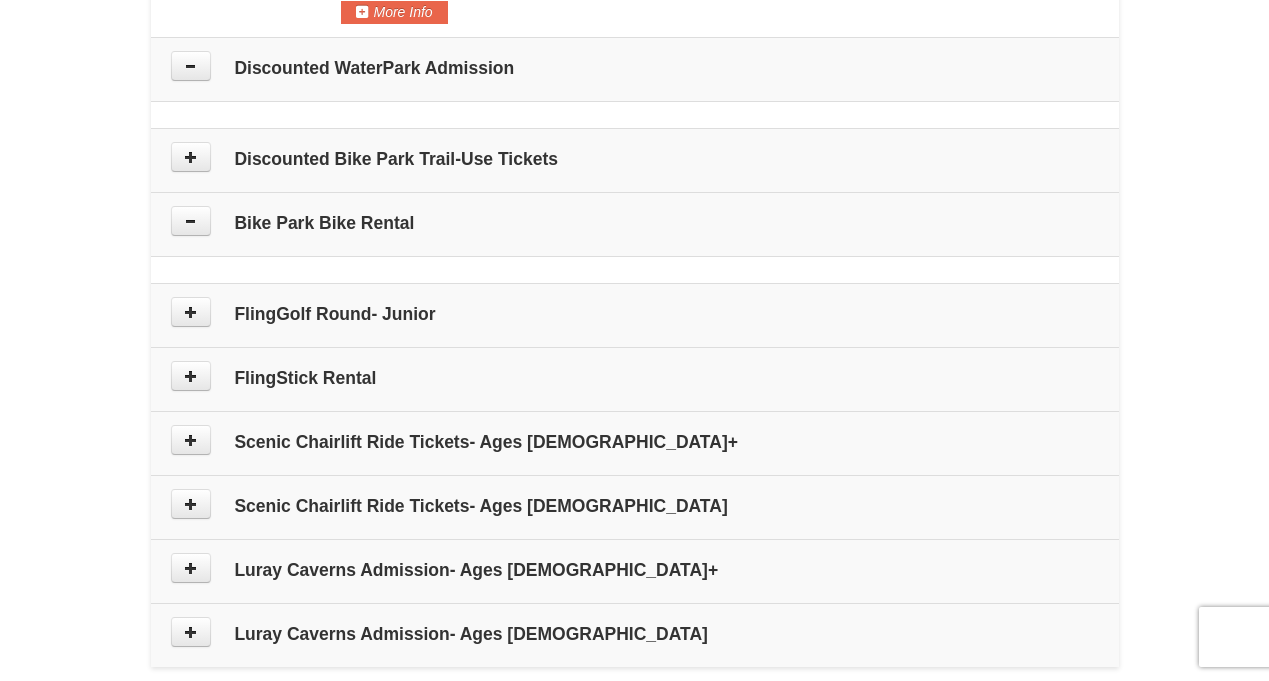 scroll, scrollTop: 997, scrollLeft: 0, axis: vertical 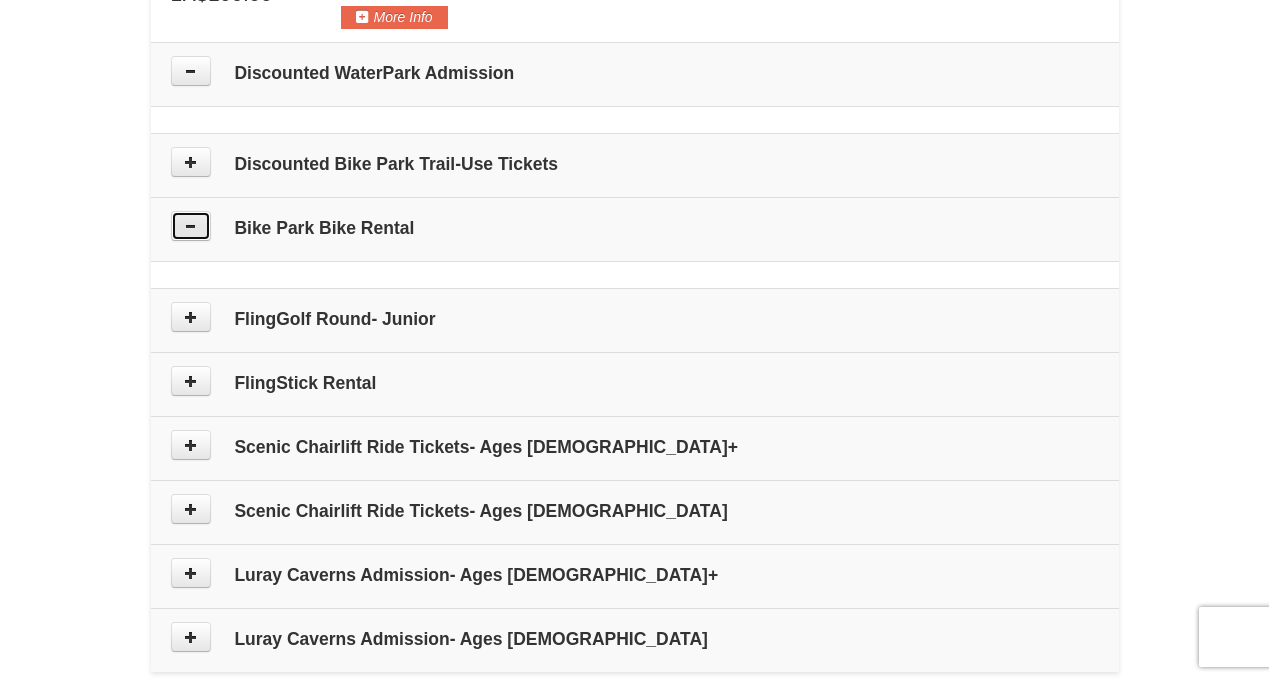 click at bounding box center (191, 226) 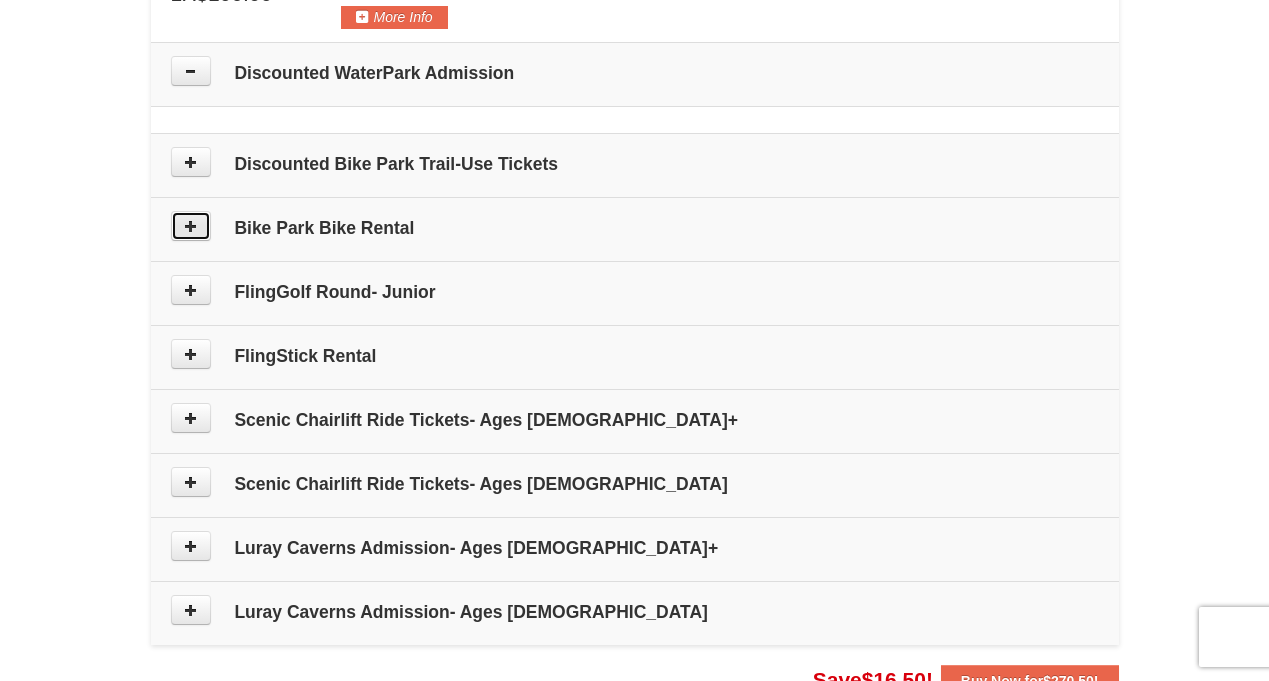click at bounding box center [191, 226] 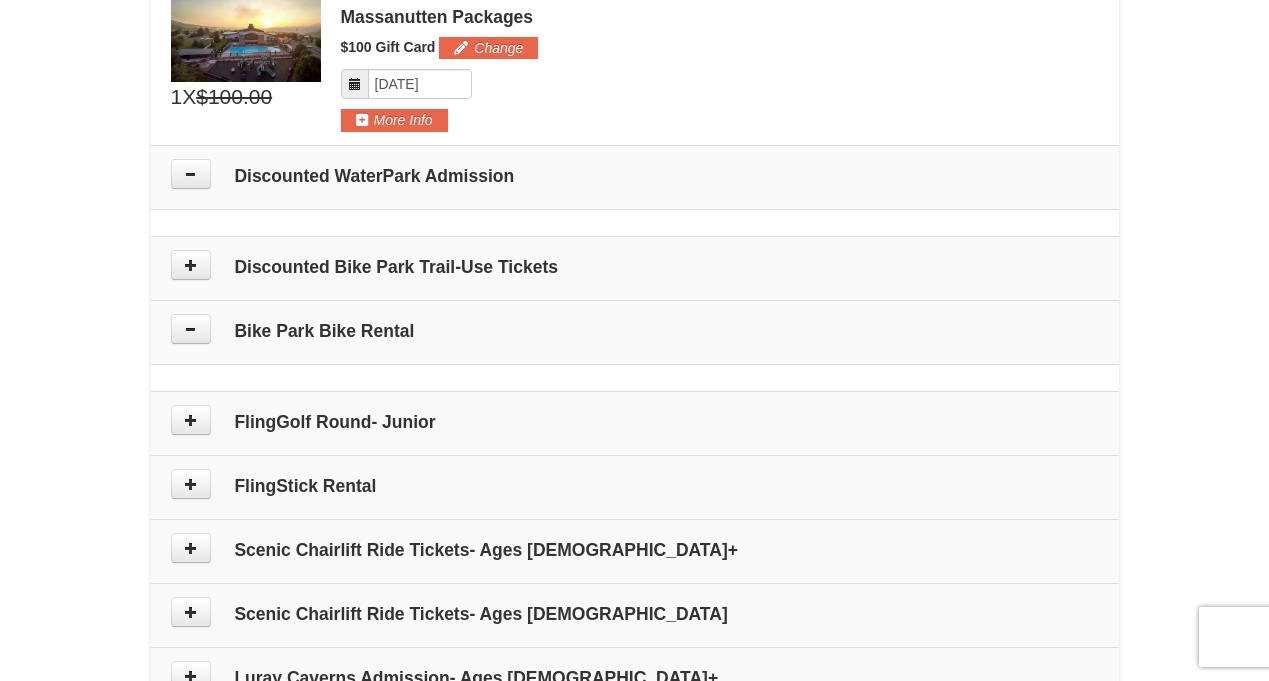 scroll, scrollTop: 940, scrollLeft: 0, axis: vertical 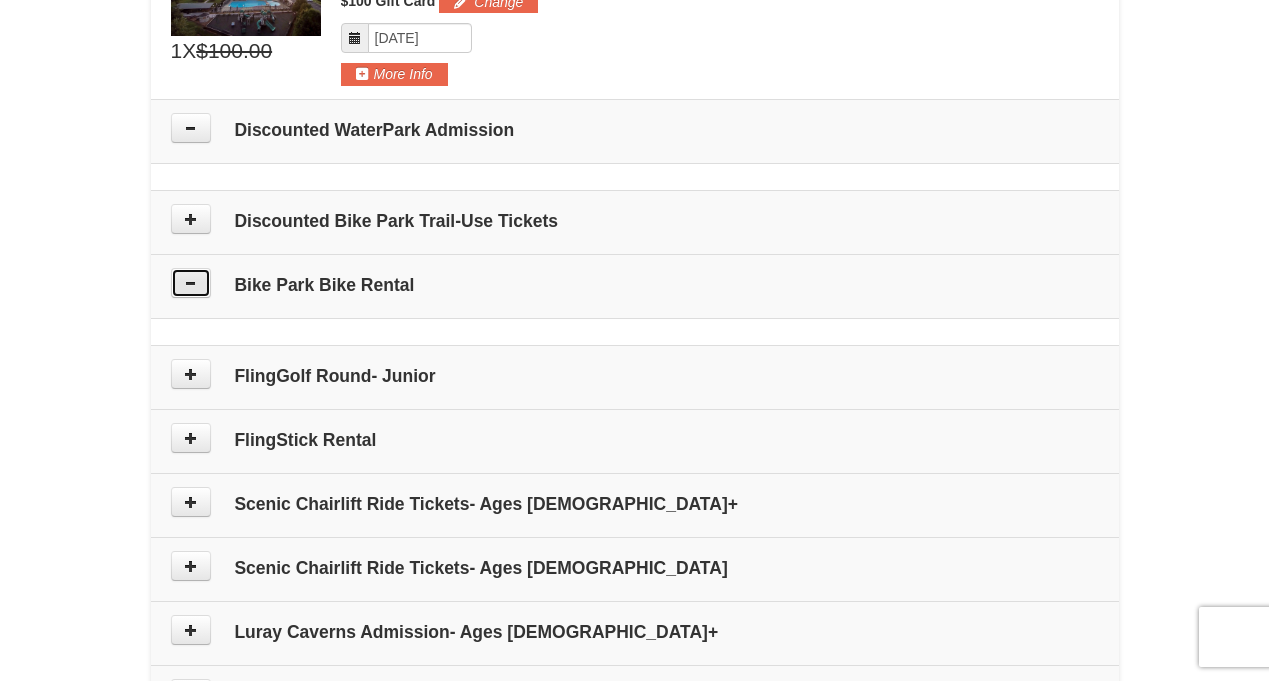click at bounding box center [191, 283] 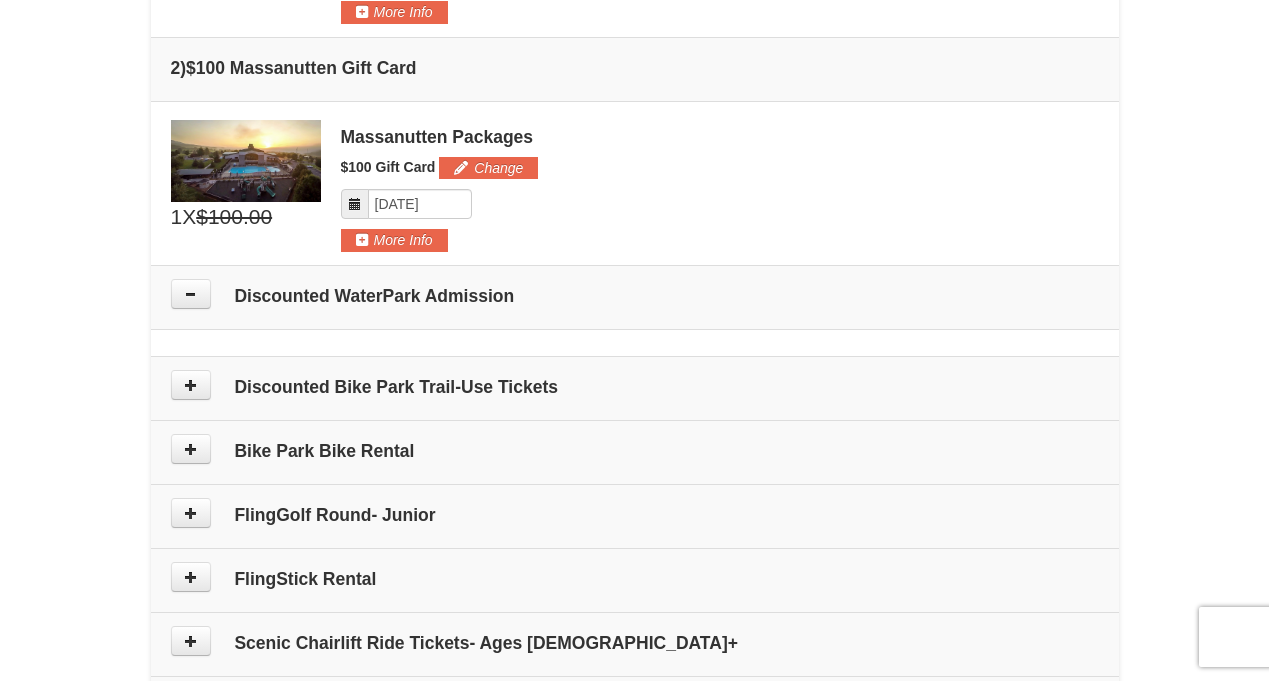 scroll, scrollTop: 773, scrollLeft: 0, axis: vertical 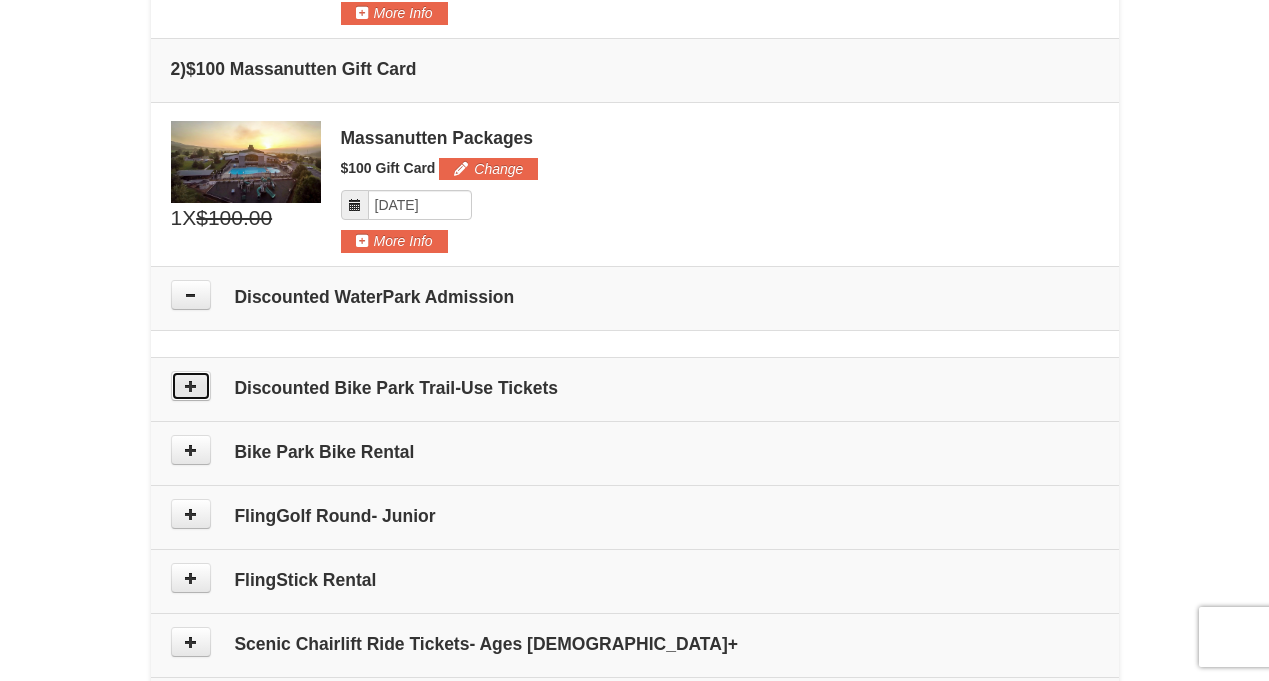 click at bounding box center [191, 386] 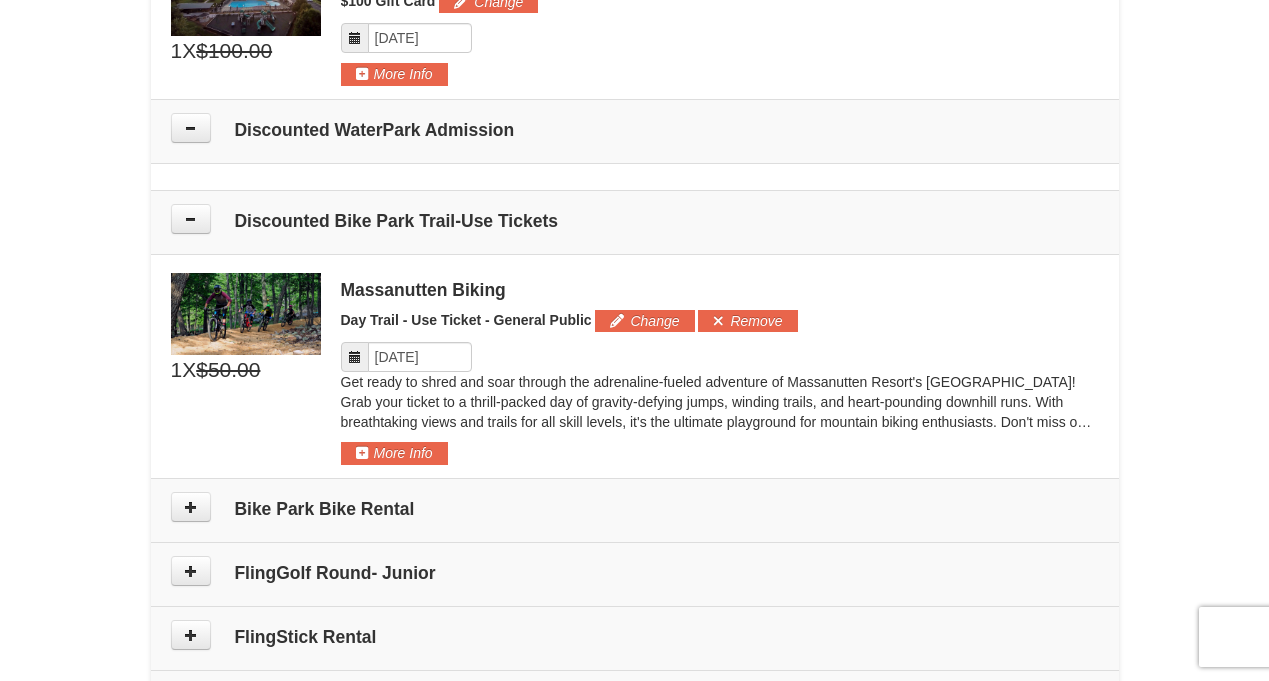 scroll, scrollTop: 921, scrollLeft: 0, axis: vertical 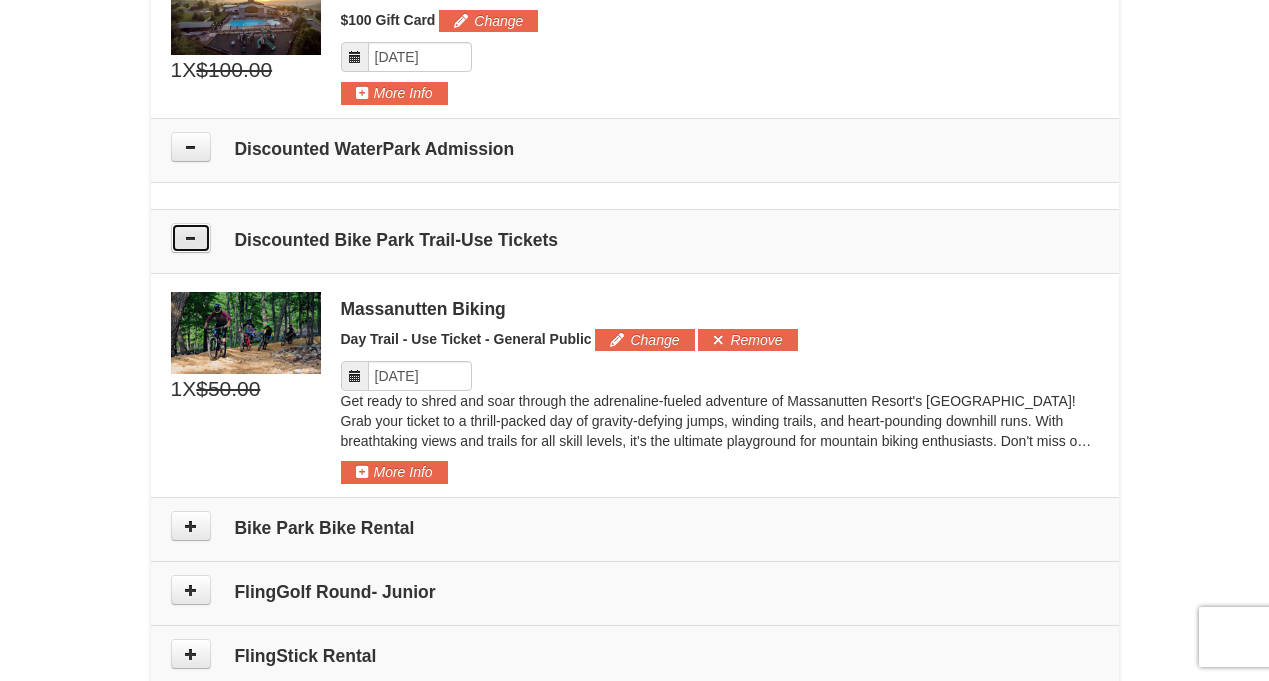 click at bounding box center [191, 238] 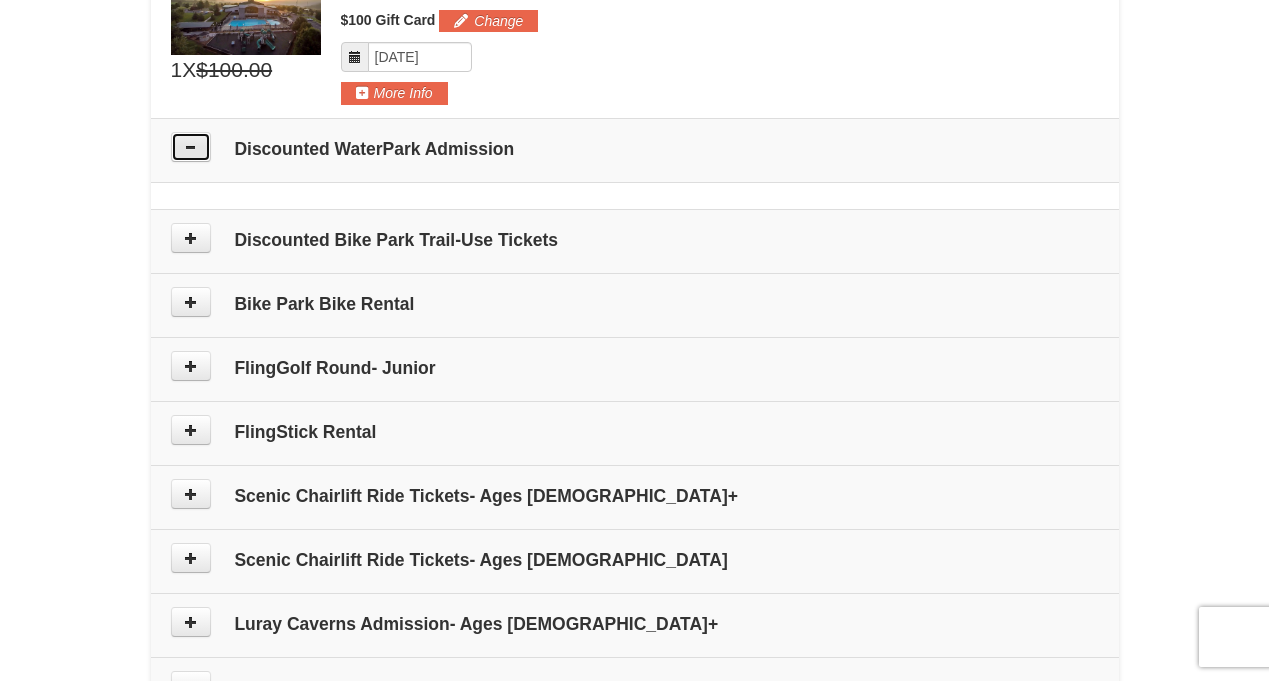 click at bounding box center [191, 147] 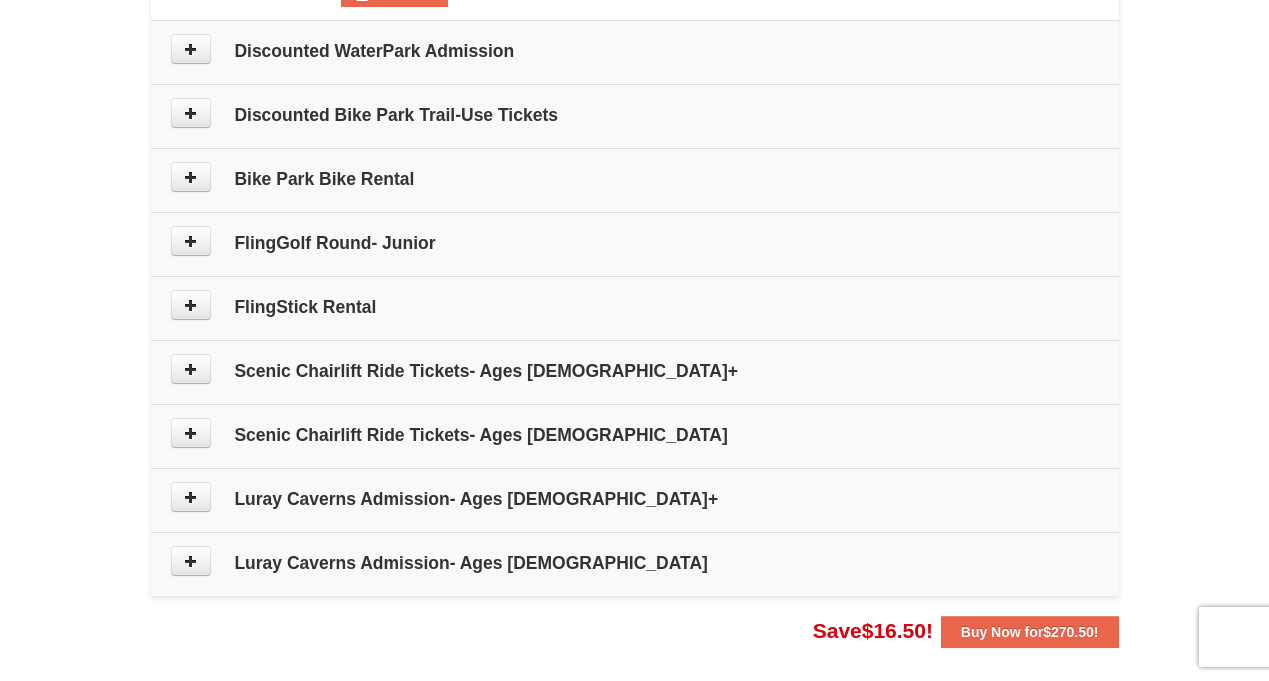 scroll, scrollTop: 1079, scrollLeft: 0, axis: vertical 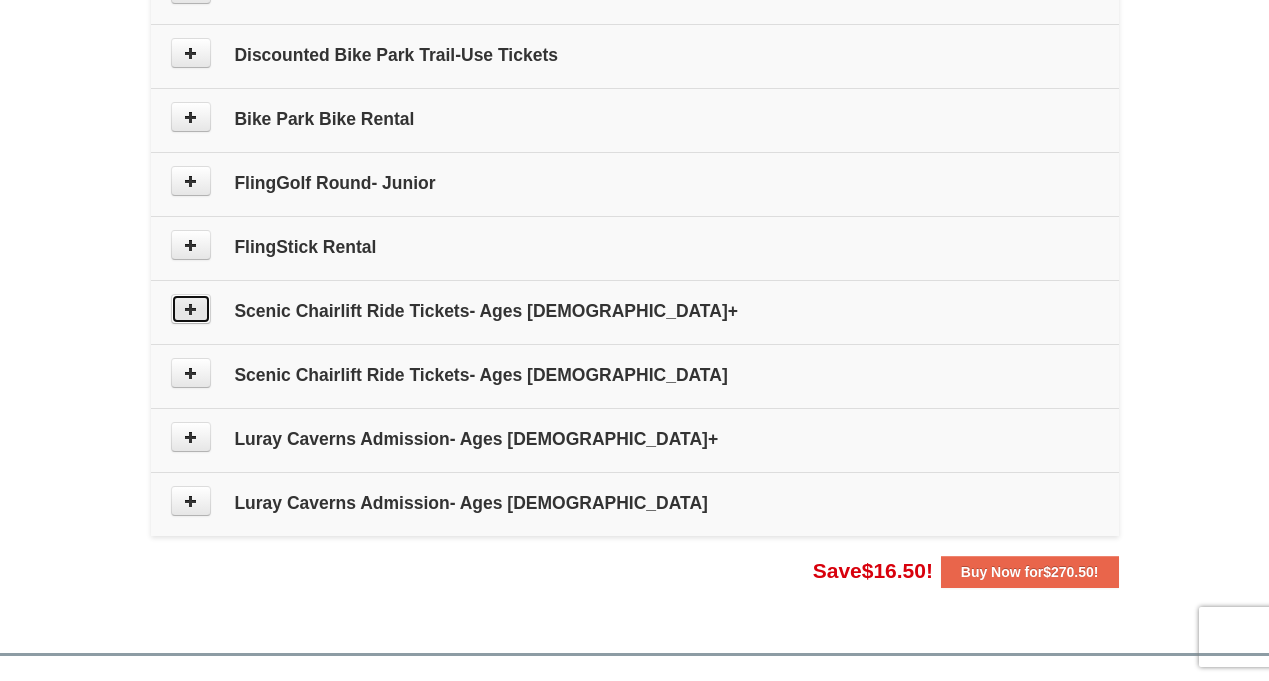 click at bounding box center (191, 309) 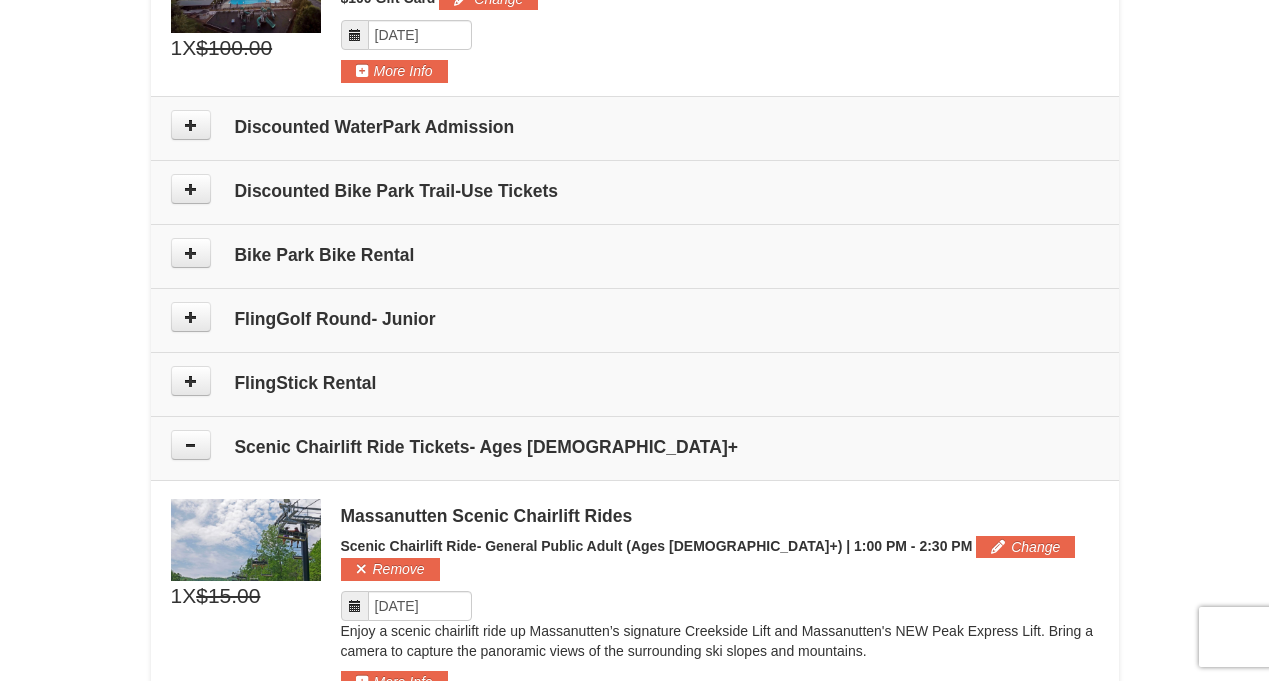 scroll, scrollTop: 963, scrollLeft: 0, axis: vertical 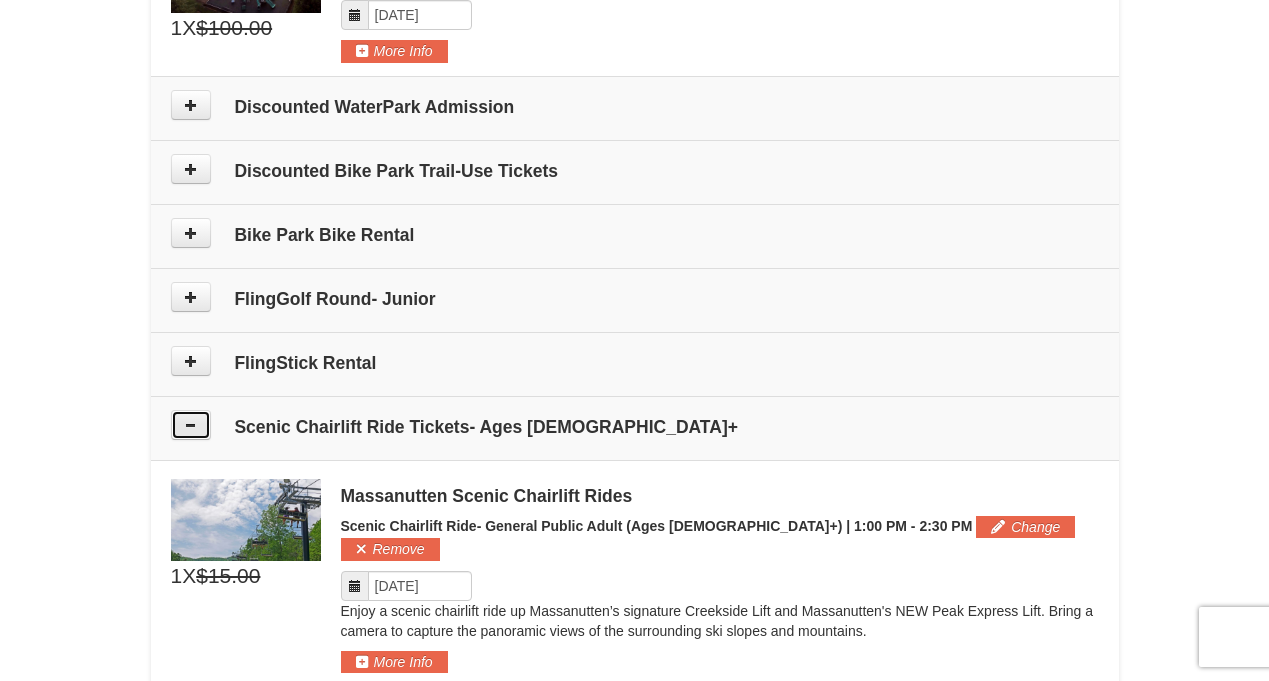 click at bounding box center (191, 425) 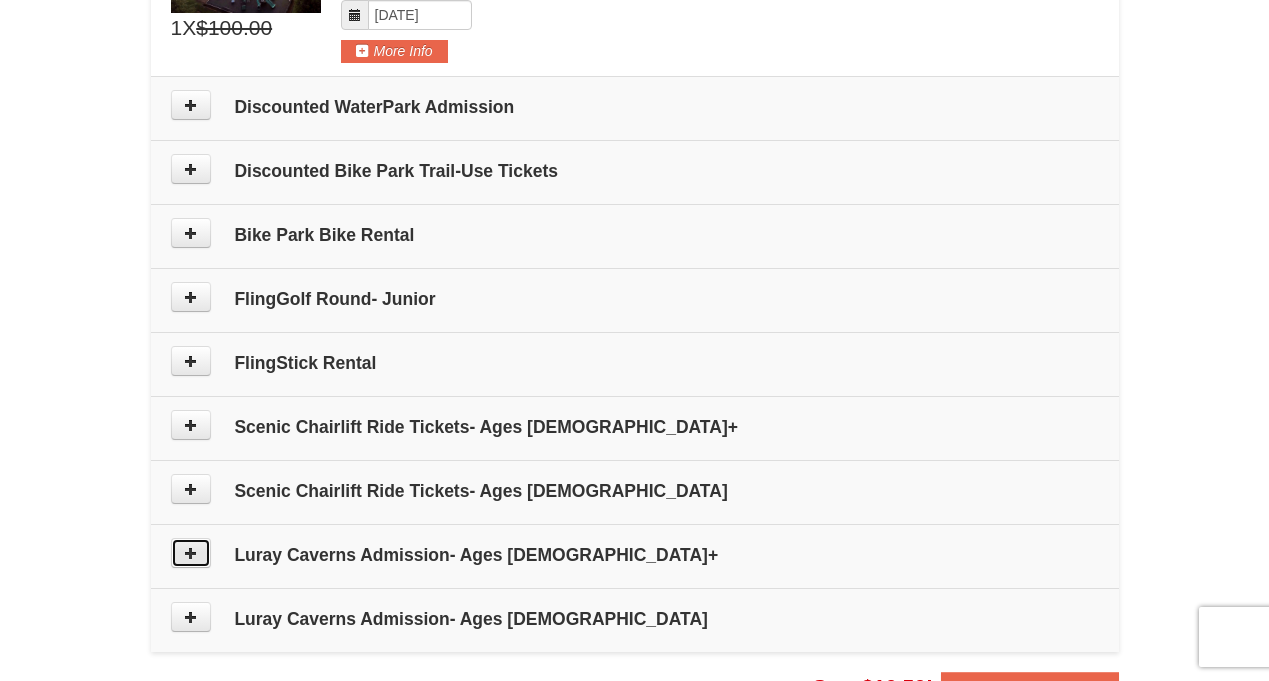click at bounding box center (191, 553) 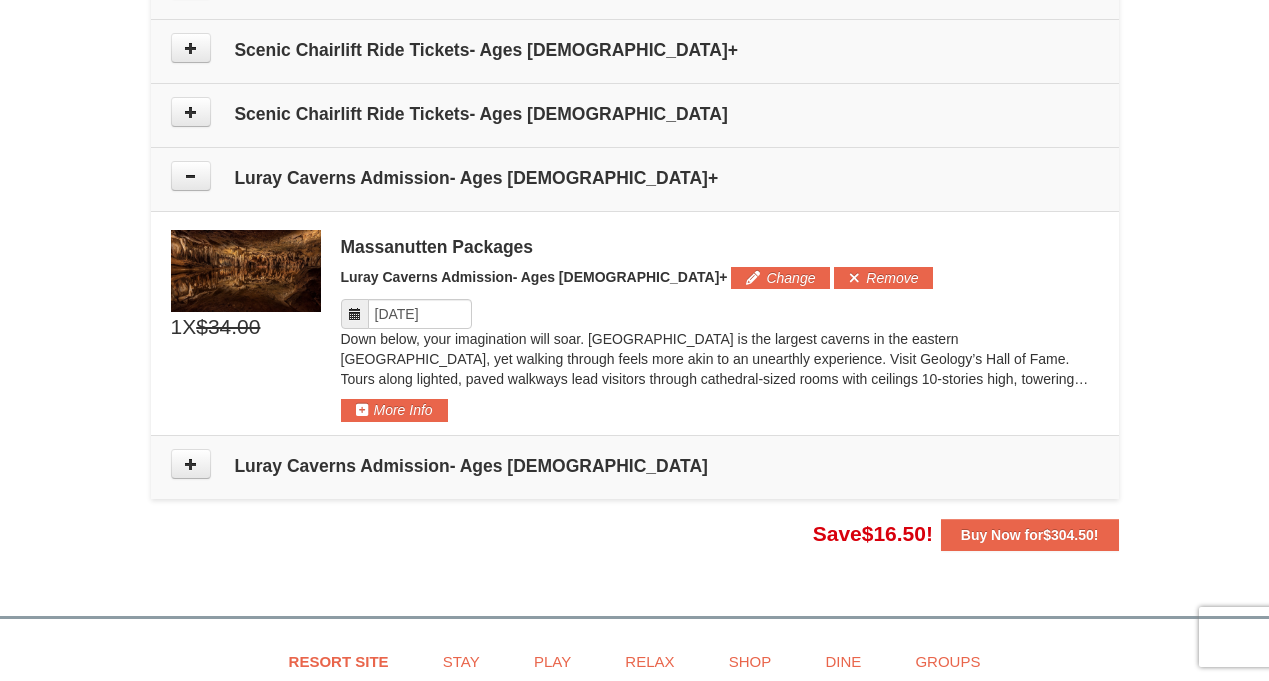 scroll, scrollTop: 1326, scrollLeft: 0, axis: vertical 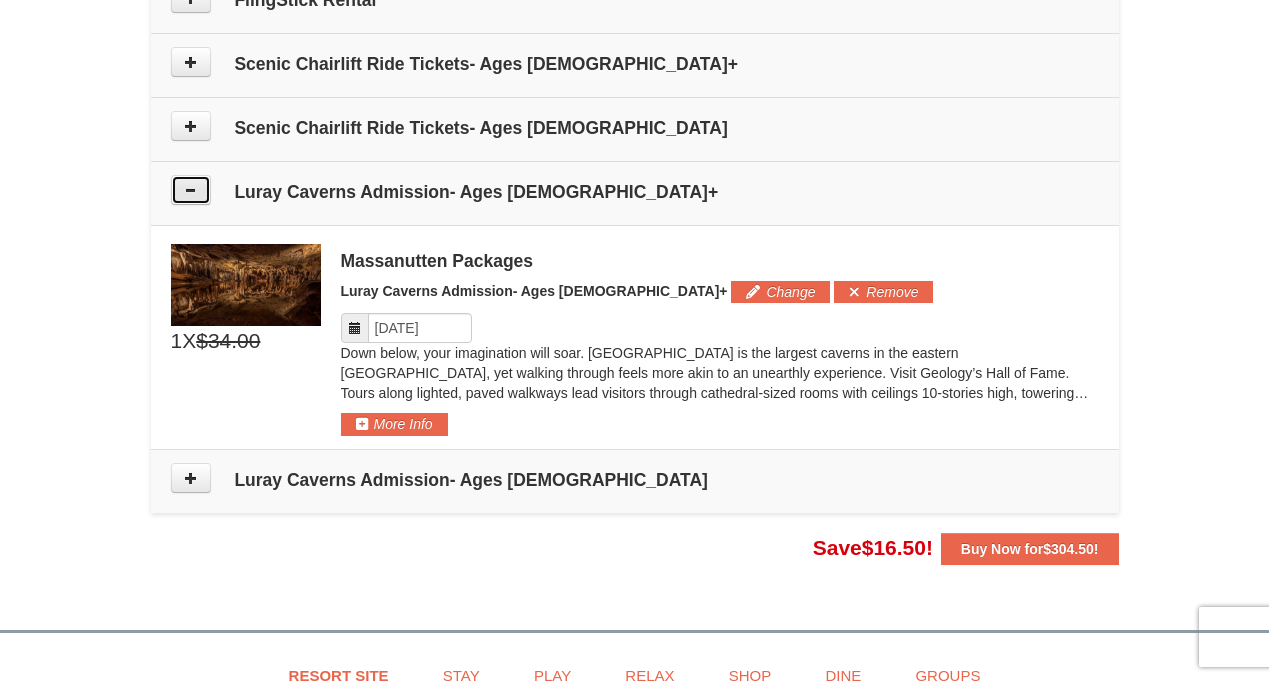 click at bounding box center [191, 190] 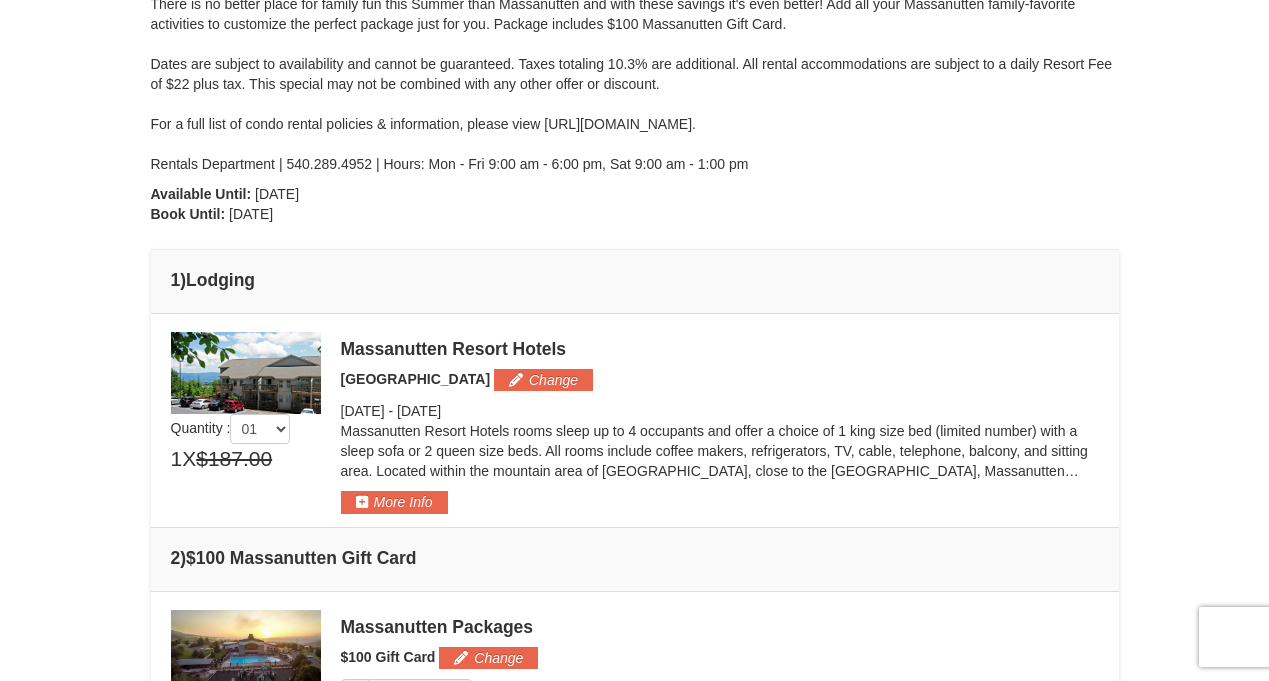 scroll, scrollTop: 286, scrollLeft: 0, axis: vertical 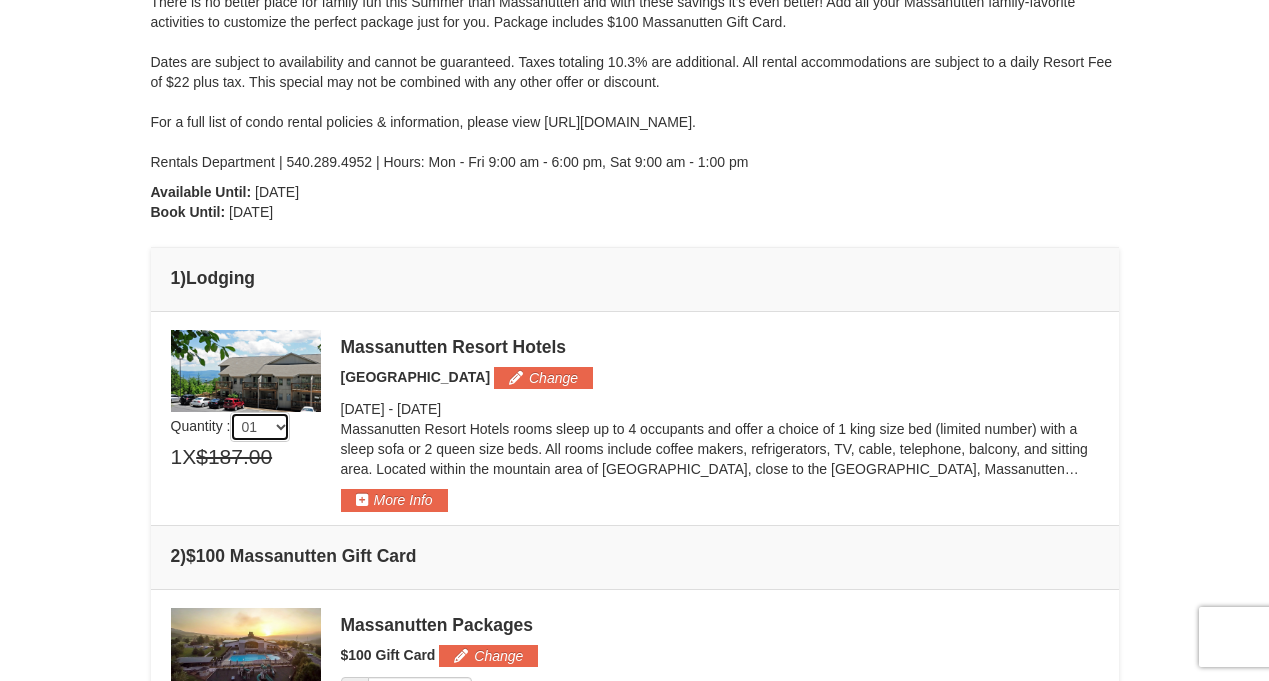 click on "01
02
03
04
05" at bounding box center (260, 427) 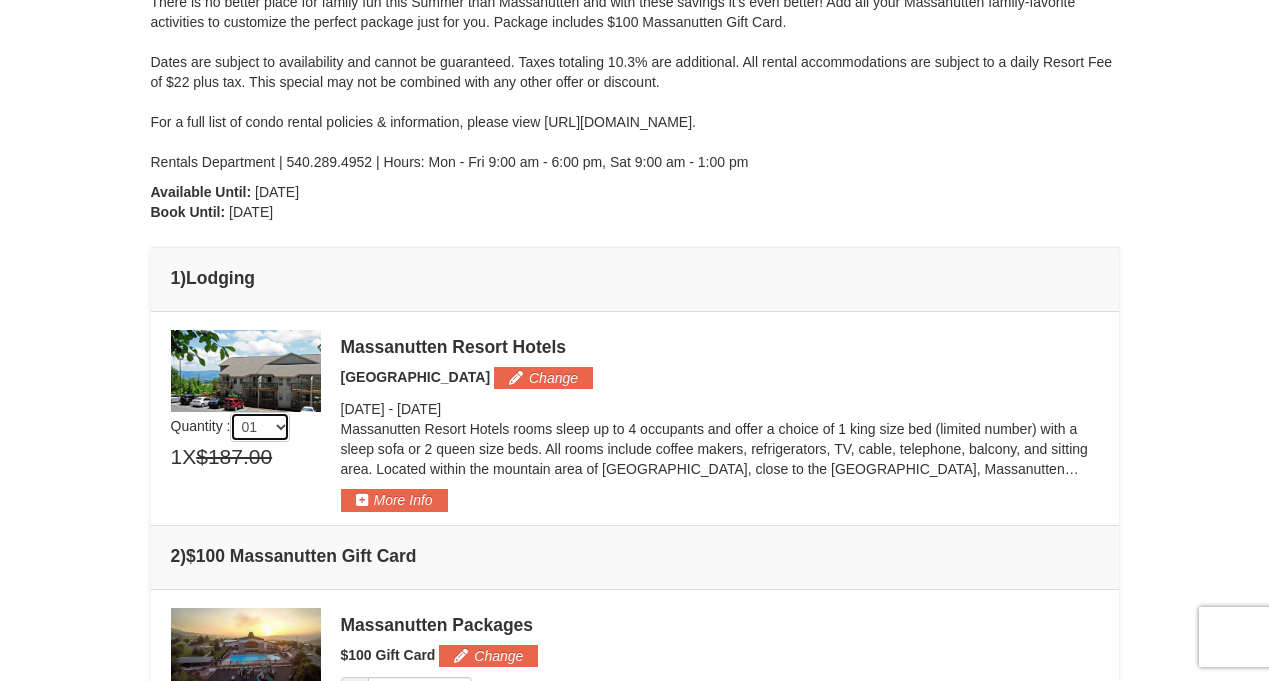 select on "2" 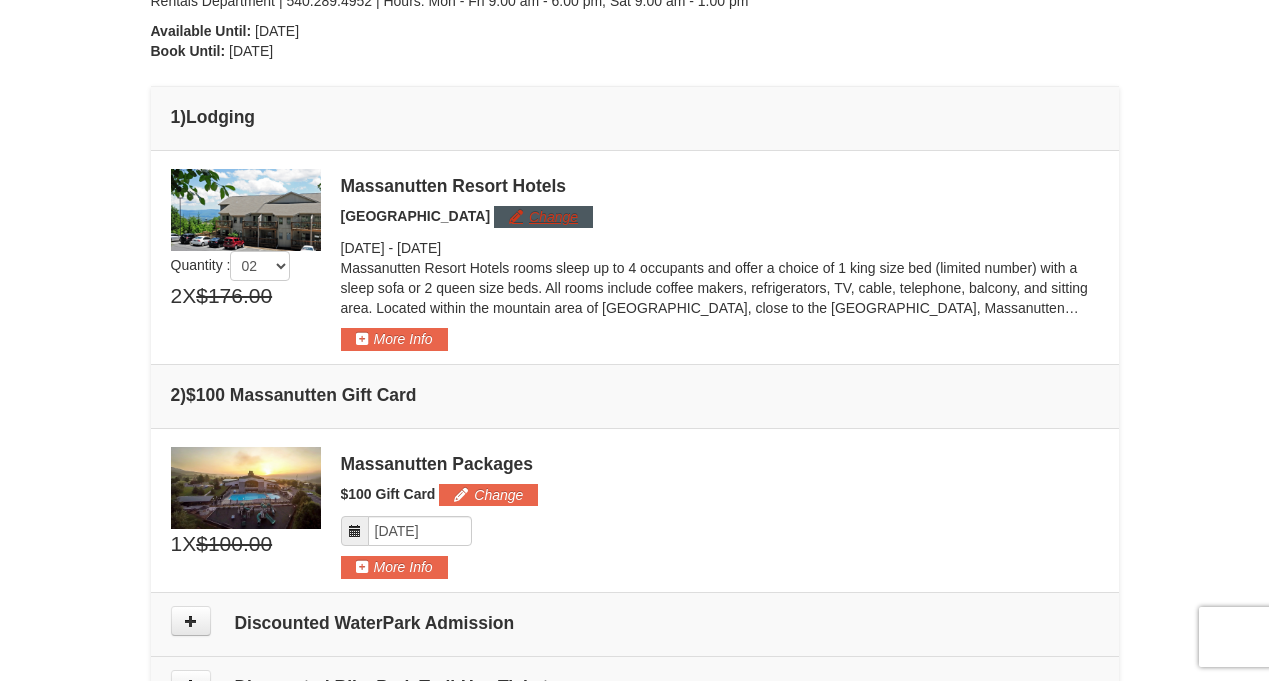 scroll, scrollTop: 410, scrollLeft: 0, axis: vertical 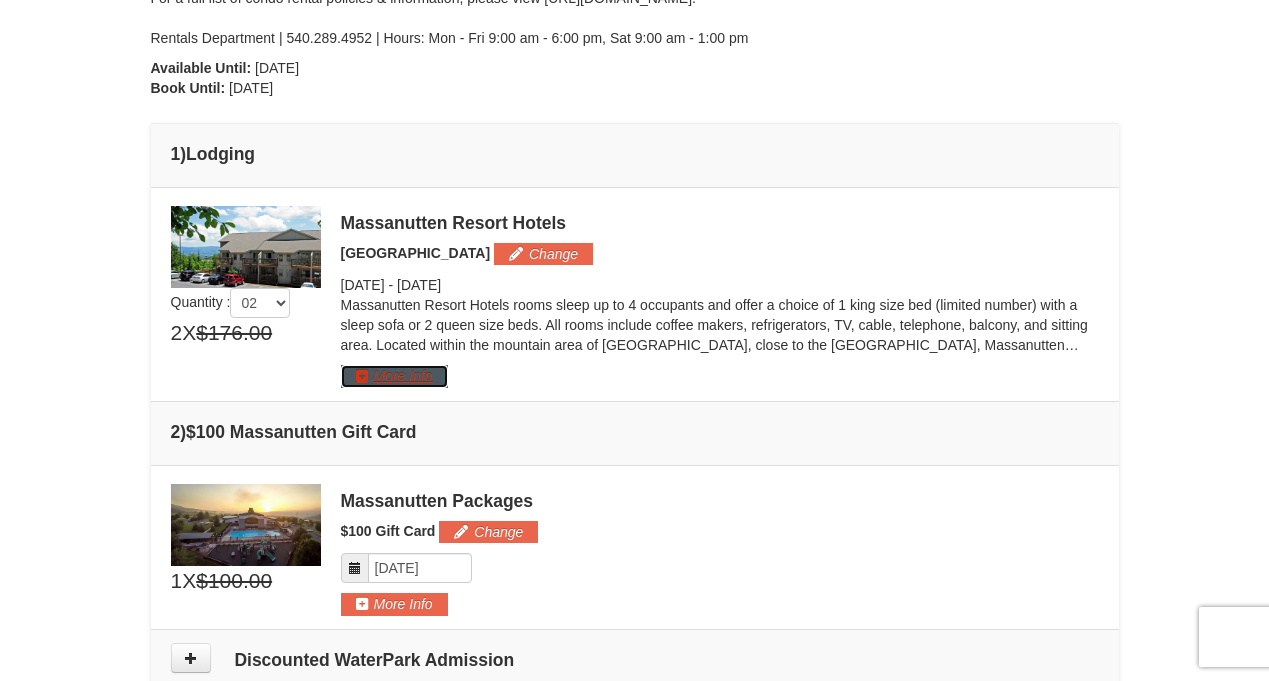 click on "More Info" at bounding box center (394, 376) 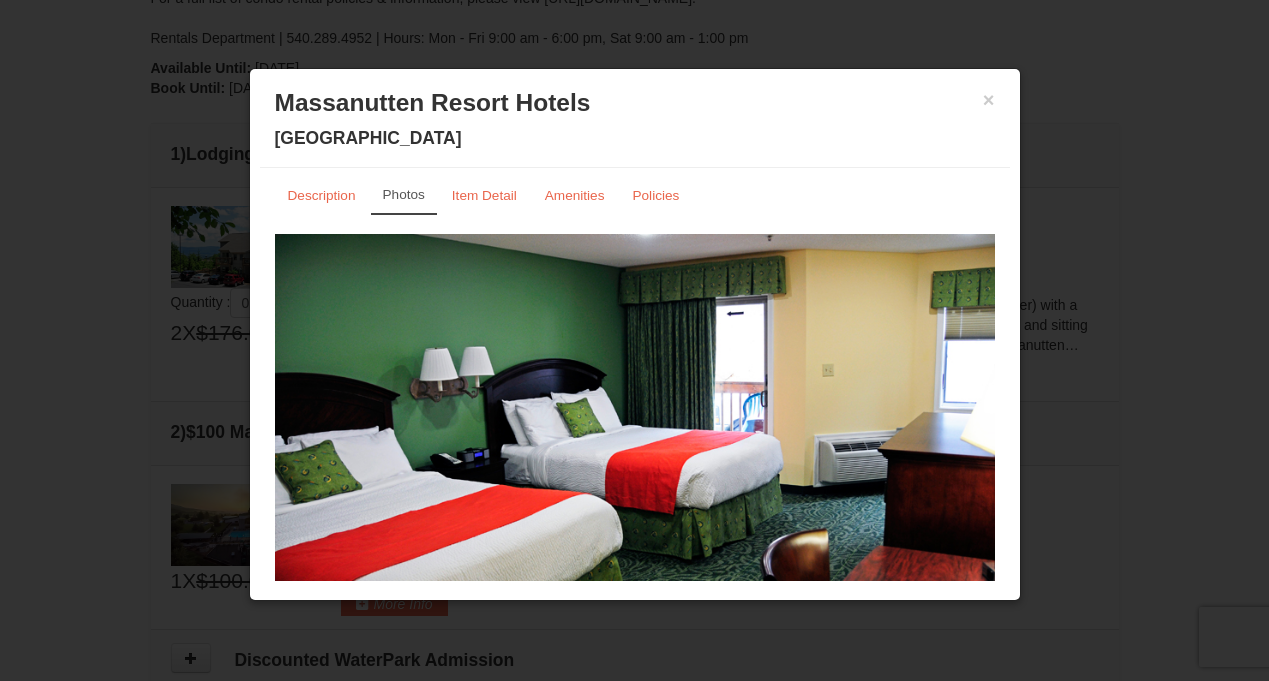 scroll, scrollTop: 8, scrollLeft: 0, axis: vertical 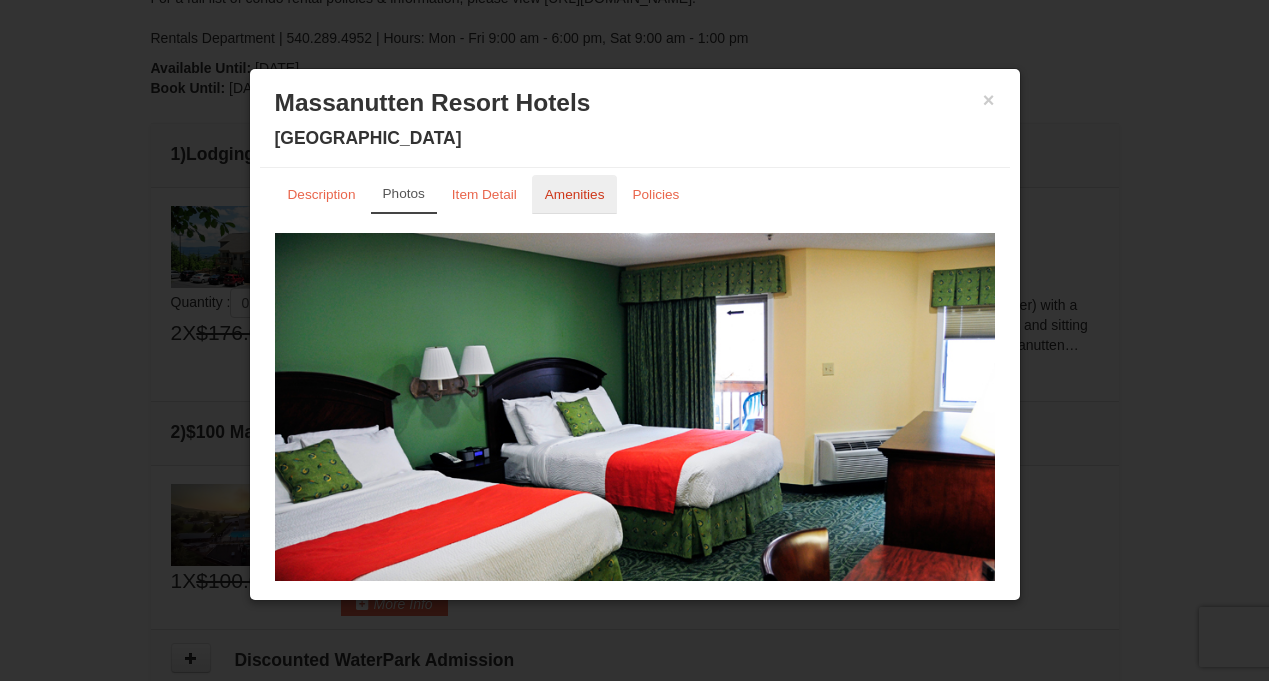 click on "Amenities" at bounding box center (575, 194) 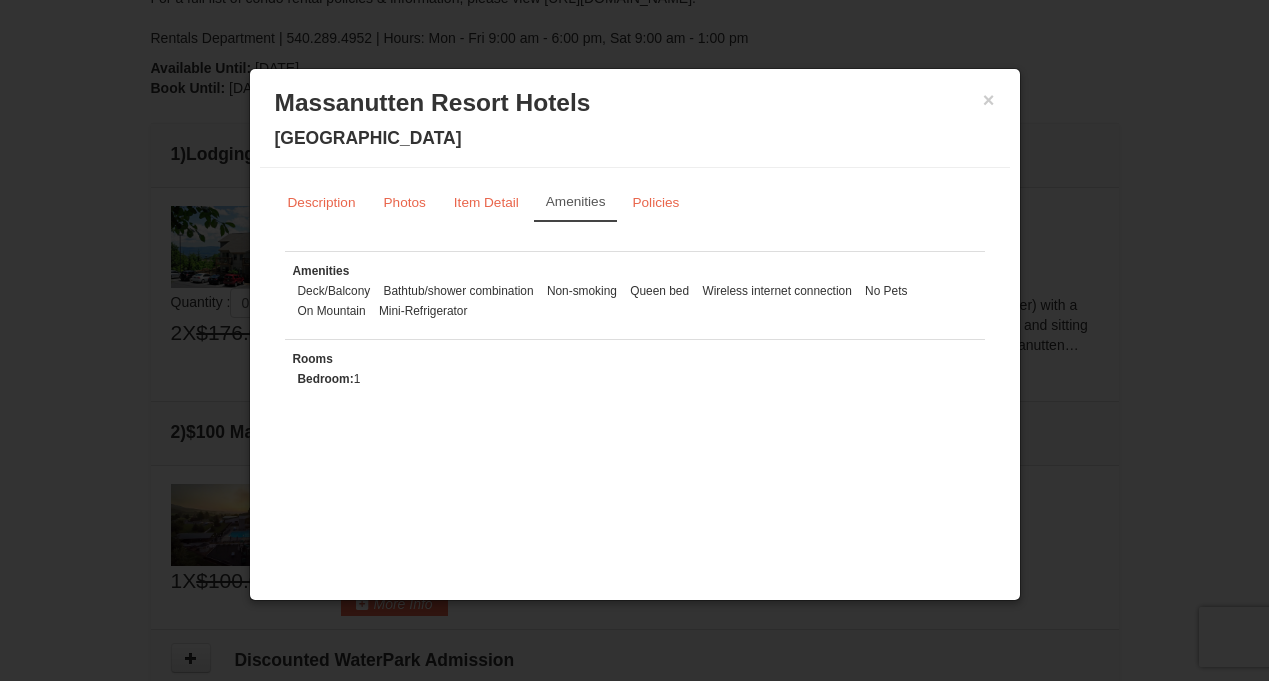 scroll, scrollTop: 0, scrollLeft: 0, axis: both 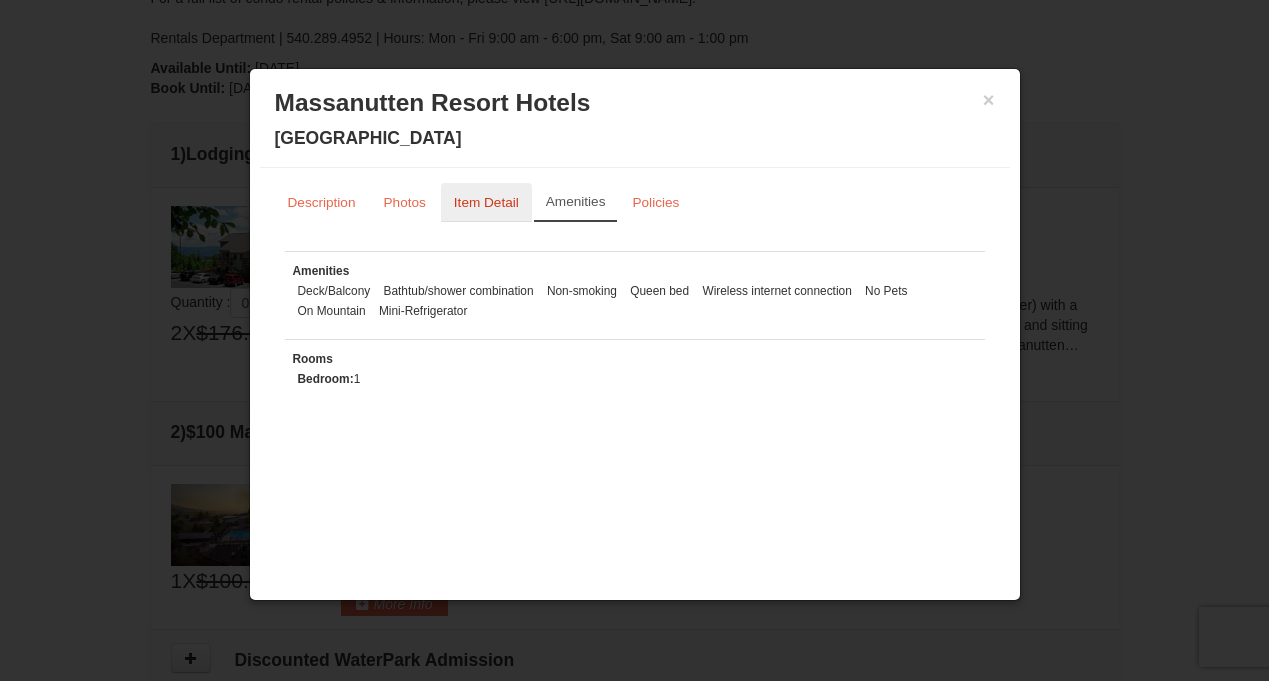 click on "Item Detail" at bounding box center [486, 202] 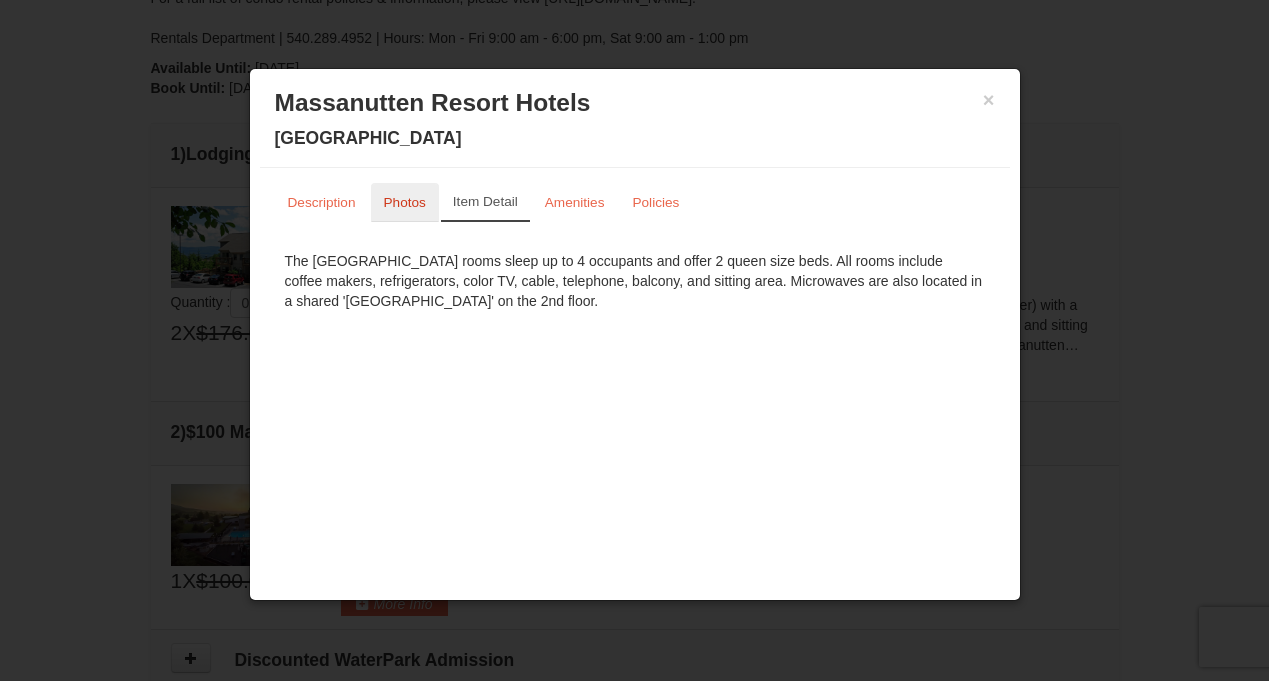 click on "Photos" at bounding box center [405, 202] 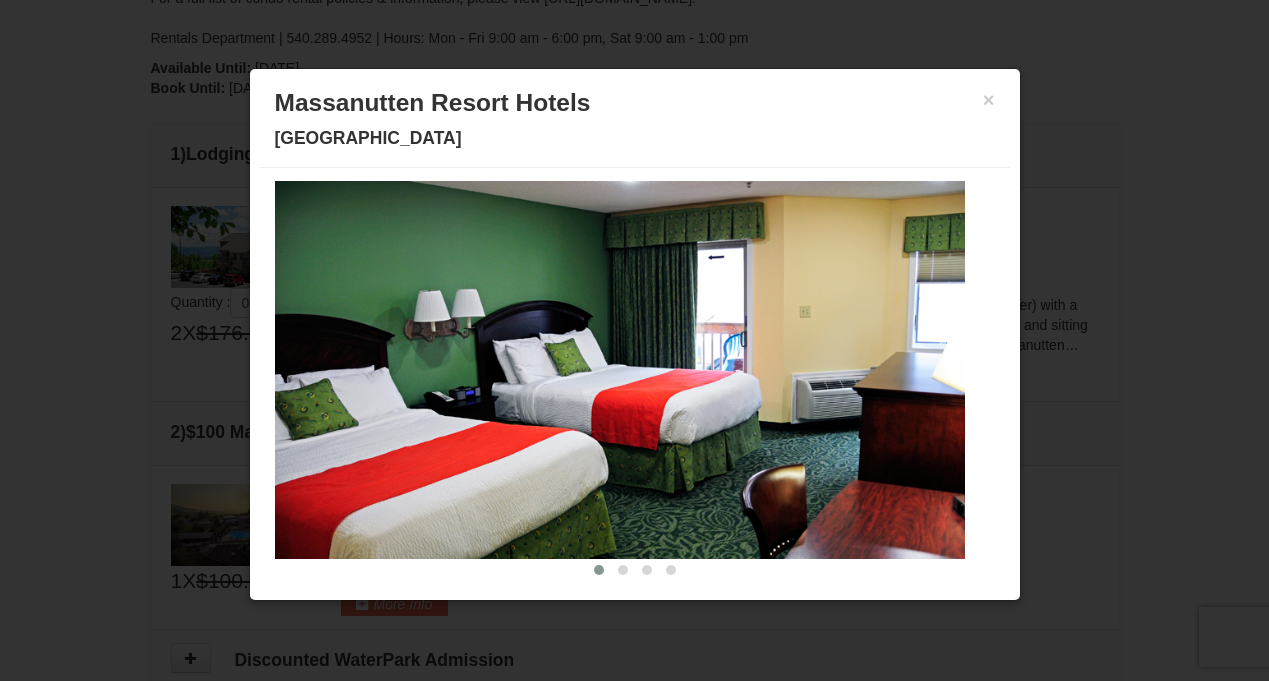 scroll, scrollTop: 73, scrollLeft: 0, axis: vertical 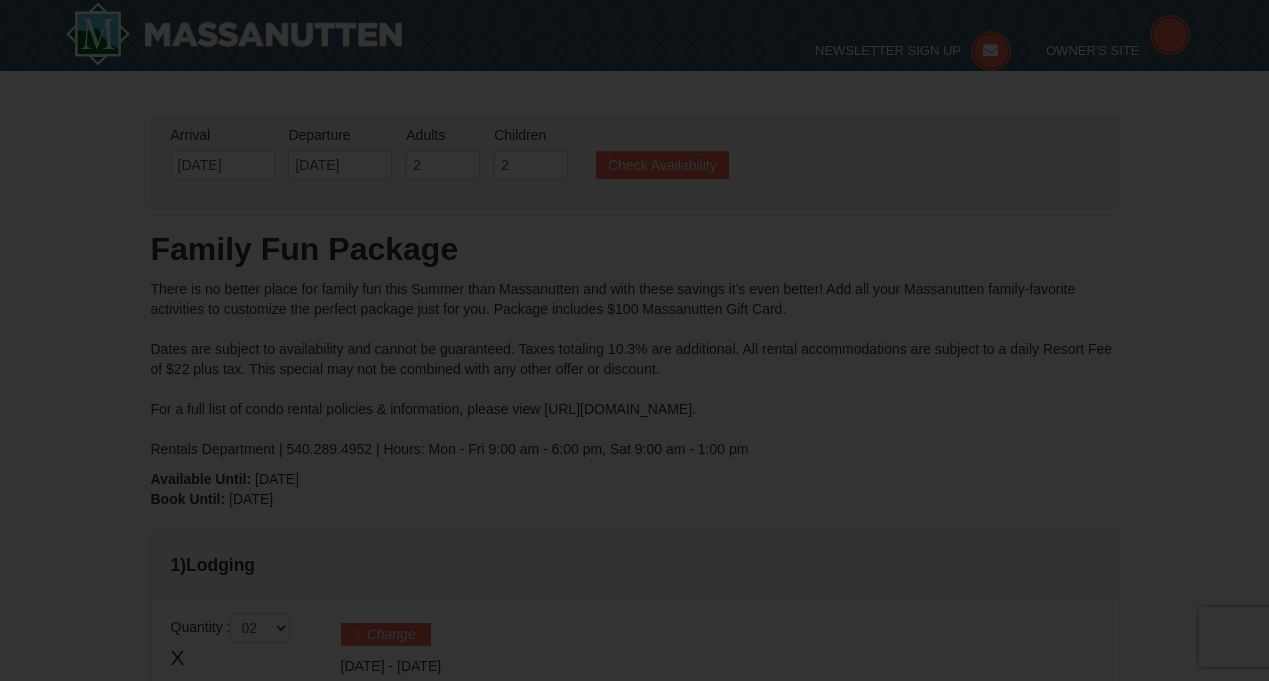 select on "2" 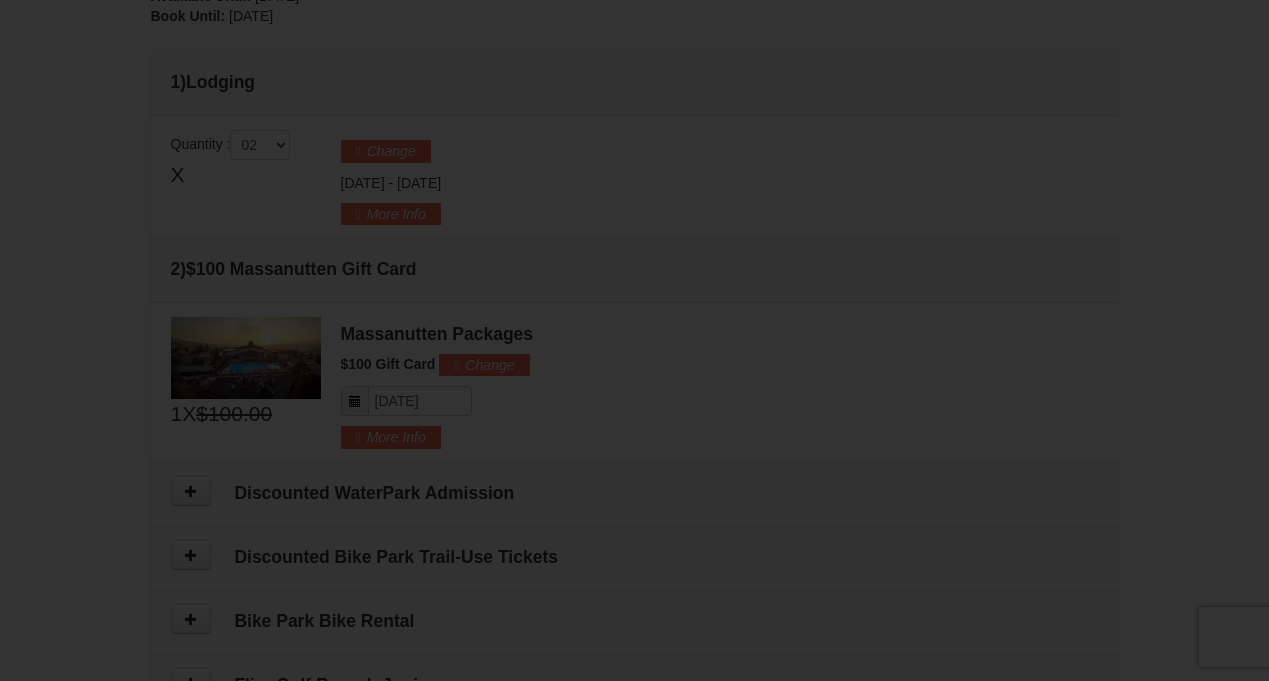 scroll, scrollTop: 568, scrollLeft: 0, axis: vertical 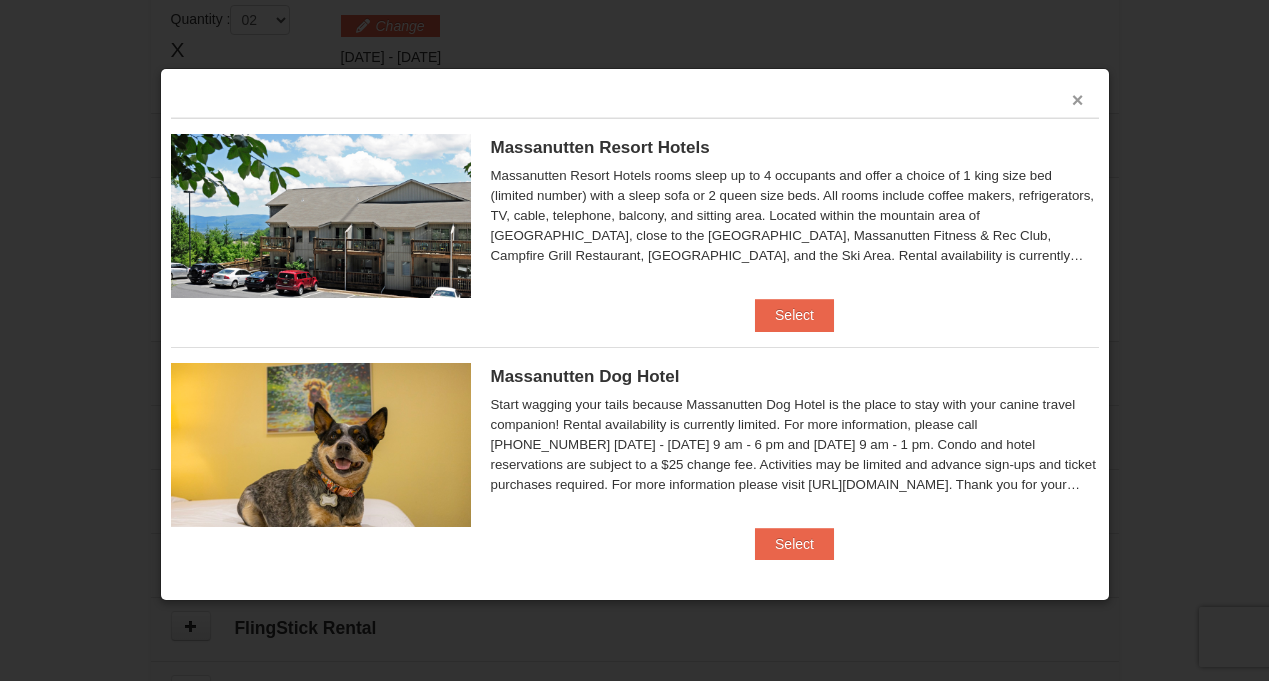 click on "×" at bounding box center [1078, 100] 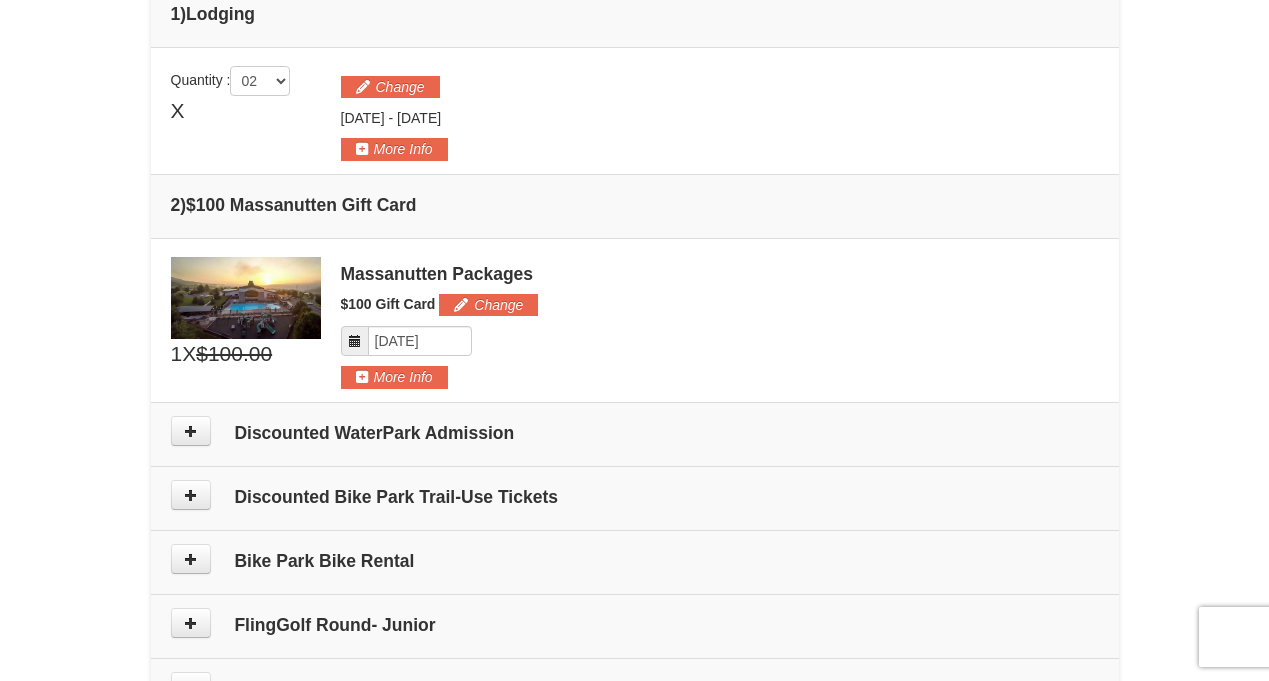 scroll, scrollTop: 555, scrollLeft: 0, axis: vertical 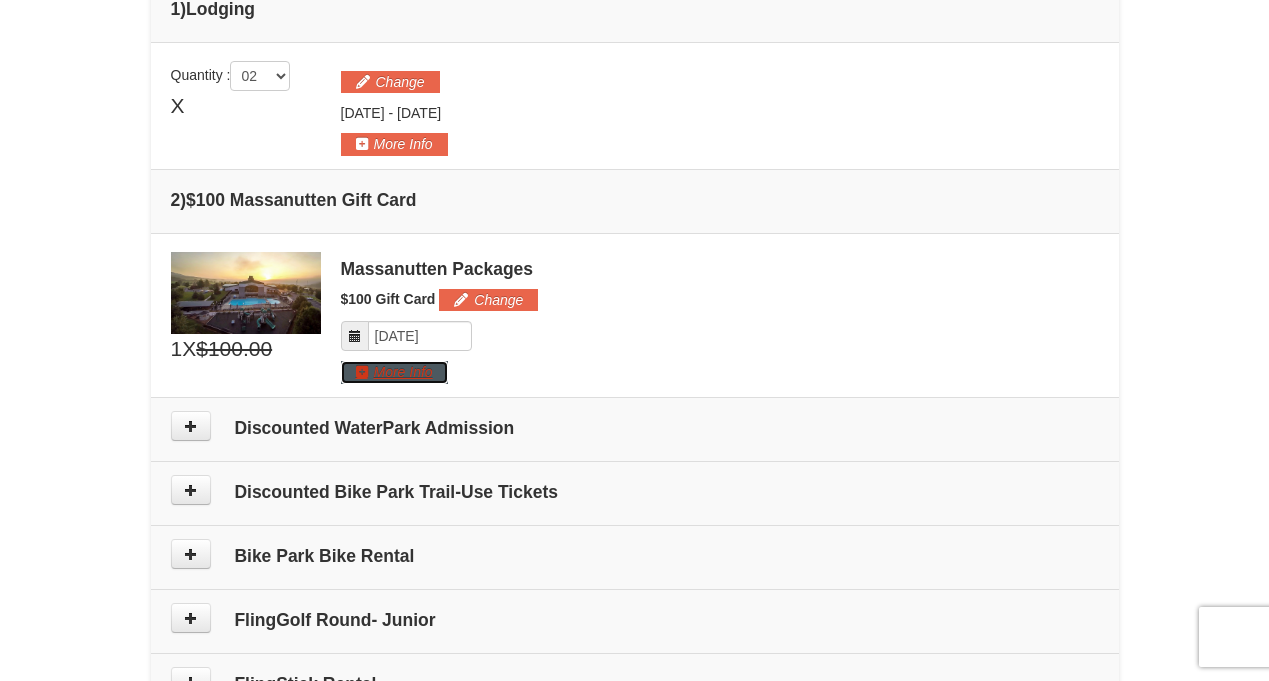 click on "More Info" at bounding box center (394, 372) 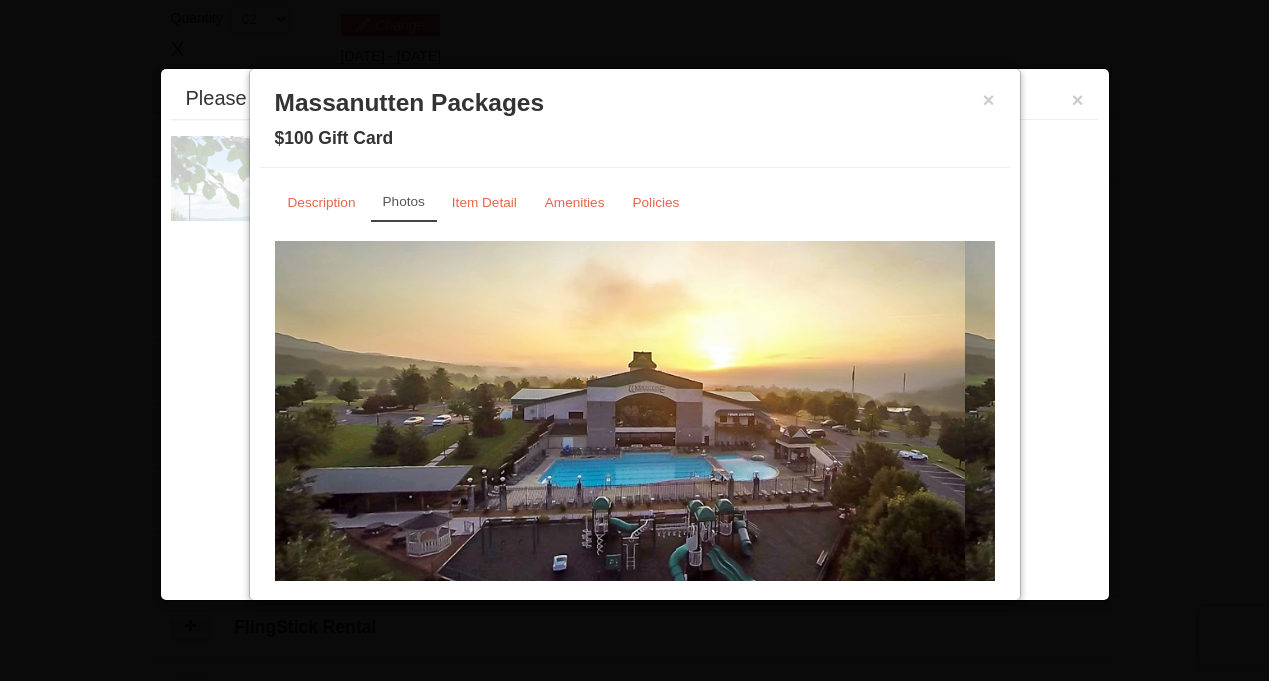 scroll, scrollTop: 616, scrollLeft: 0, axis: vertical 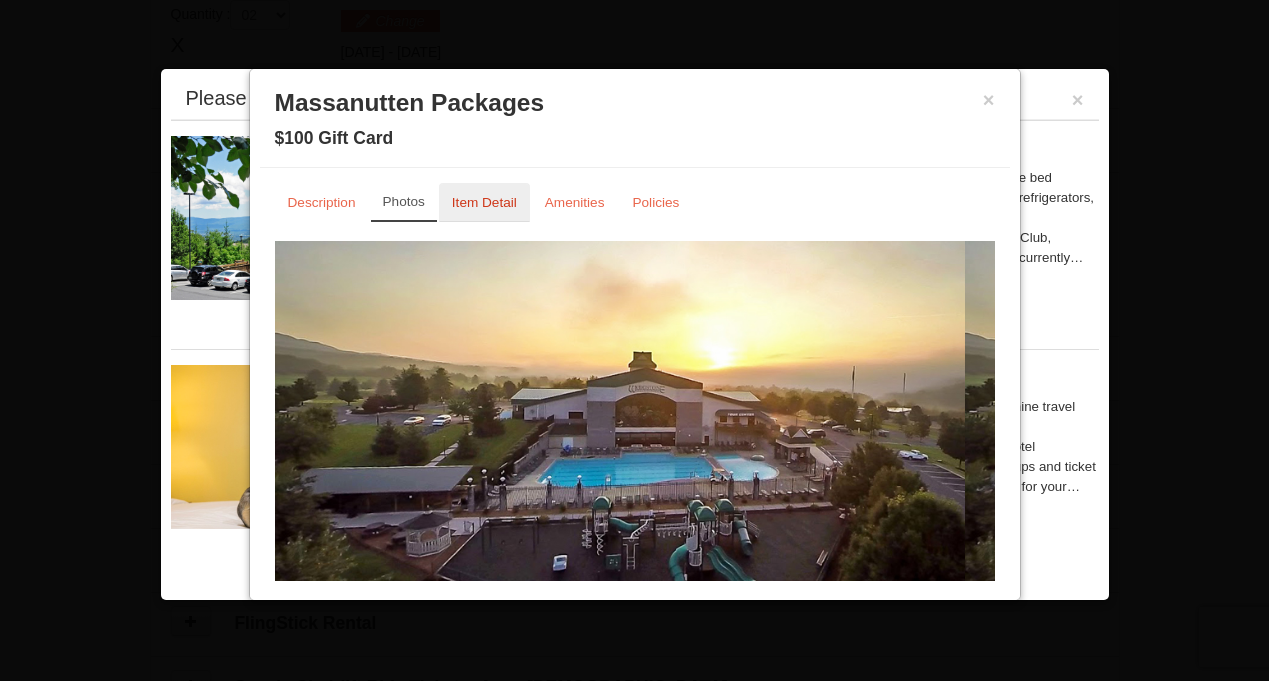 click on "Item Detail" at bounding box center [484, 202] 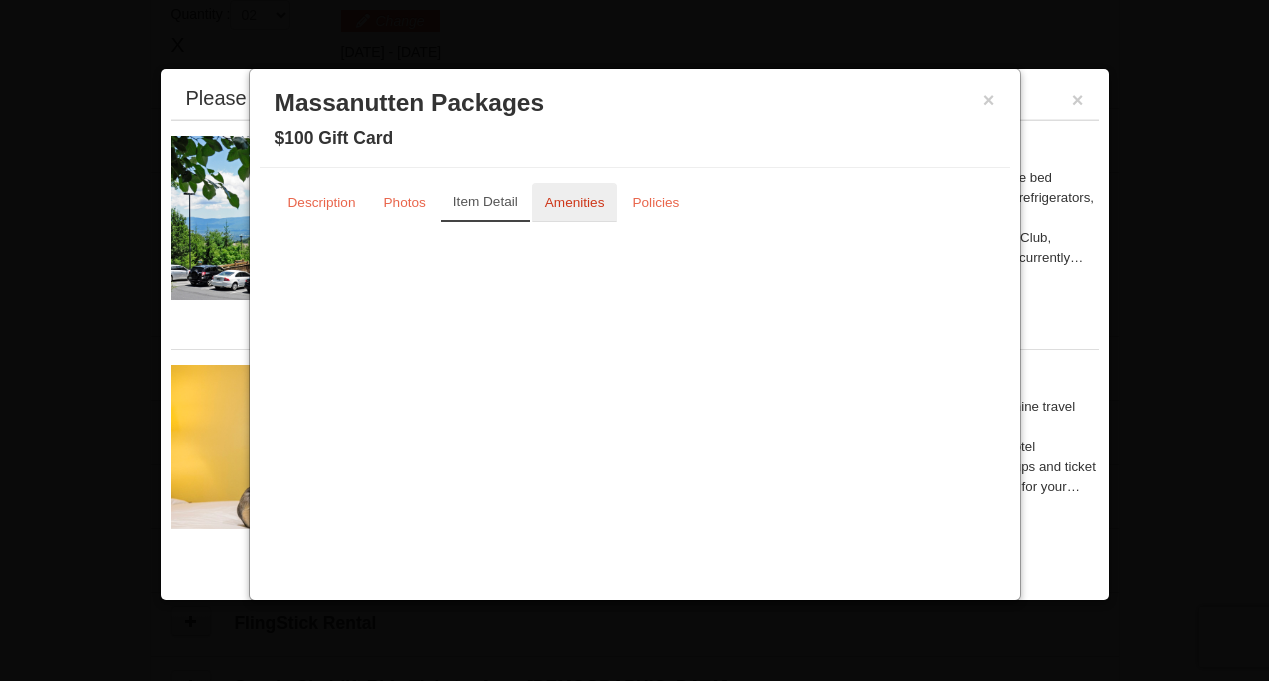click on "Amenities" at bounding box center (575, 202) 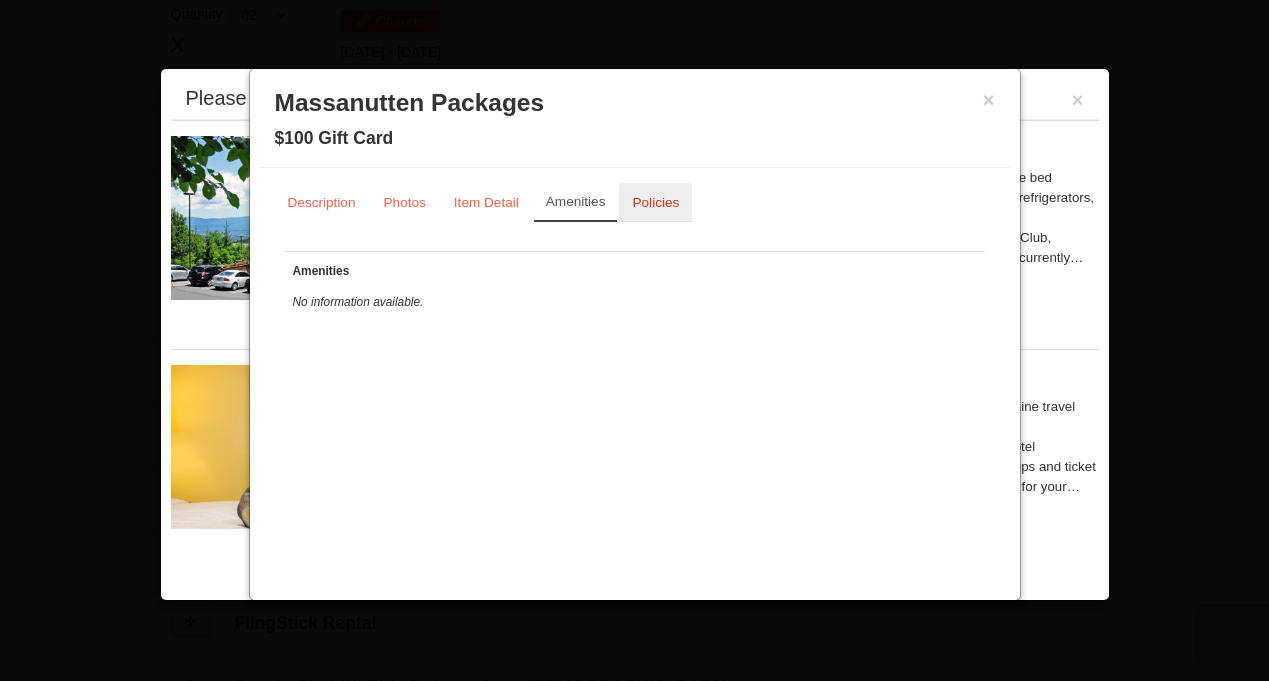 click on "Policies" at bounding box center (655, 202) 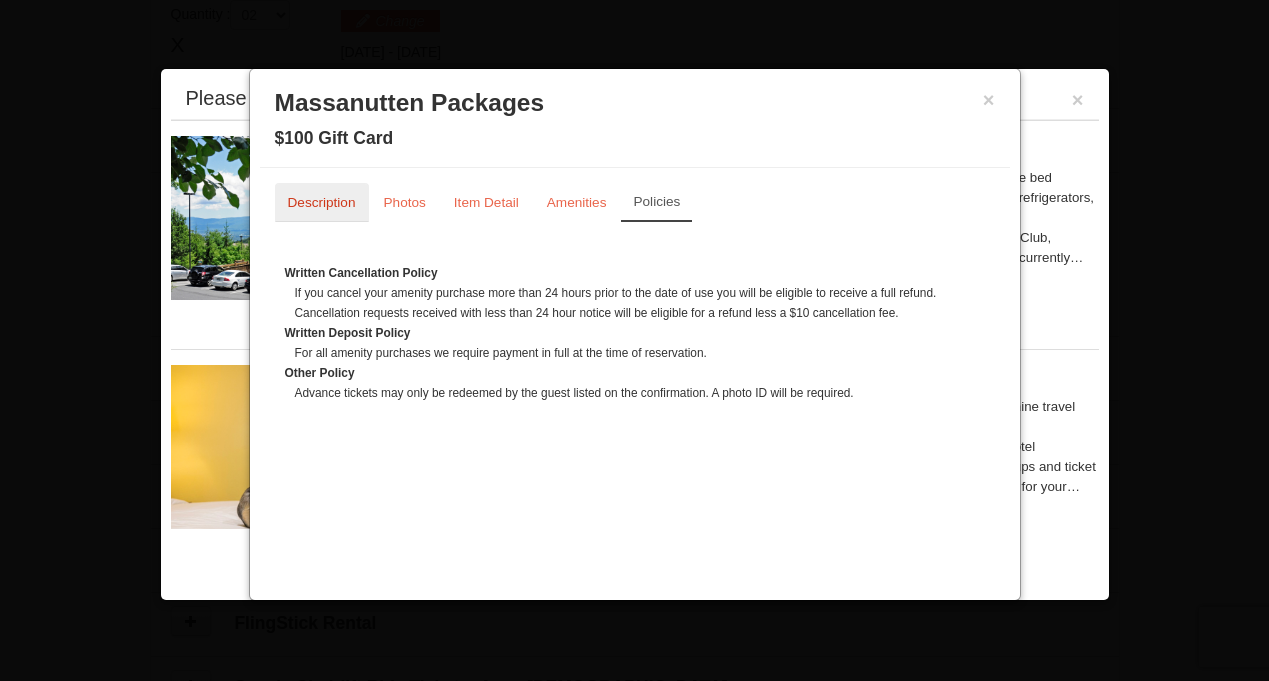 click on "Description" at bounding box center [322, 202] 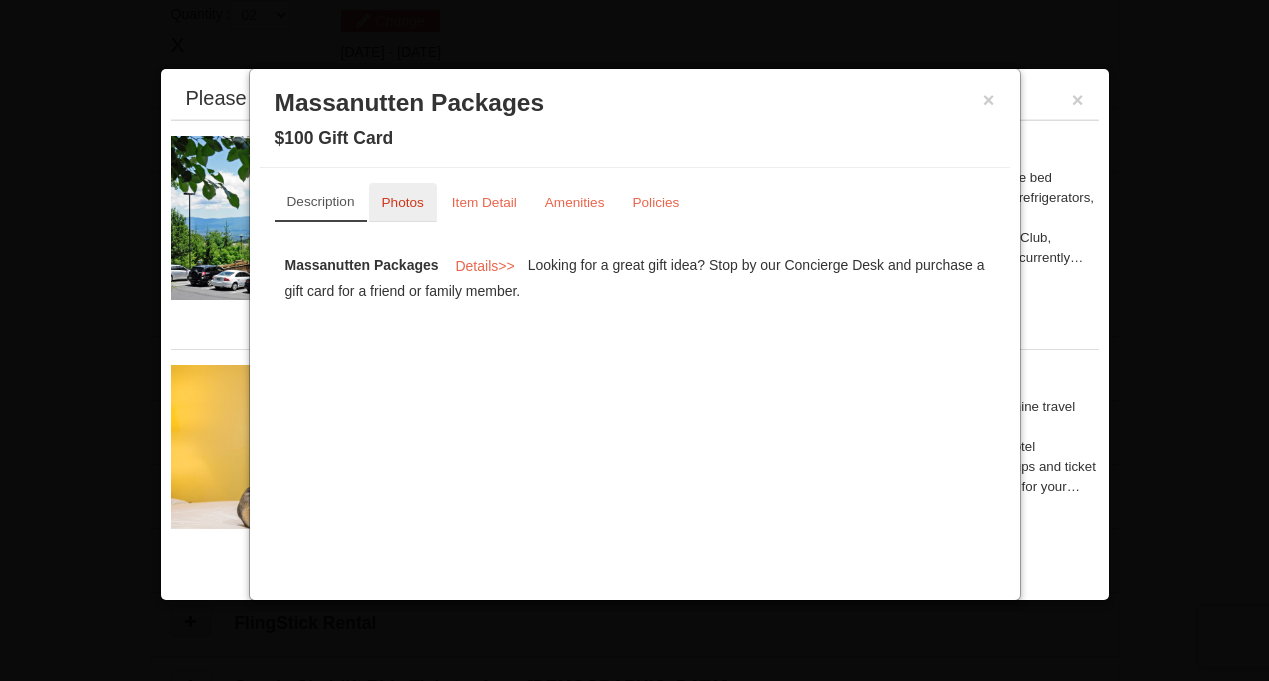 click on "Photos" at bounding box center [403, 202] 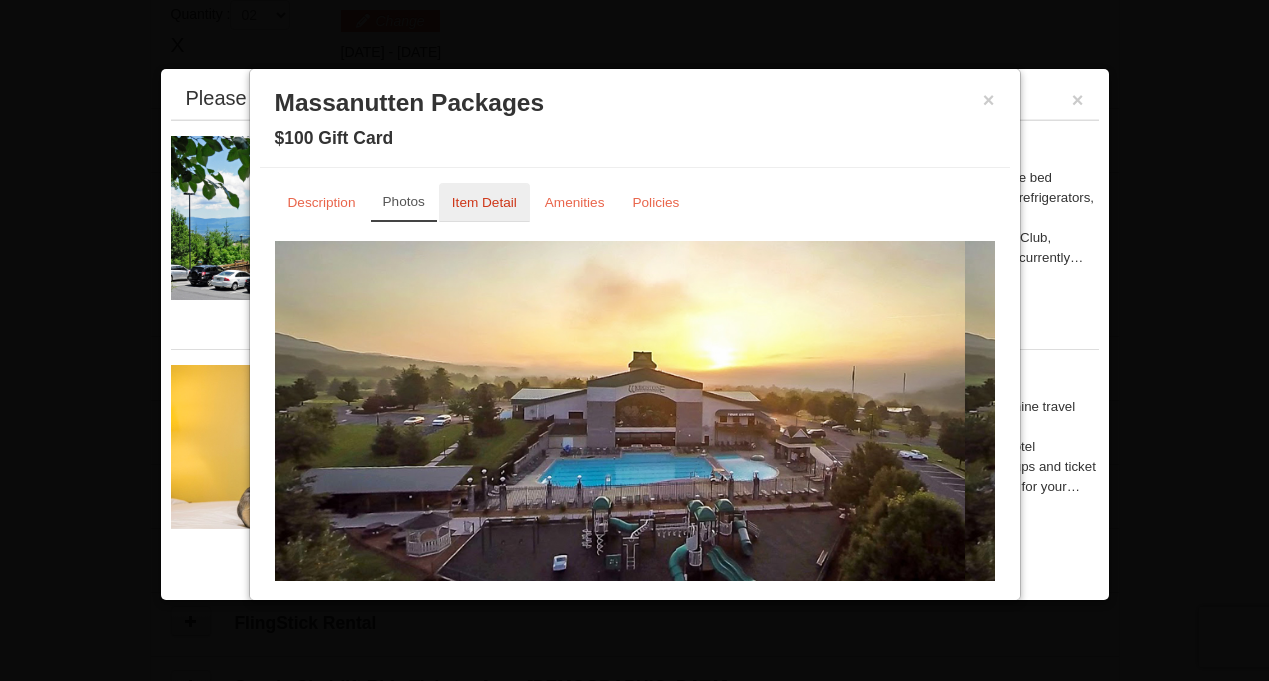 click on "Item Detail" at bounding box center (484, 202) 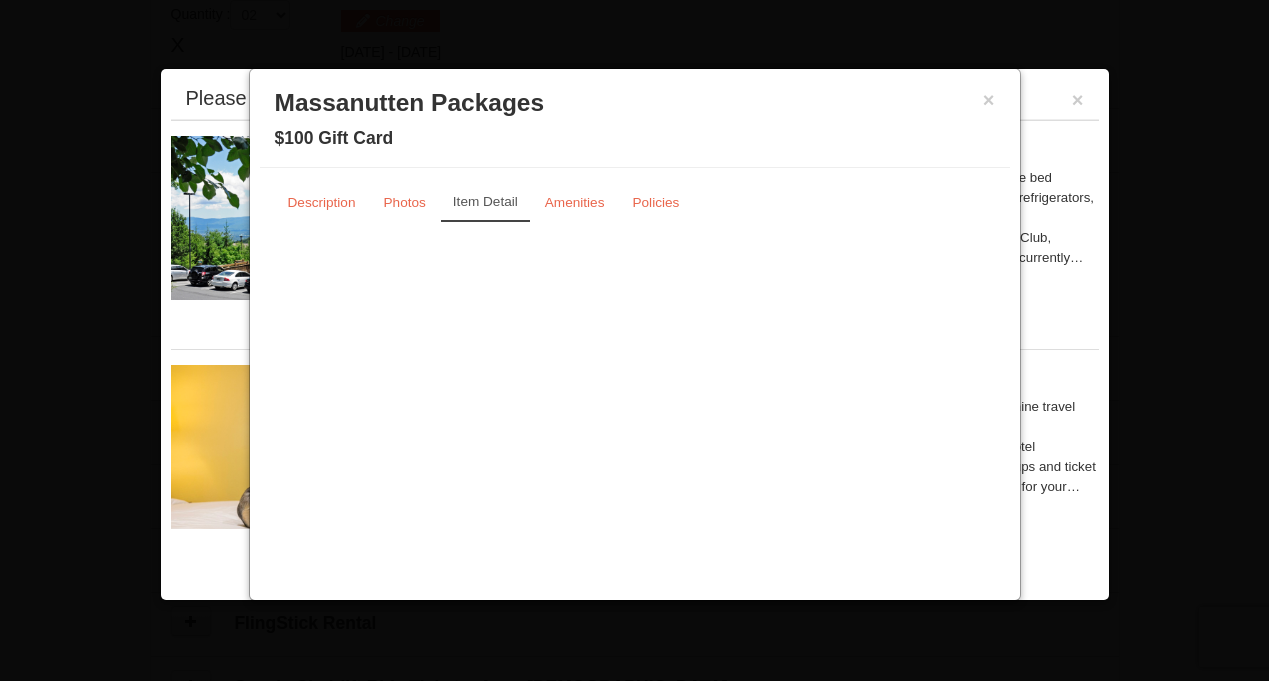 drag, startPoint x: 1035, startPoint y: 115, endPoint x: 1035, endPoint y: 104, distance: 11 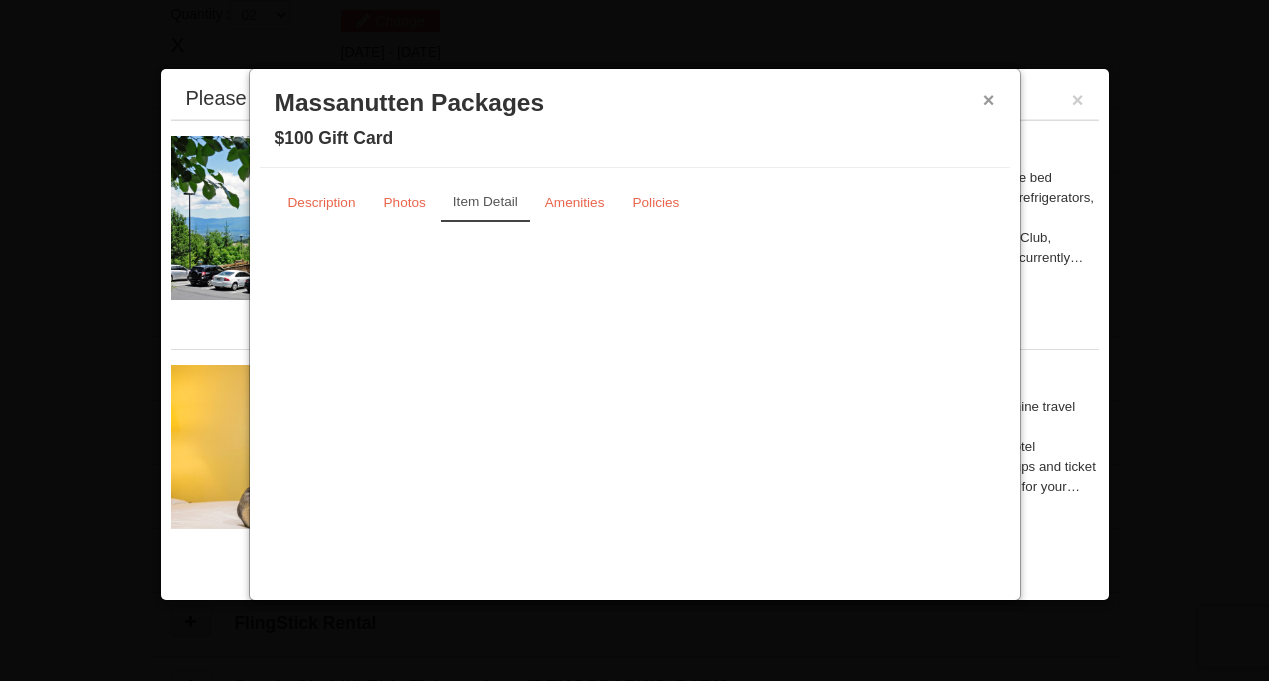 click on "×" at bounding box center (989, 100) 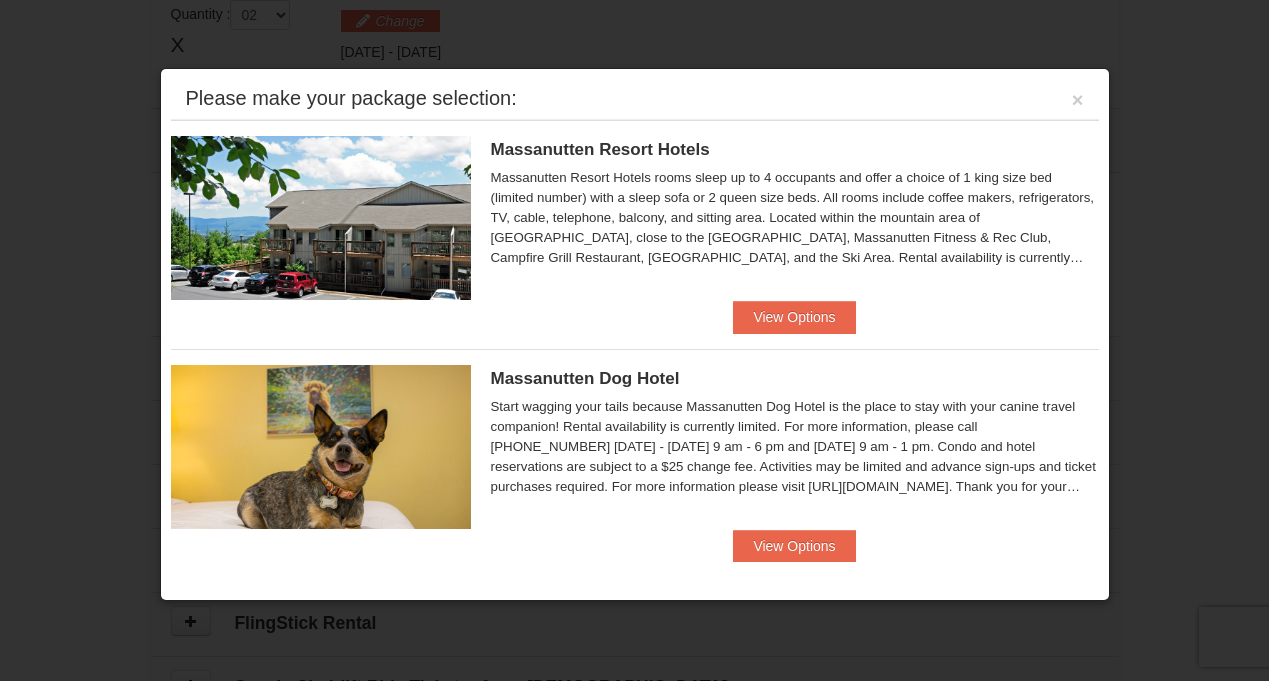 click on "Please make your package selection:
×" at bounding box center [635, 99] 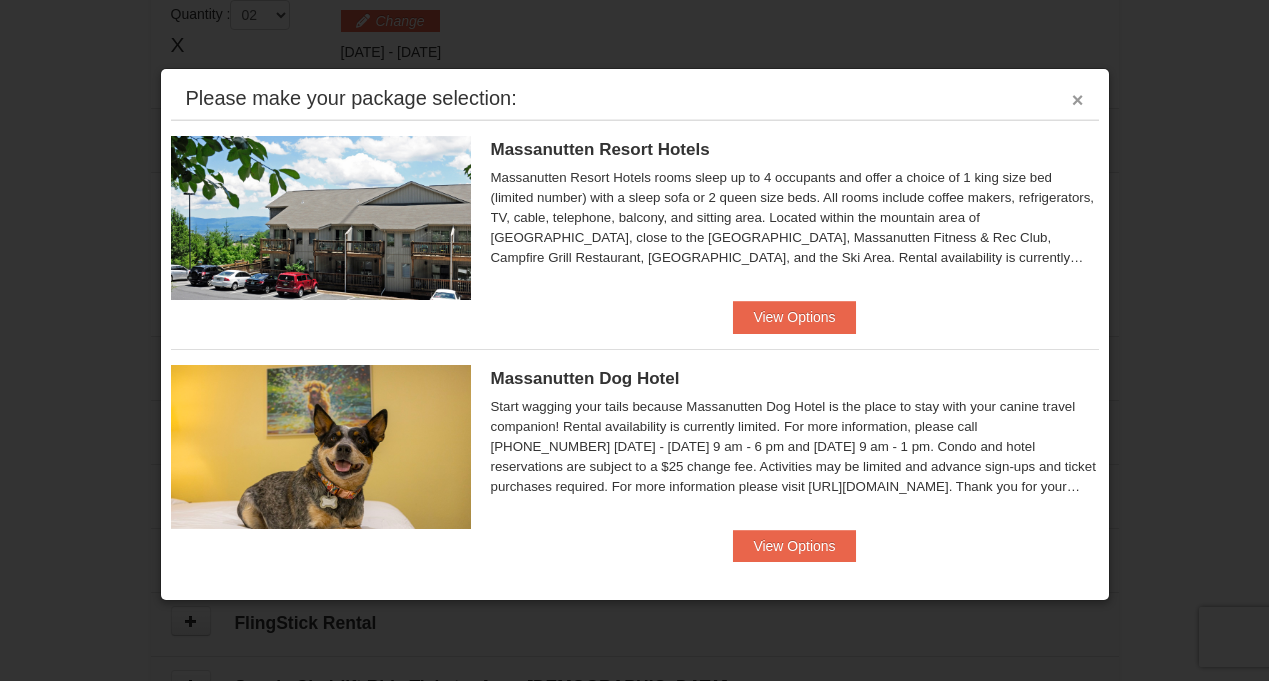 click on "×" at bounding box center (1078, 100) 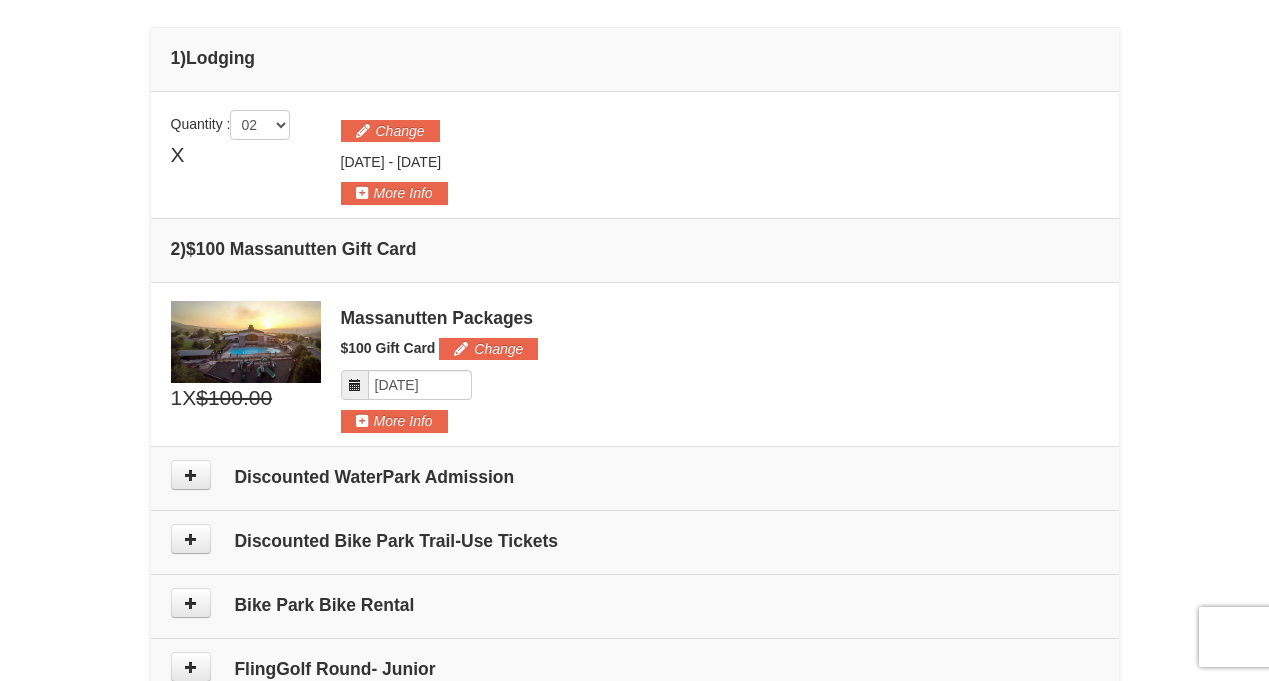 scroll, scrollTop: 491, scrollLeft: 0, axis: vertical 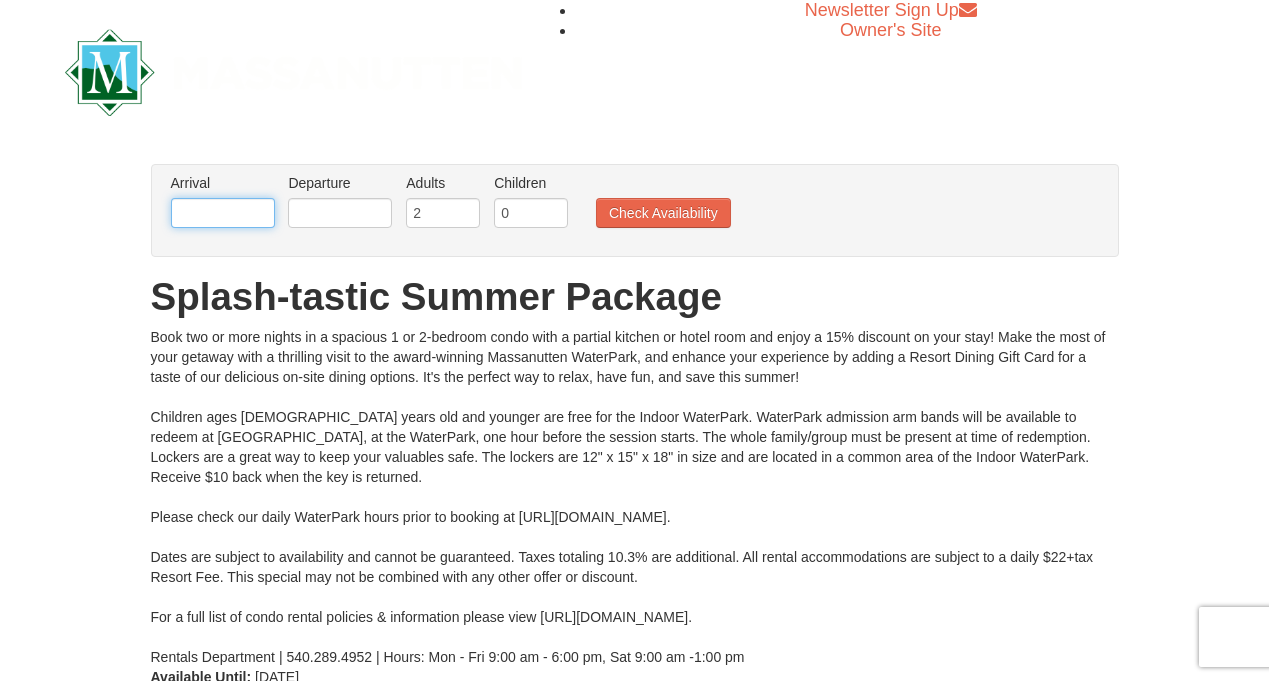 click at bounding box center (223, 213) 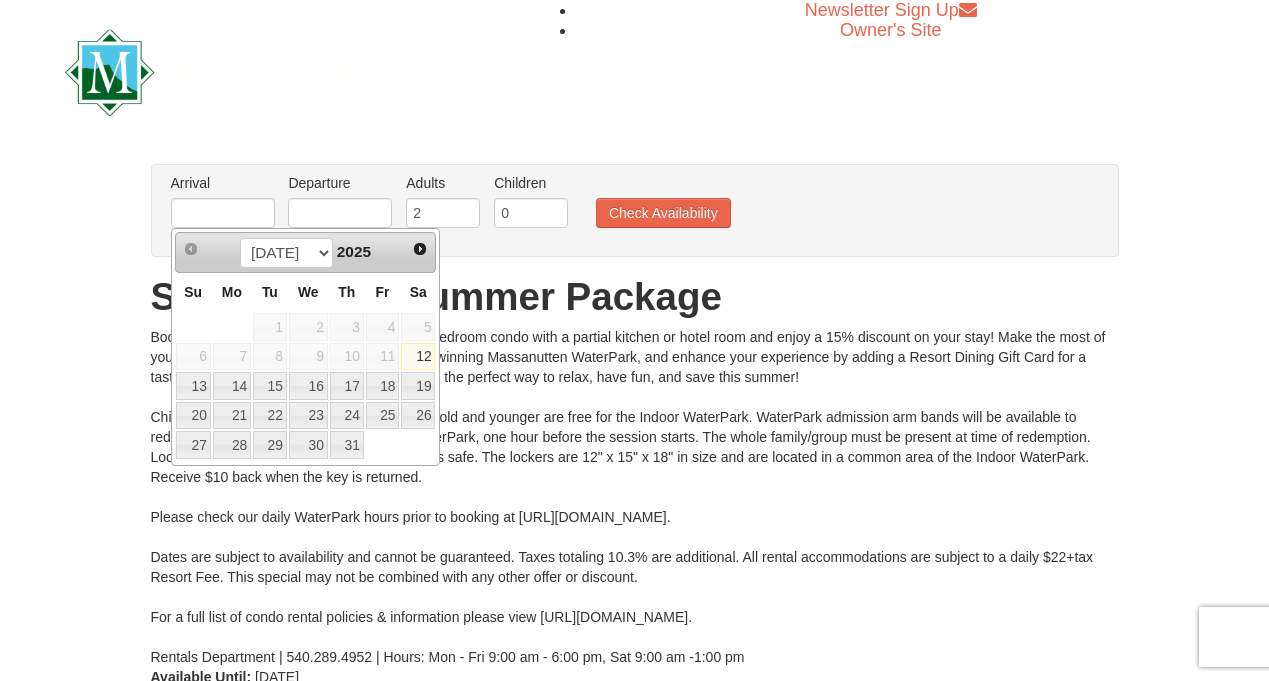 click on "12" at bounding box center [418, 357] 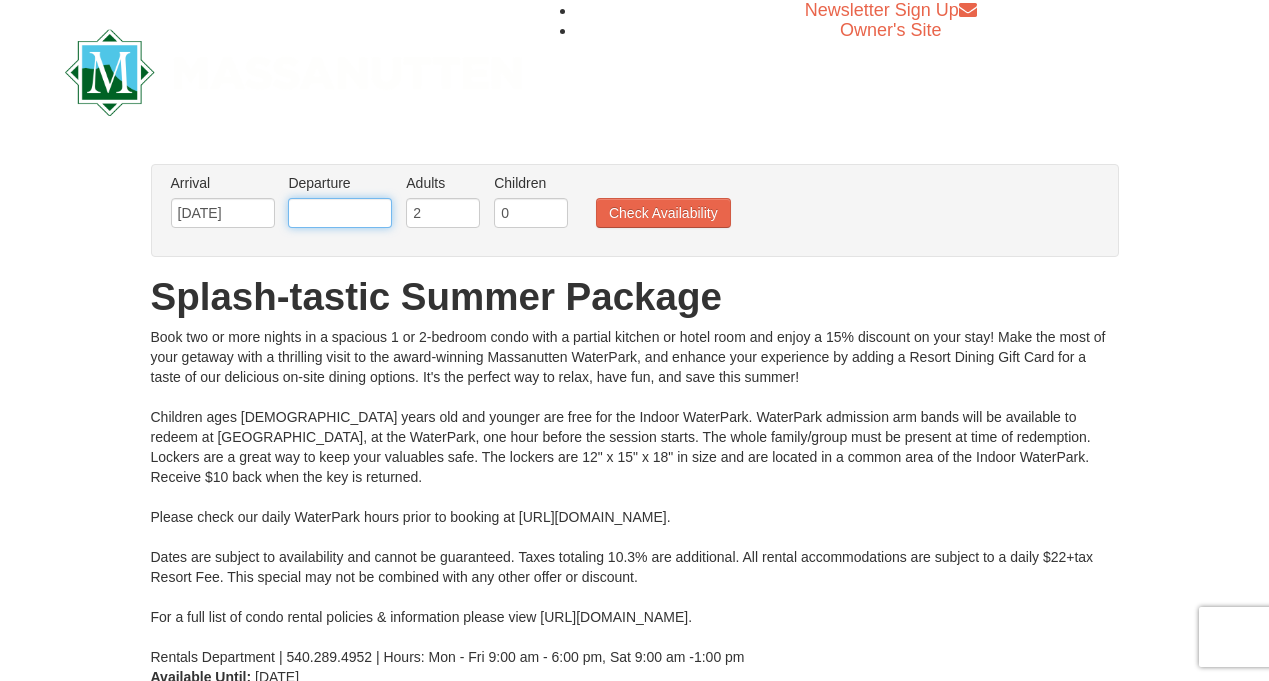 click at bounding box center (340, 213) 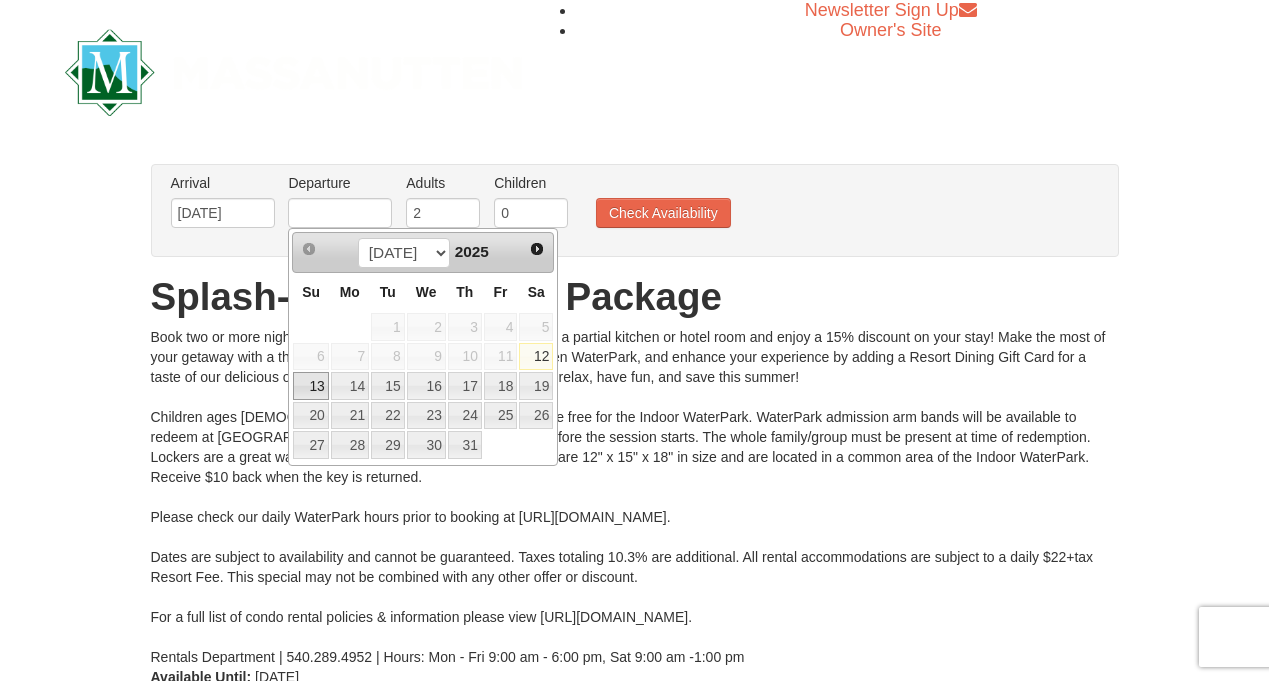 click on "13" at bounding box center [310, 386] 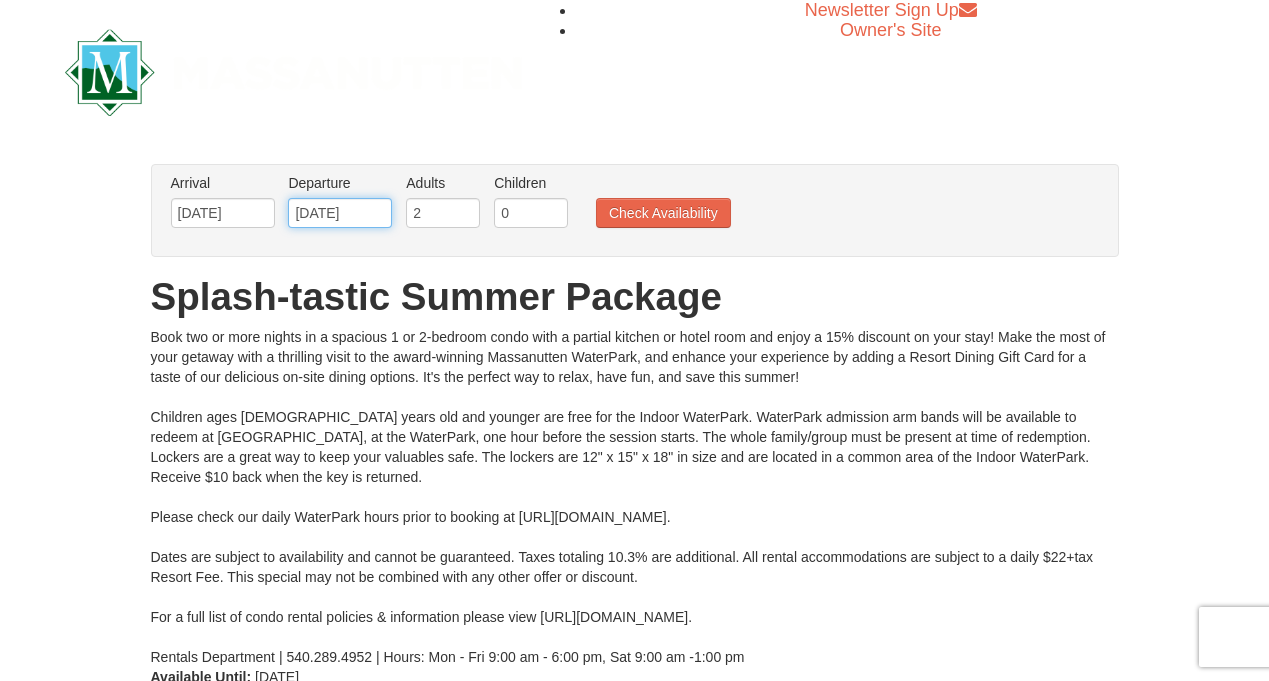 click on "[DATE]" at bounding box center [340, 213] 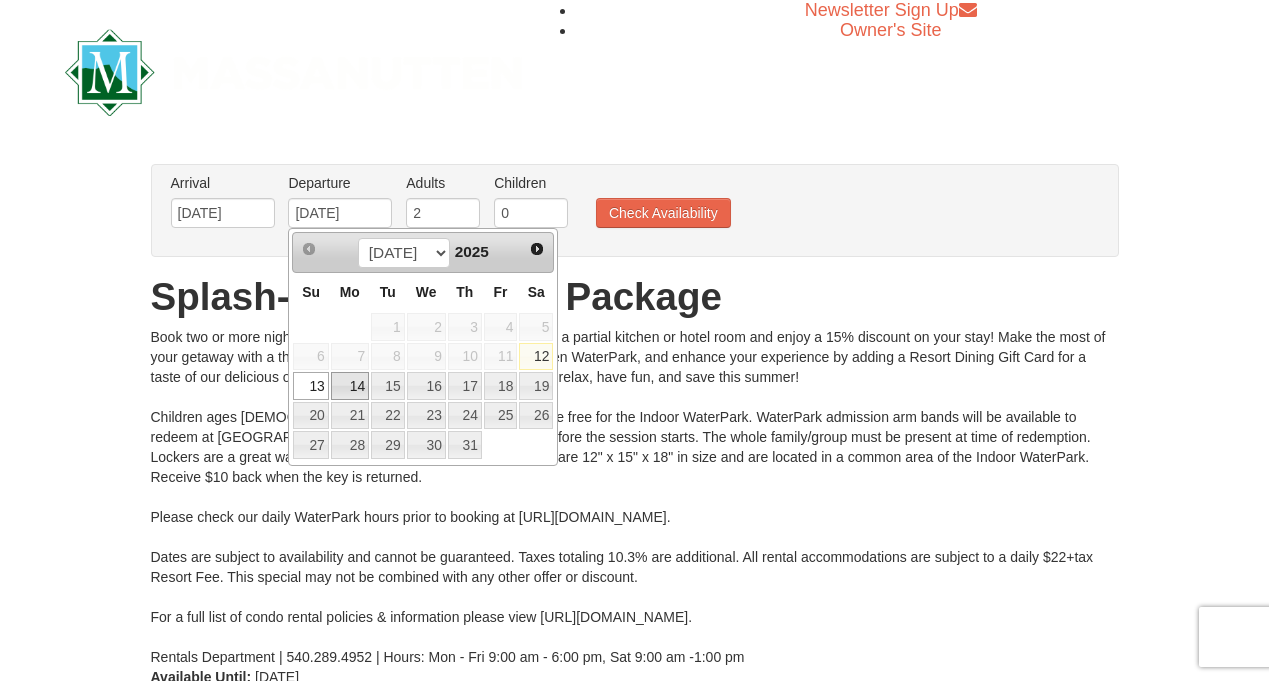 click on "14" at bounding box center (350, 386) 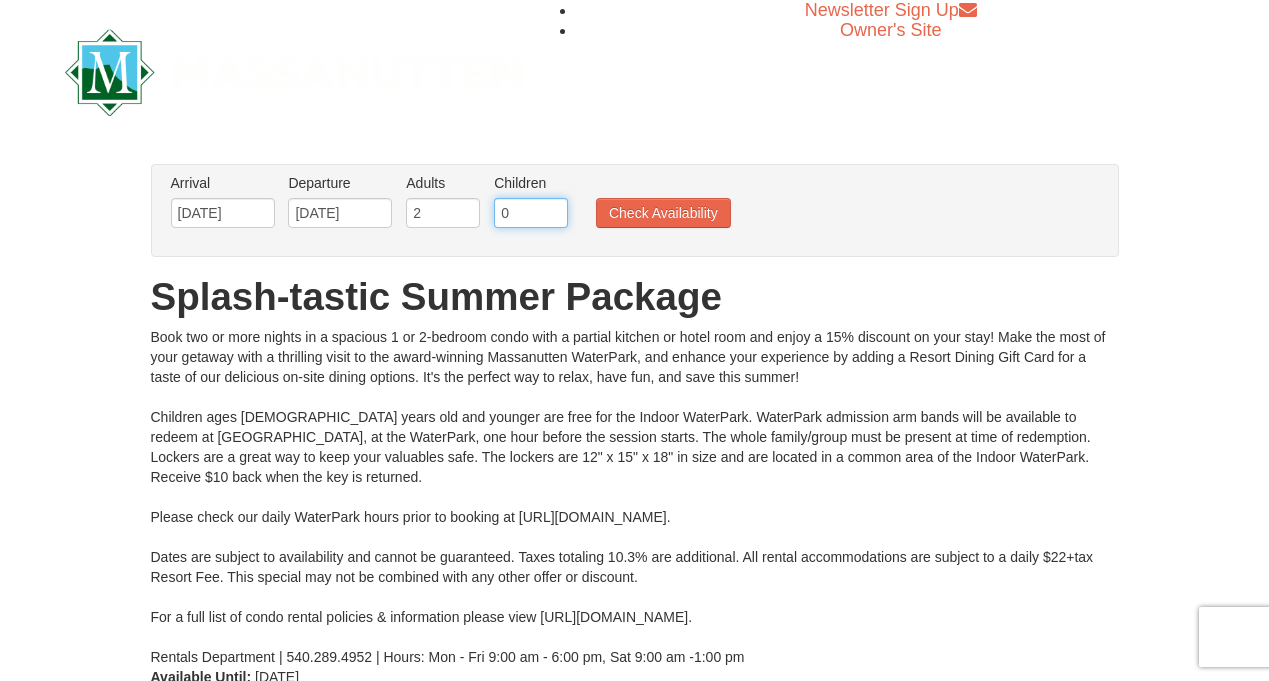 click on "0" at bounding box center (531, 213) 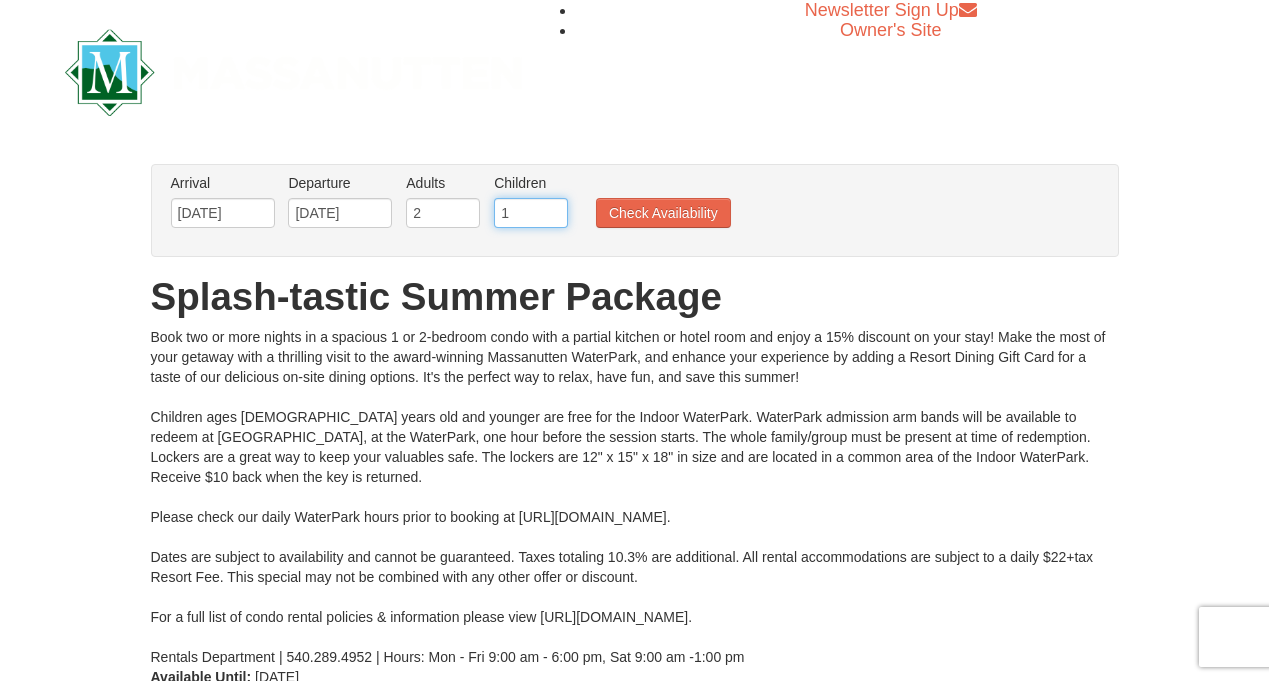 click on "1" at bounding box center (531, 213) 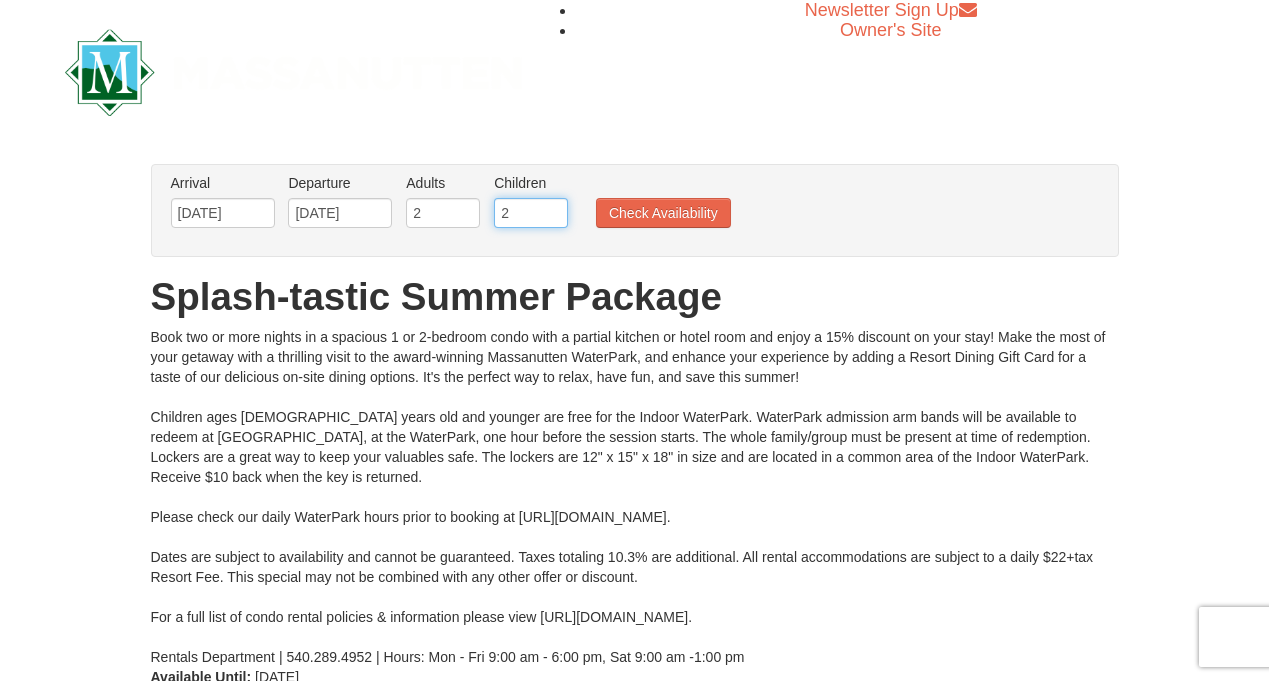 type on "2" 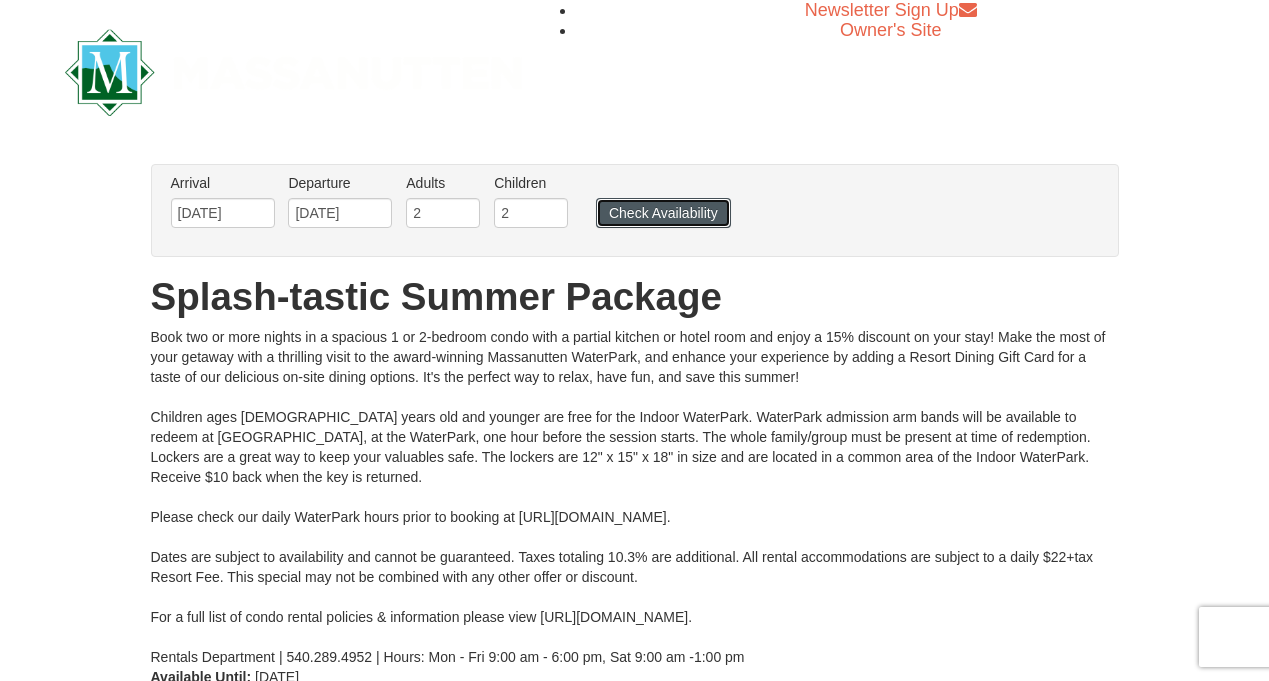 drag, startPoint x: 659, startPoint y: 208, endPoint x: 639, endPoint y: 332, distance: 125.60255 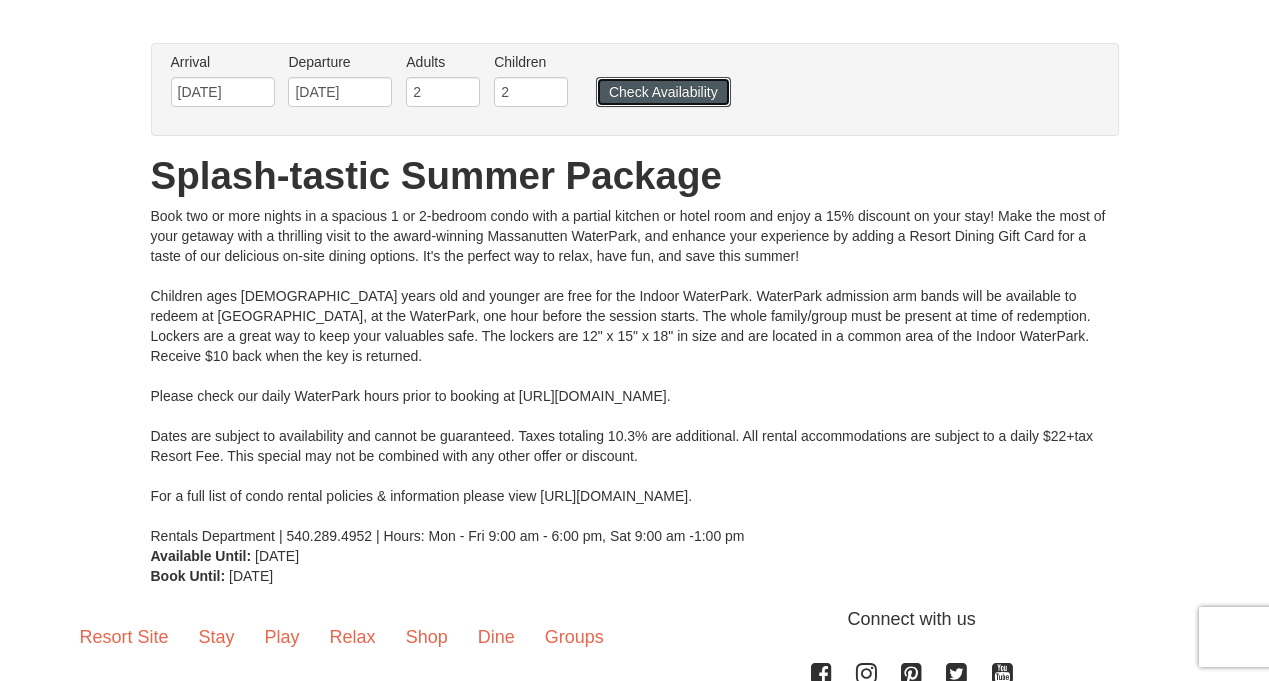 scroll, scrollTop: 106, scrollLeft: 0, axis: vertical 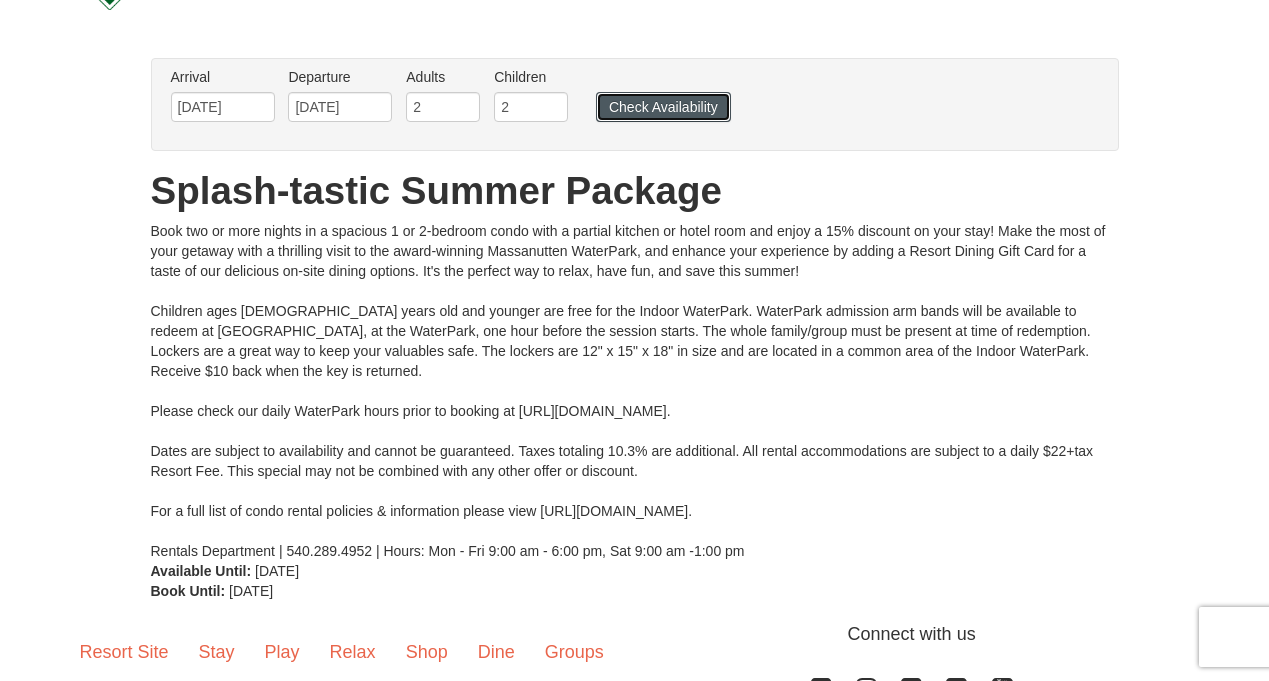 click on "Check Availability" at bounding box center [663, 107] 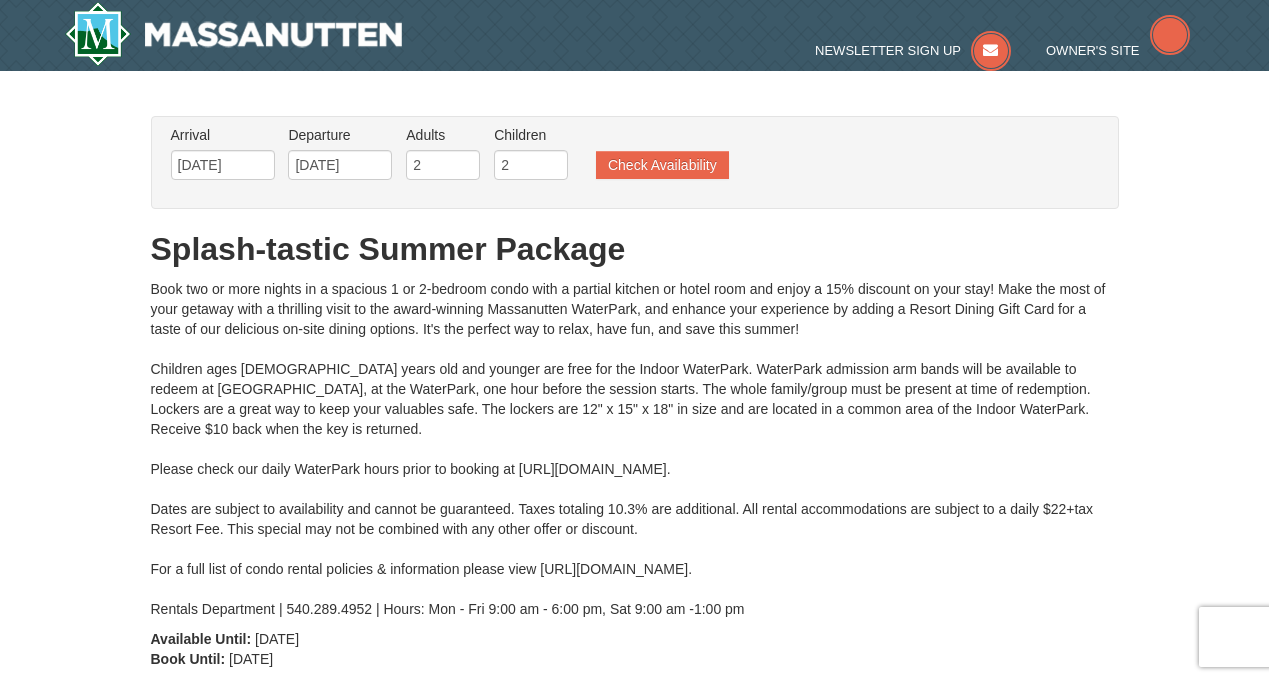 scroll, scrollTop: 0, scrollLeft: 0, axis: both 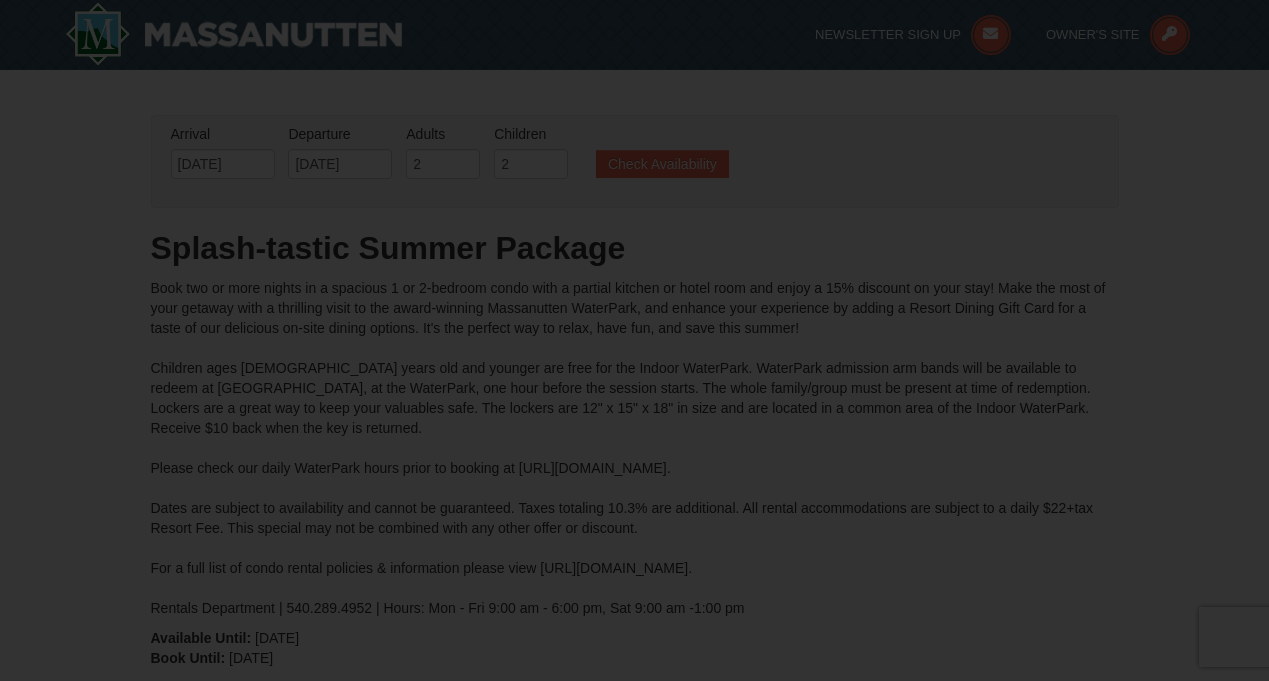 type on "[DATE]" 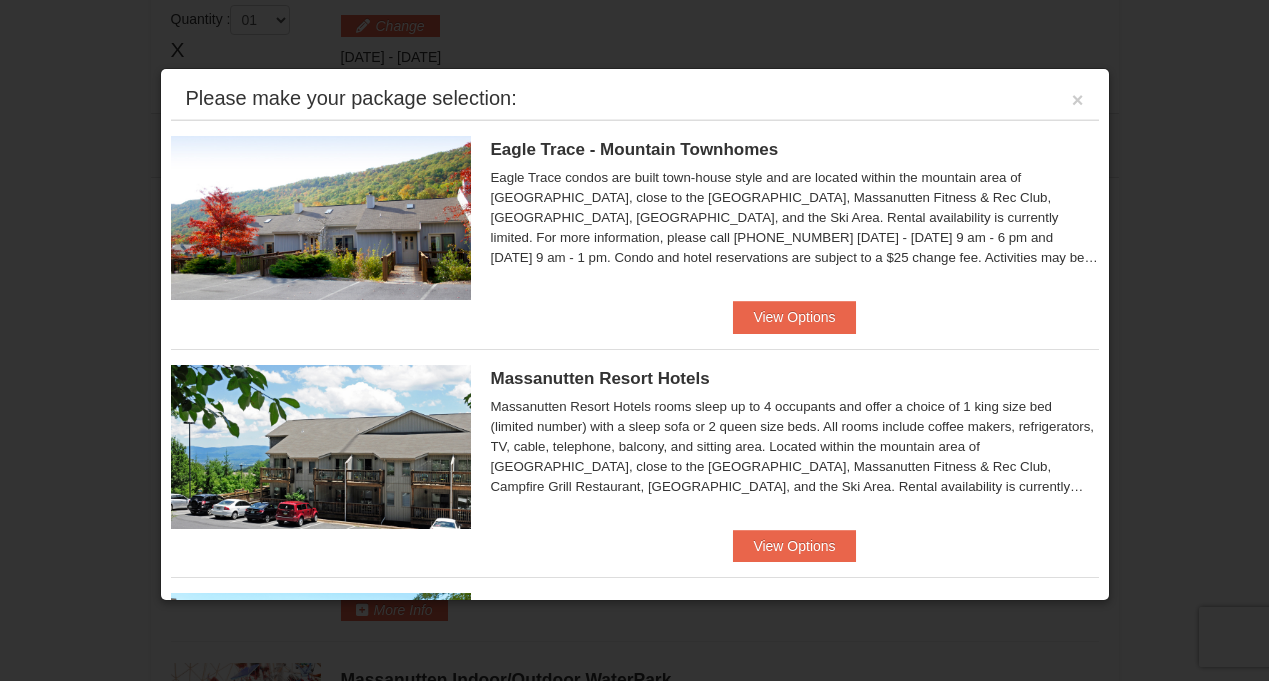 scroll, scrollTop: 772, scrollLeft: 0, axis: vertical 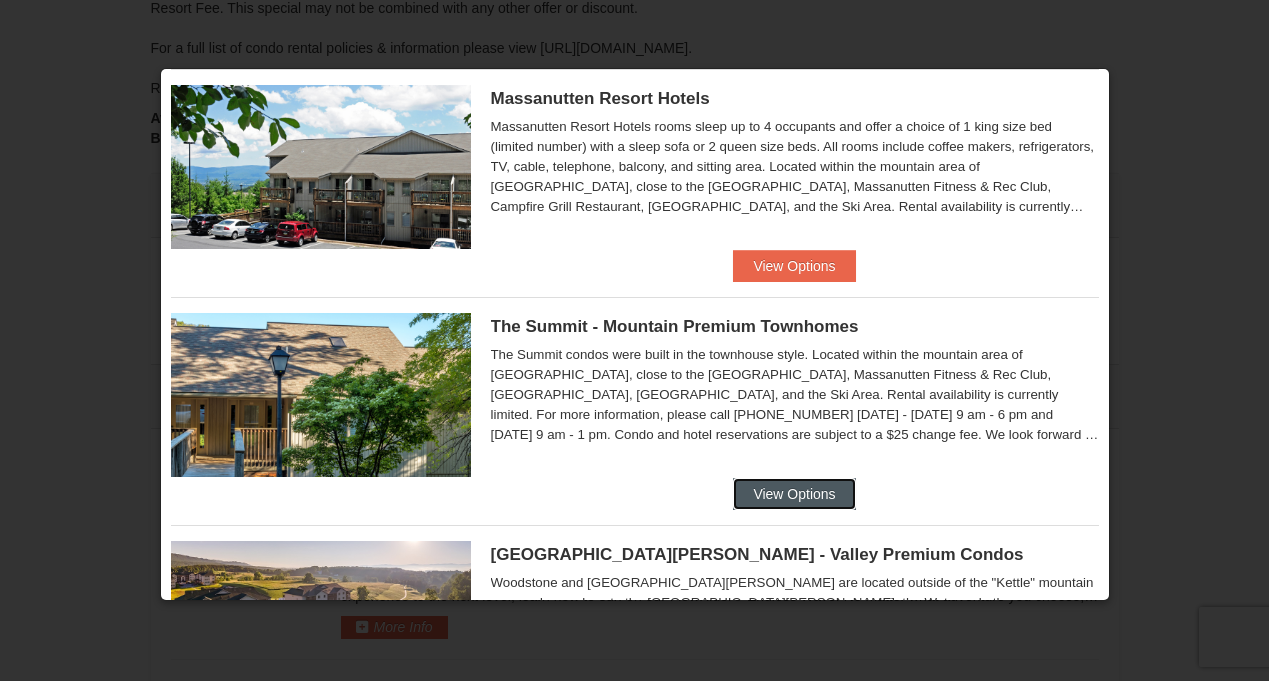 click on "View Options" at bounding box center (794, 494) 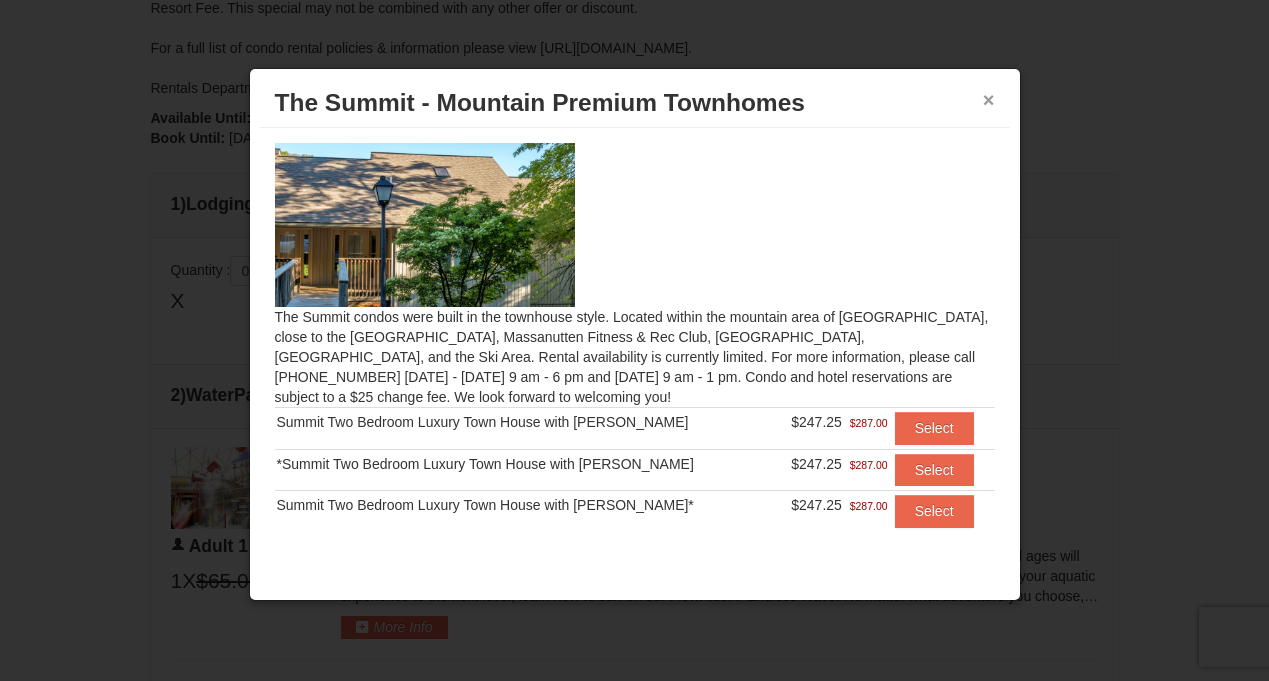 click on "×" at bounding box center (989, 100) 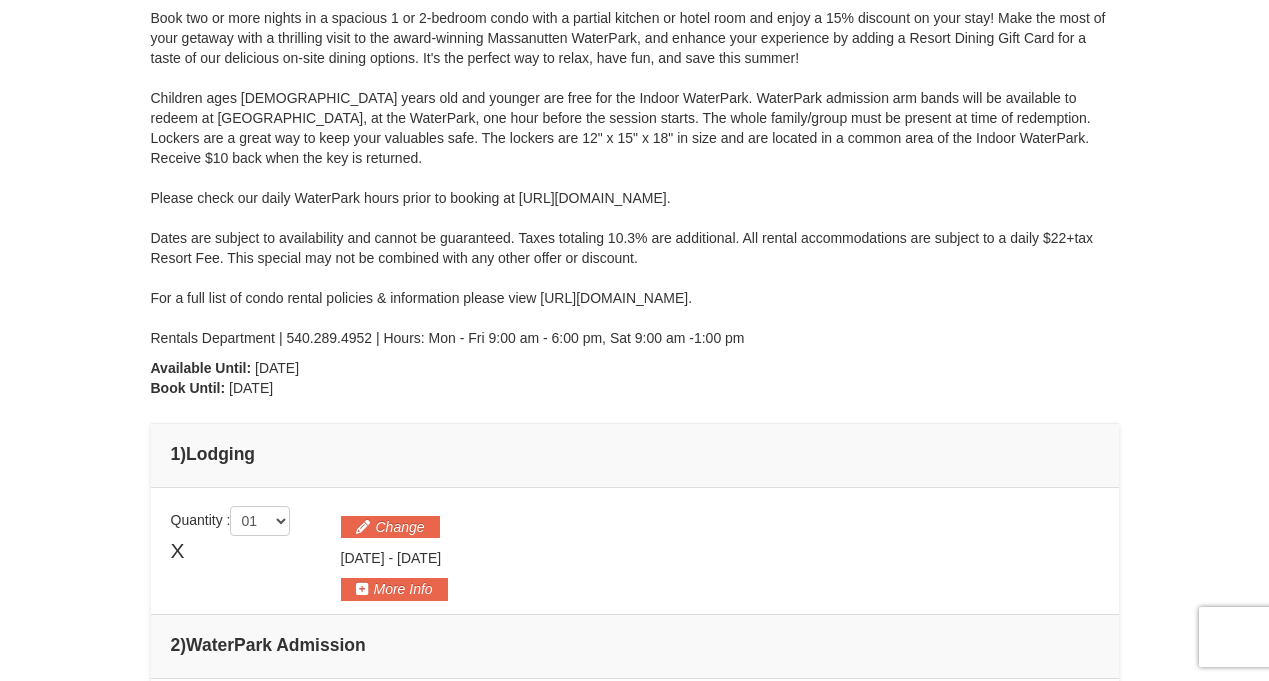scroll, scrollTop: 273, scrollLeft: 0, axis: vertical 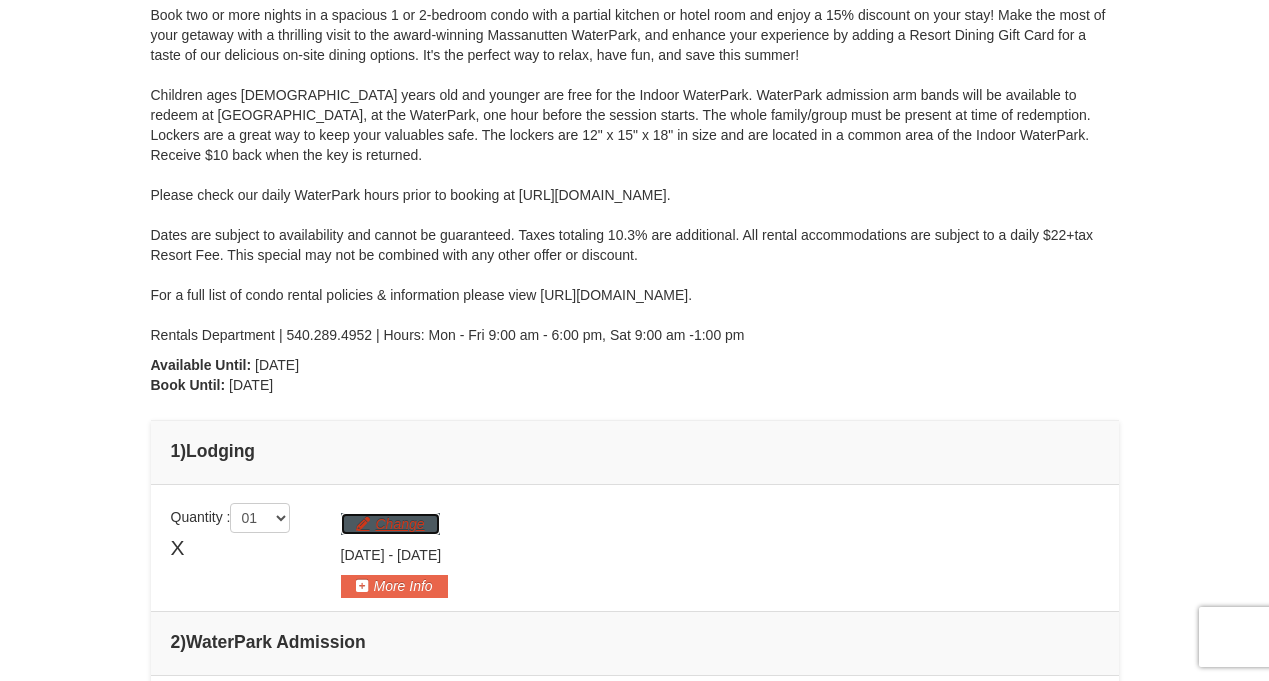 click on "Change" at bounding box center [390, 524] 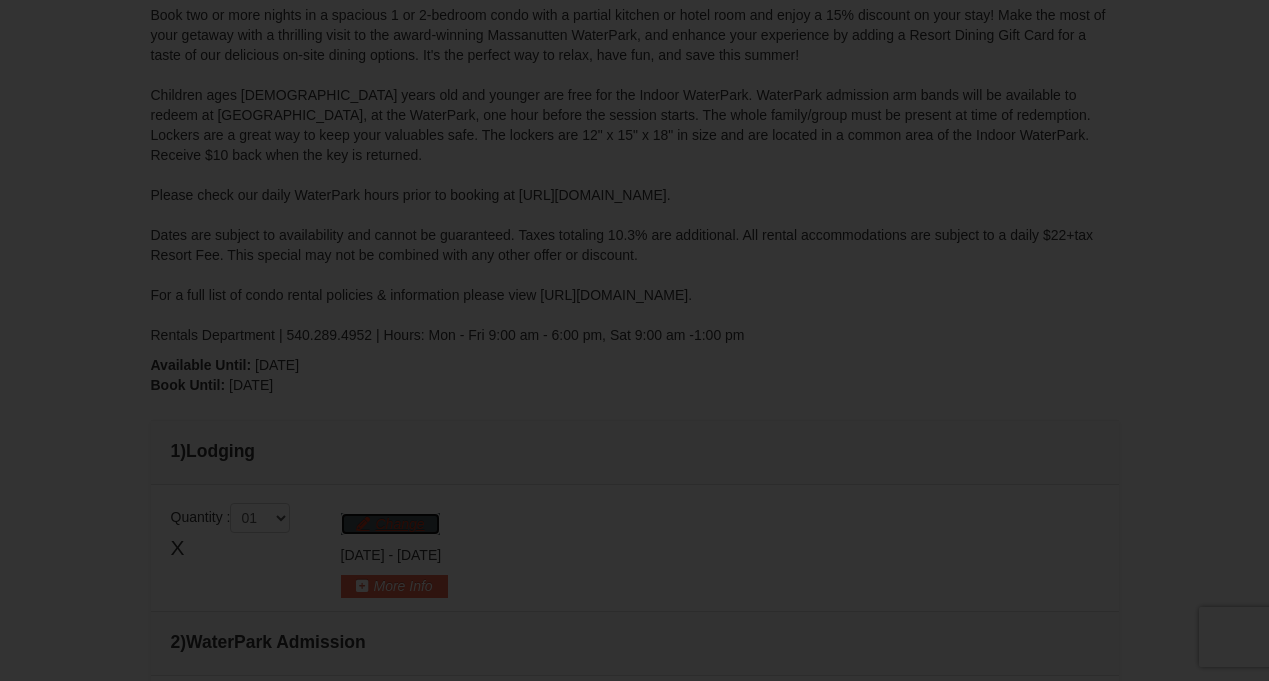 scroll, scrollTop: 327, scrollLeft: 0, axis: vertical 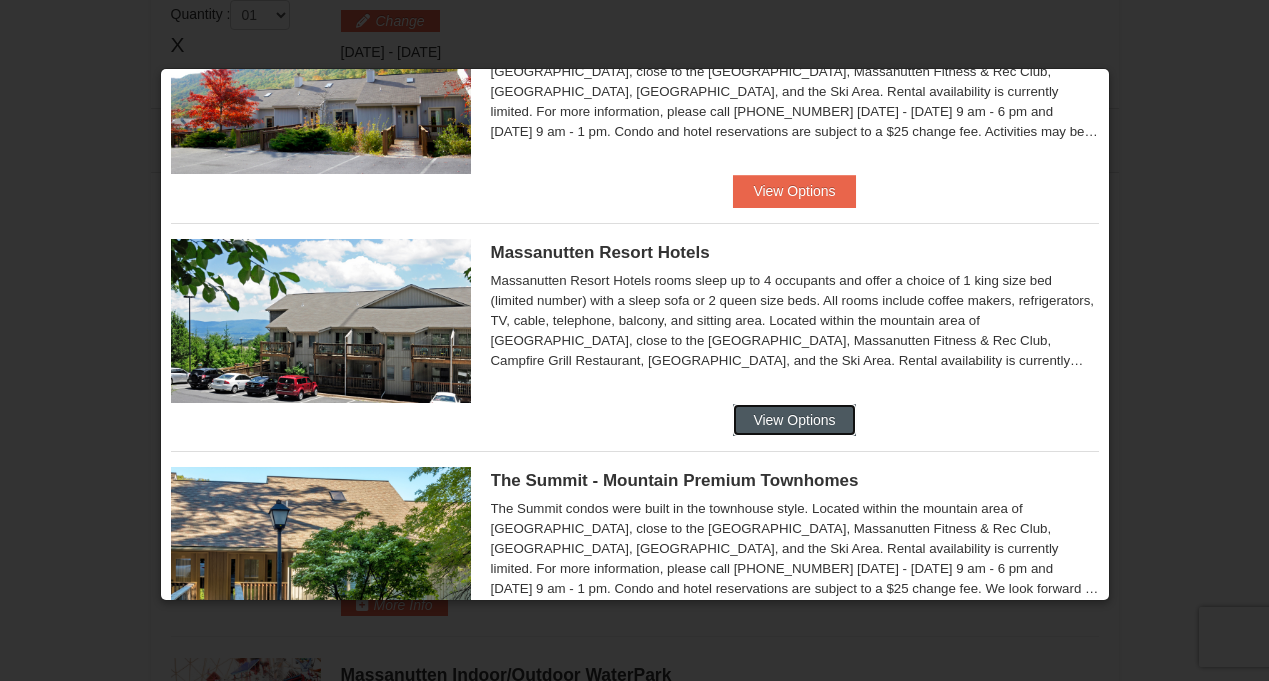 click on "View Options" at bounding box center (794, 420) 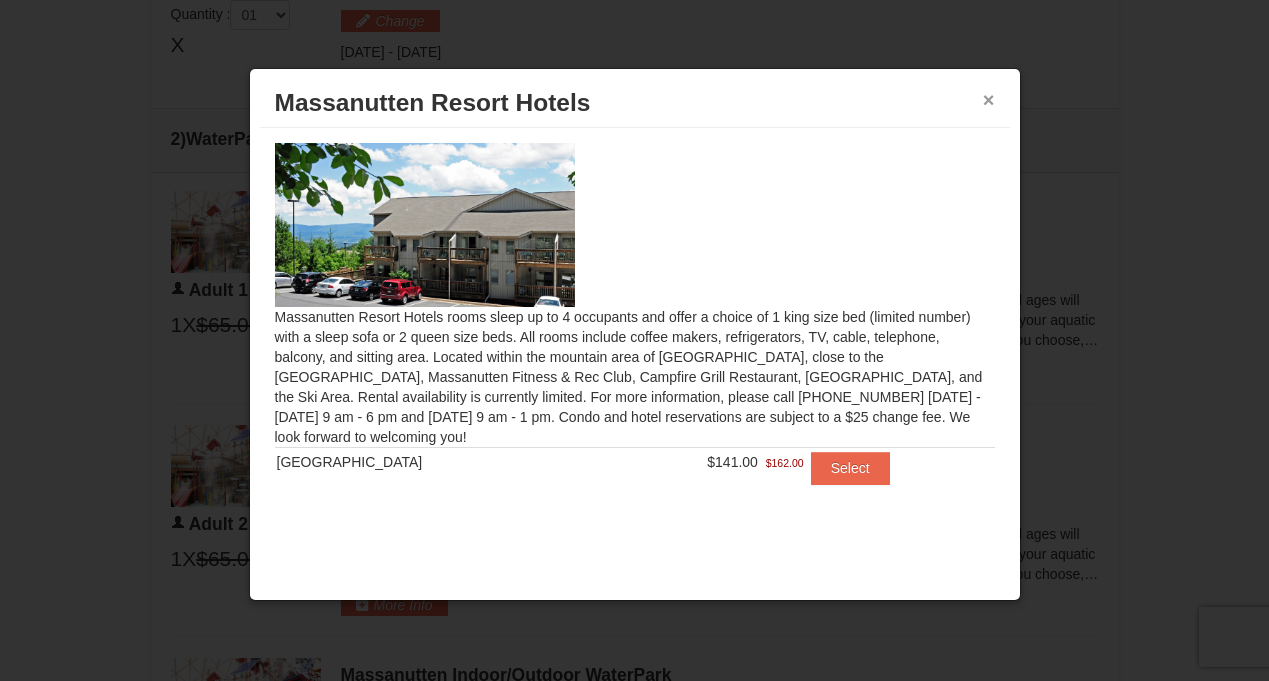 click on "×" at bounding box center [989, 100] 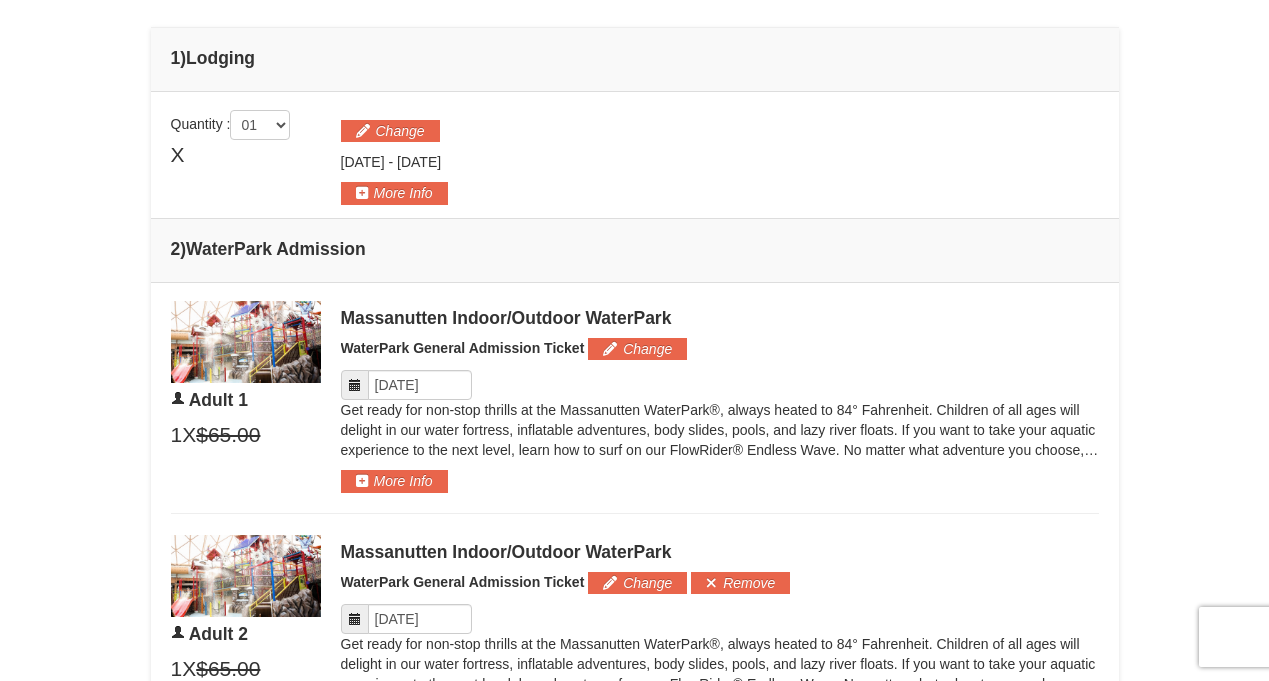 scroll, scrollTop: 627, scrollLeft: 0, axis: vertical 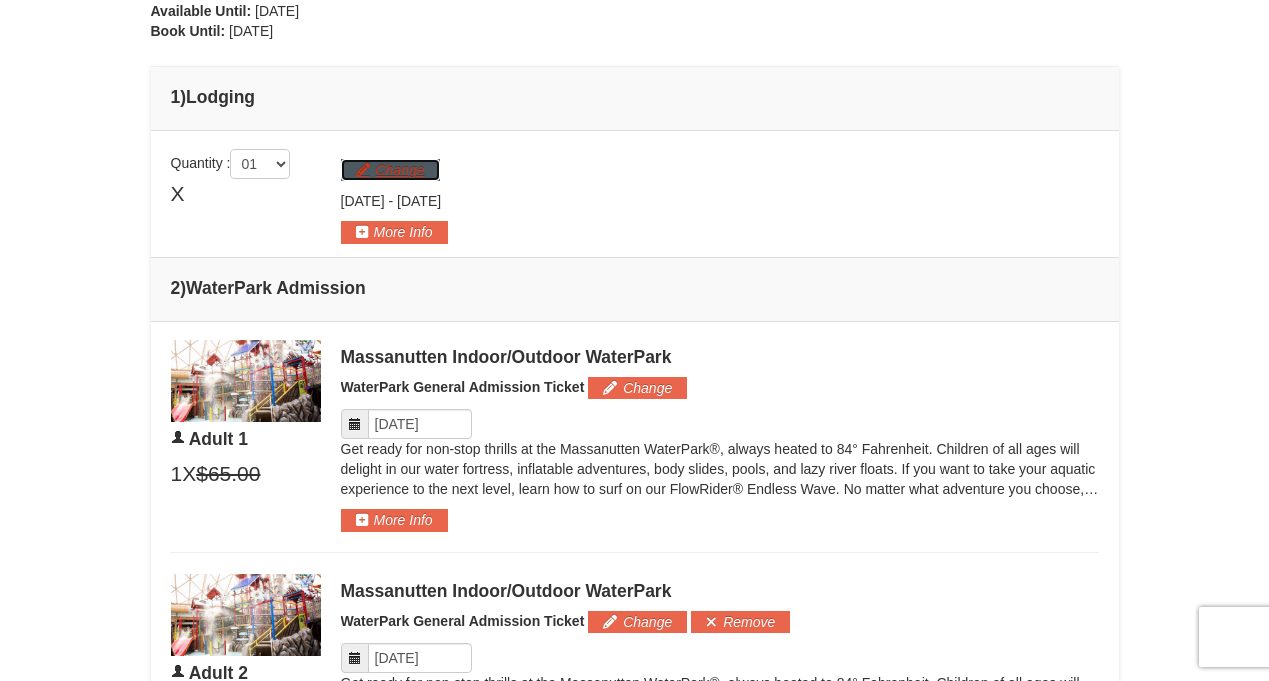 click on "Change" at bounding box center (390, 170) 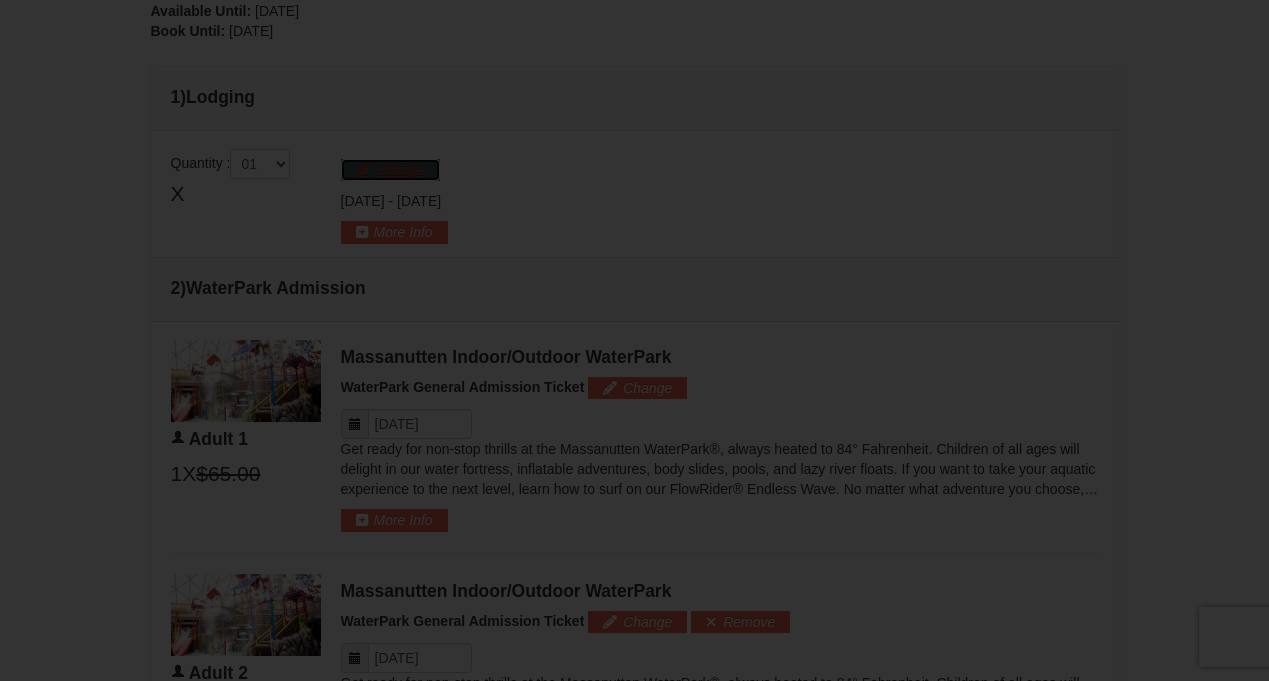 scroll, scrollTop: 657, scrollLeft: 0, axis: vertical 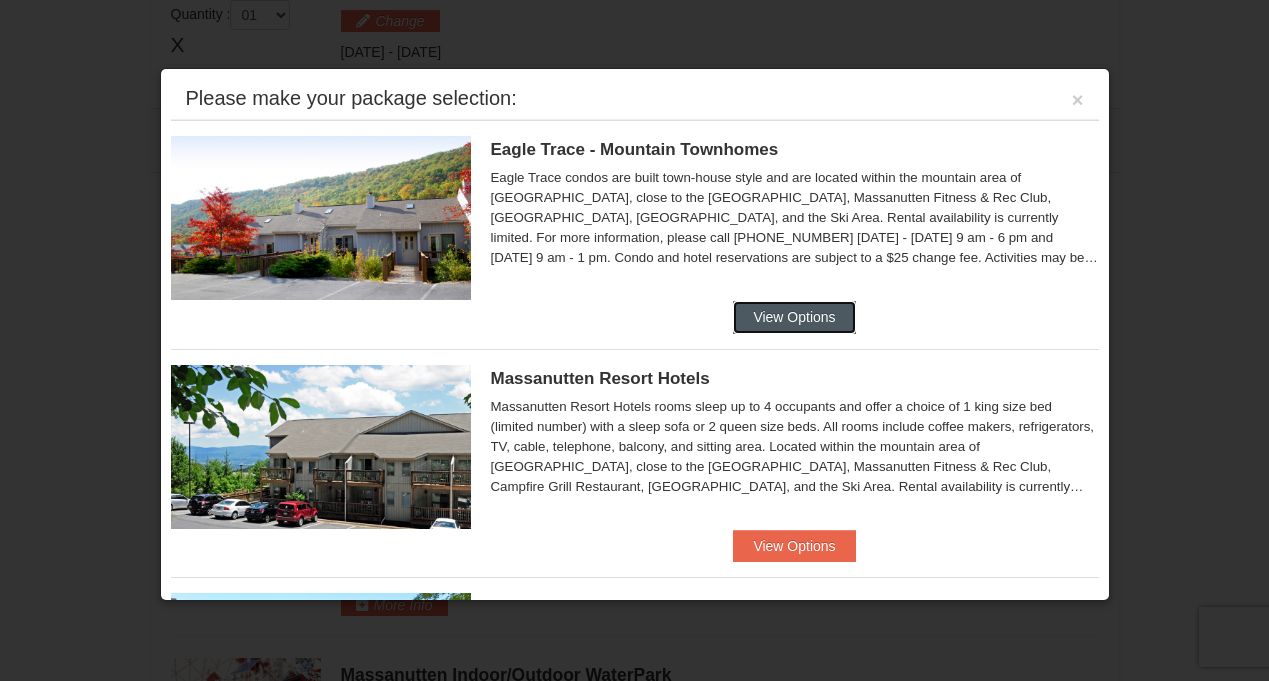 click on "View Options" at bounding box center (794, 317) 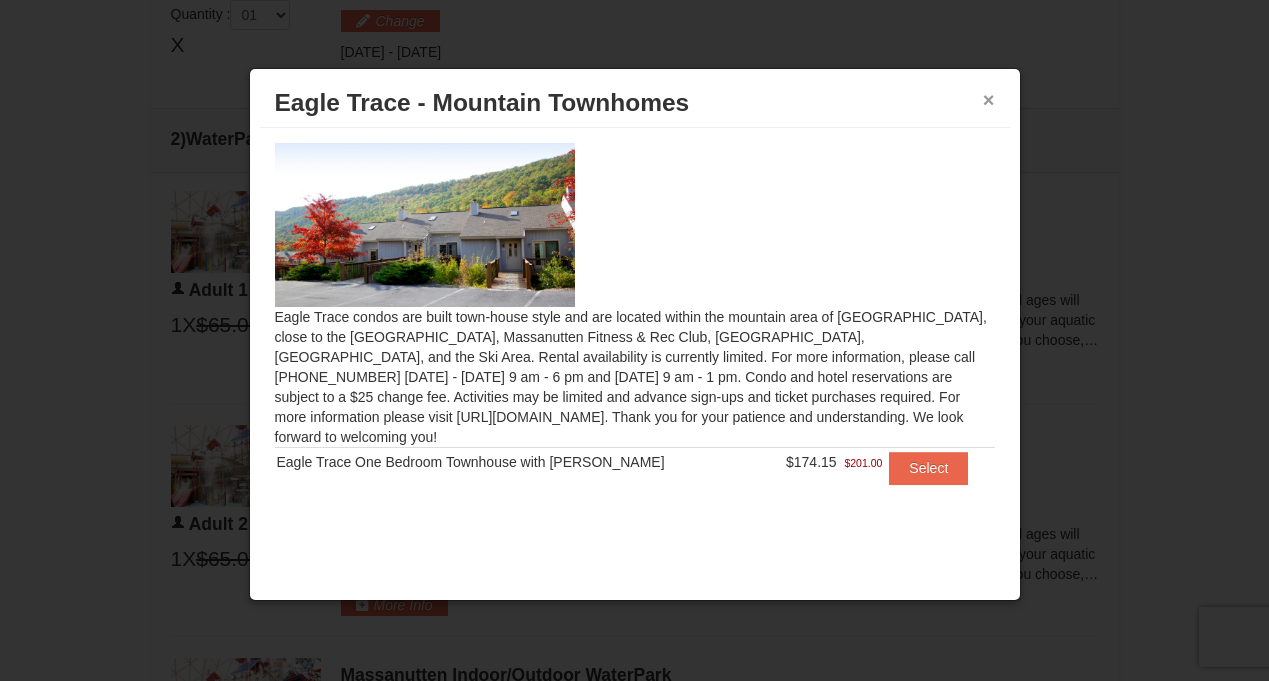 click on "×" at bounding box center [989, 100] 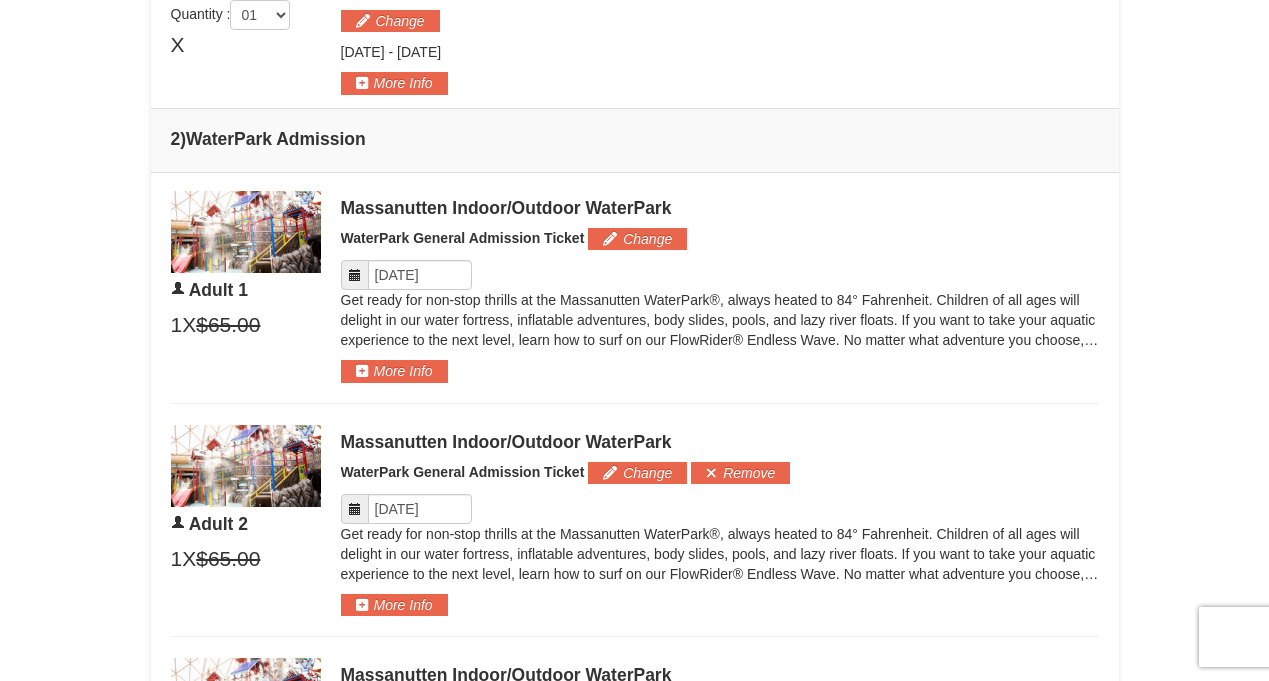 scroll, scrollTop: 781, scrollLeft: 0, axis: vertical 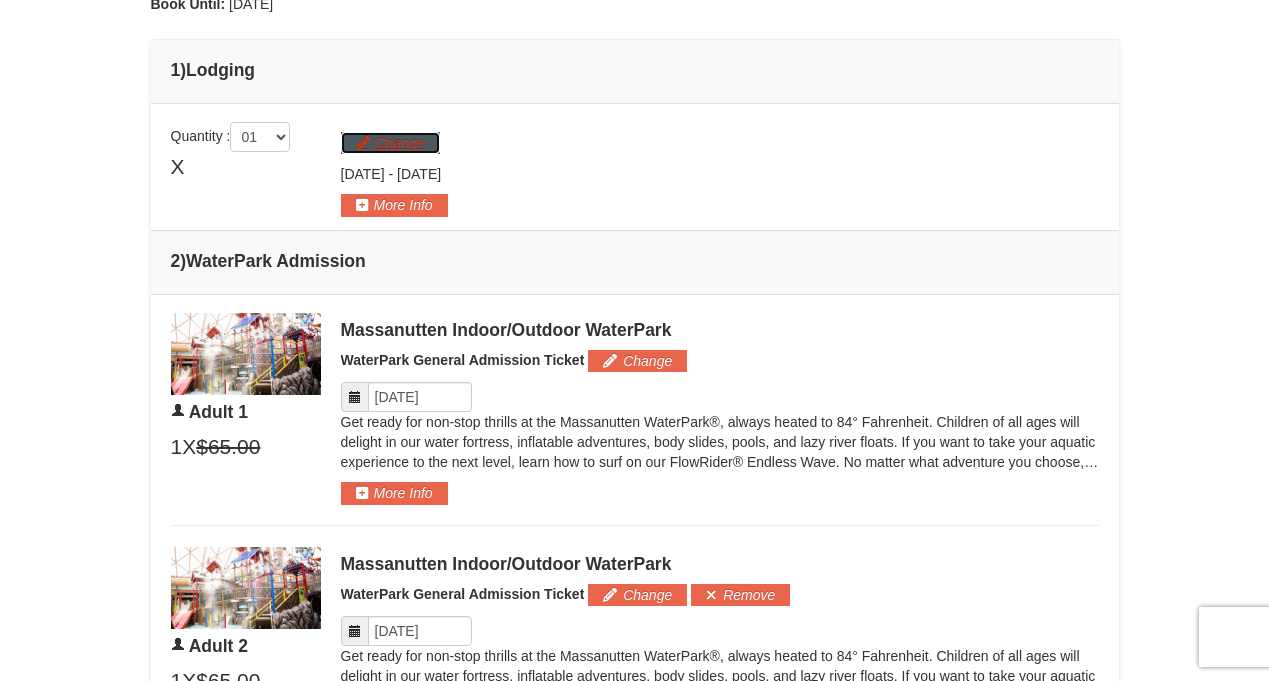 click on "Change" at bounding box center (390, 143) 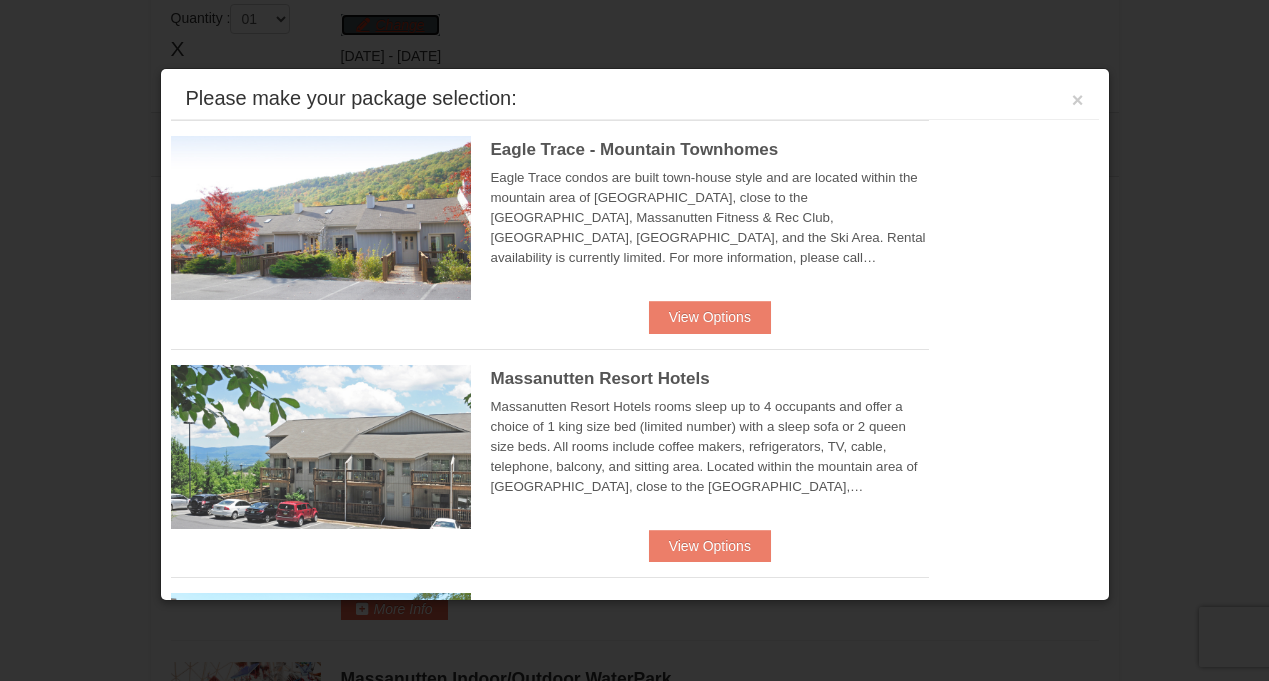 scroll, scrollTop: 776, scrollLeft: 0, axis: vertical 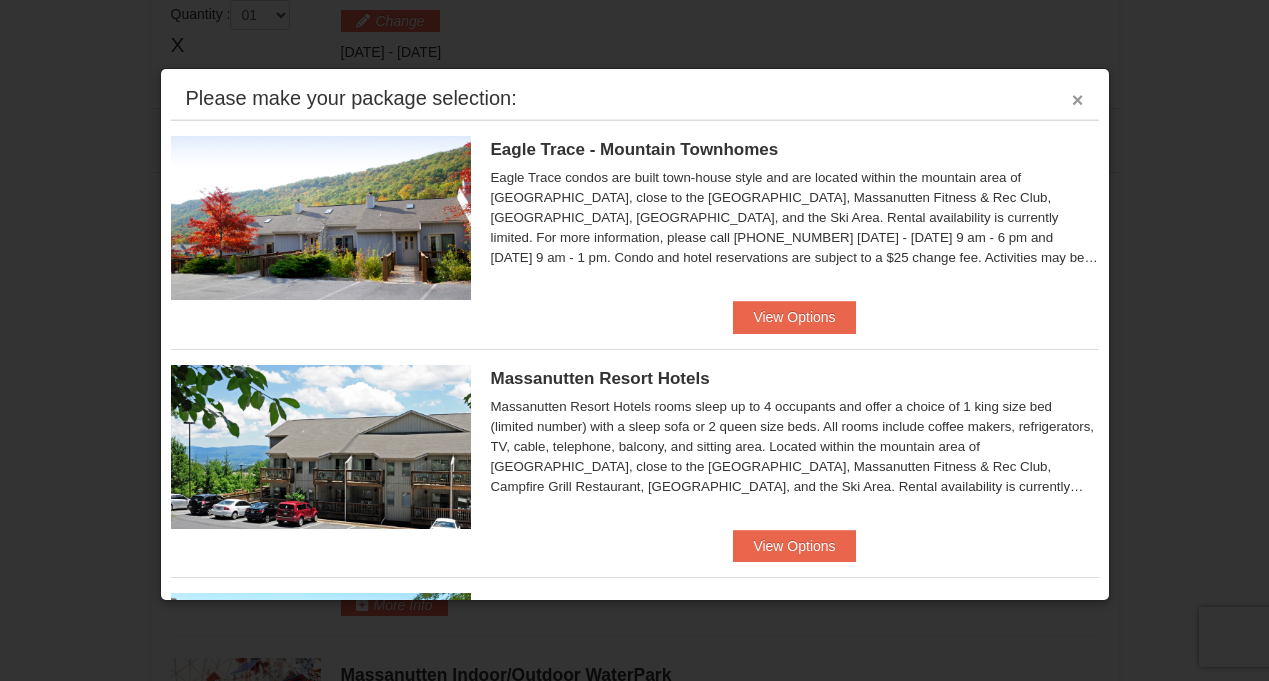 click on "×" at bounding box center (1078, 100) 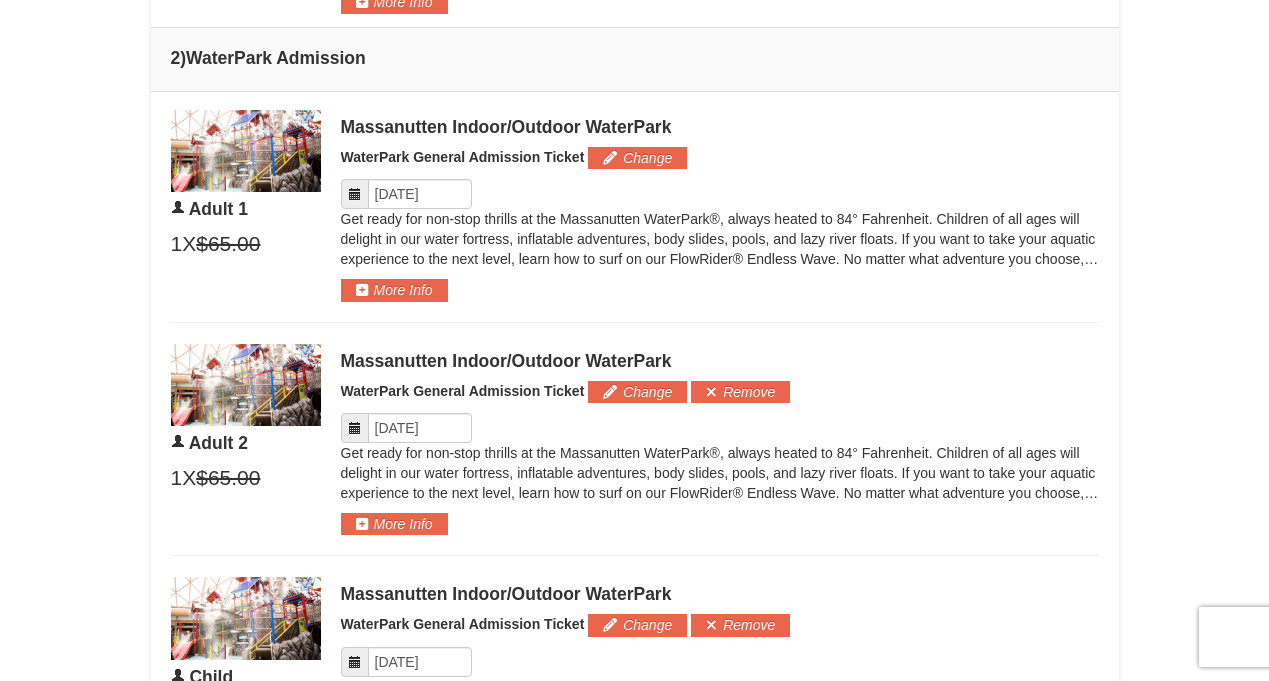 scroll, scrollTop: 399, scrollLeft: 0, axis: vertical 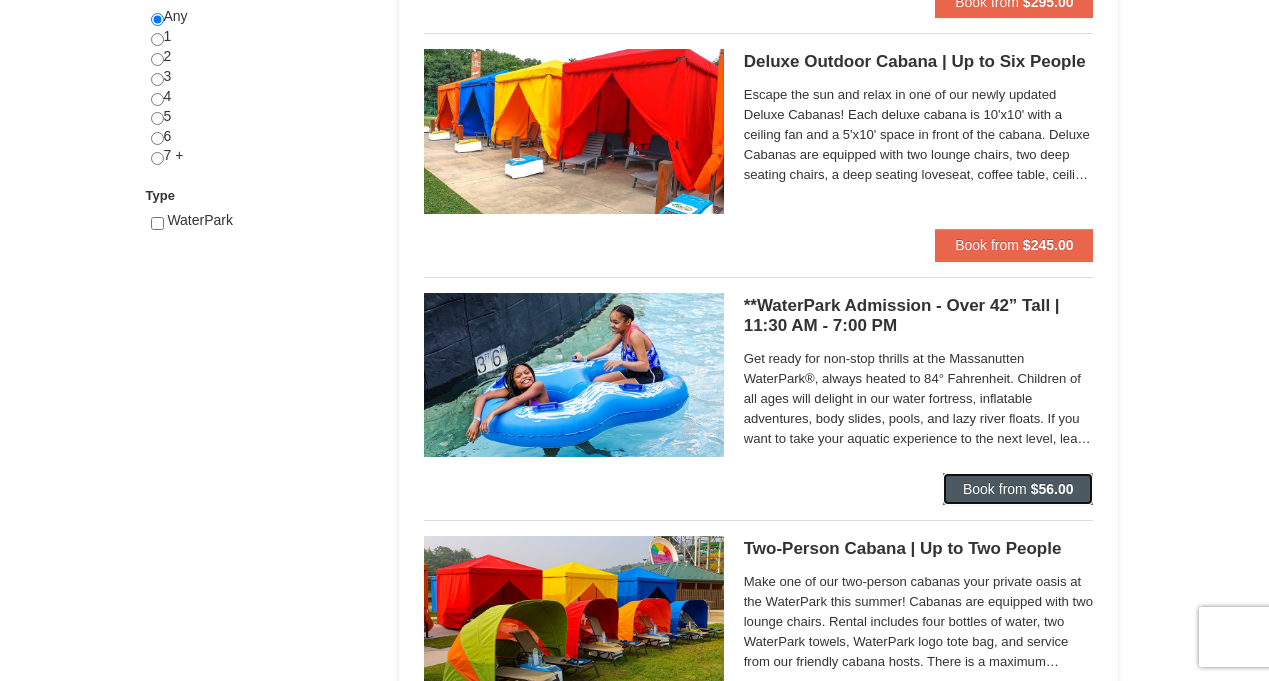 click on "Book from" at bounding box center [995, 489] 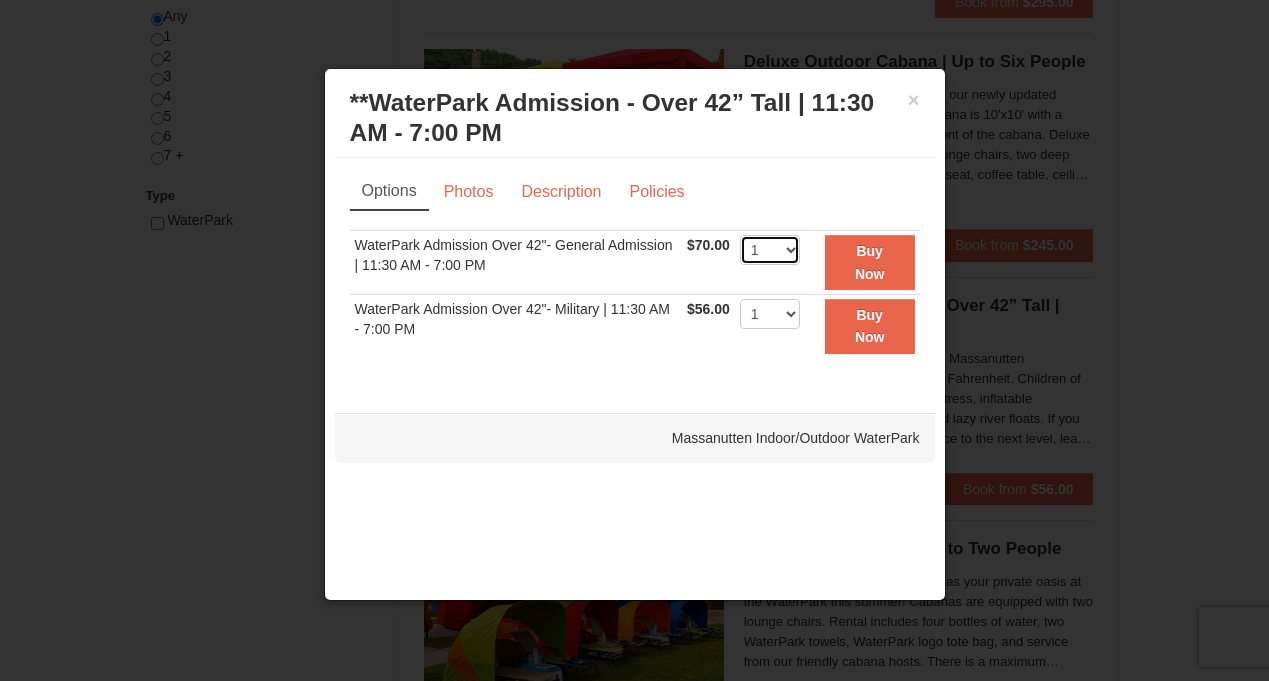 click on "1
2
3
4
5
6
7
8
9
10
11
12
13
14
15
16
17
18
19
20
21 22" at bounding box center (770, 250) 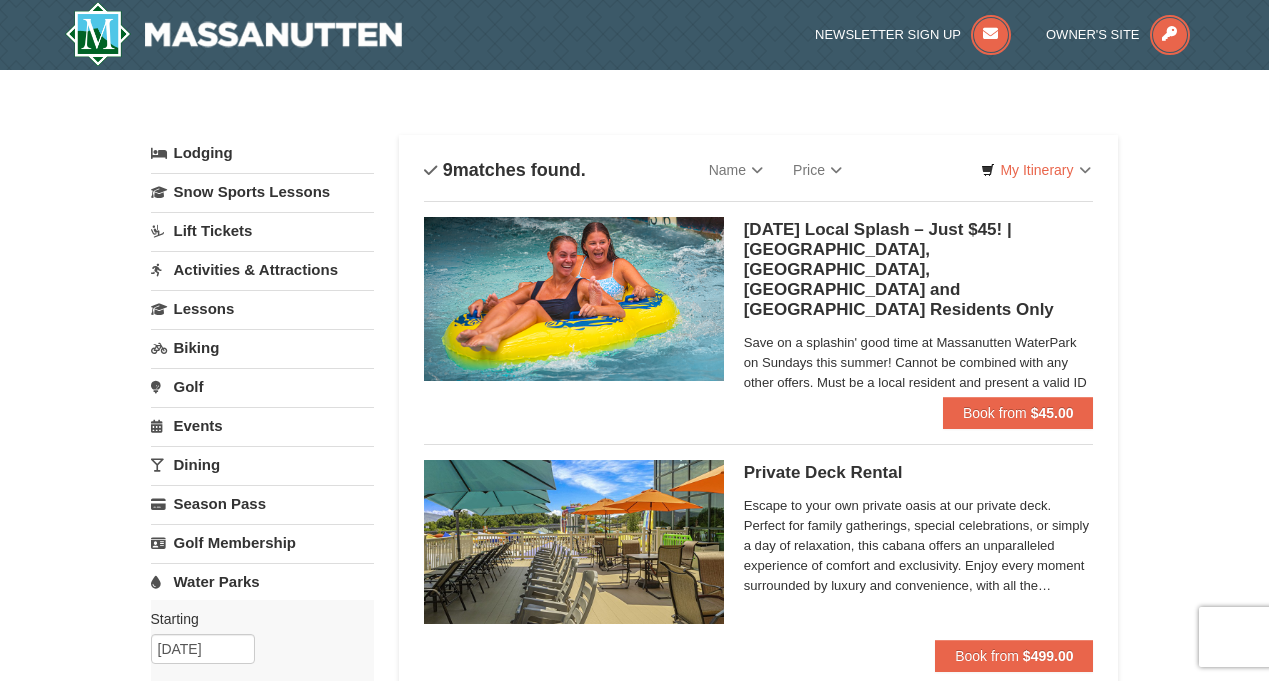 scroll, scrollTop: 0, scrollLeft: 0, axis: both 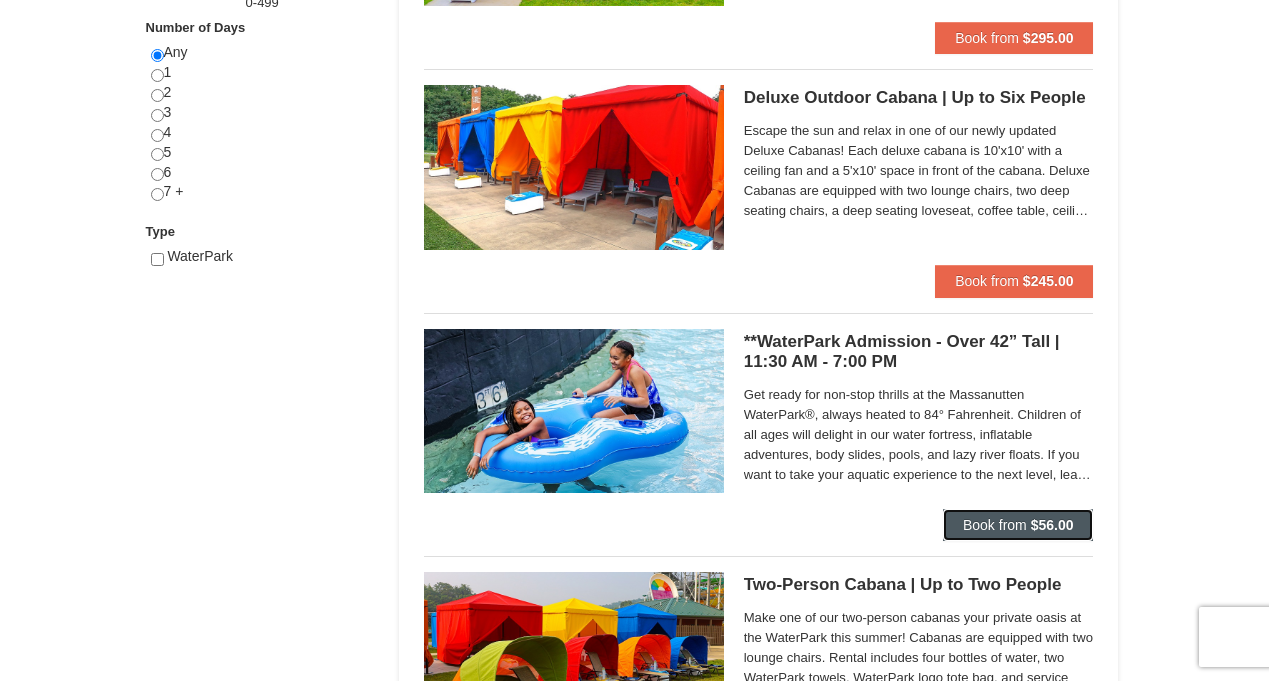 click on "$56.00" at bounding box center [1052, 525] 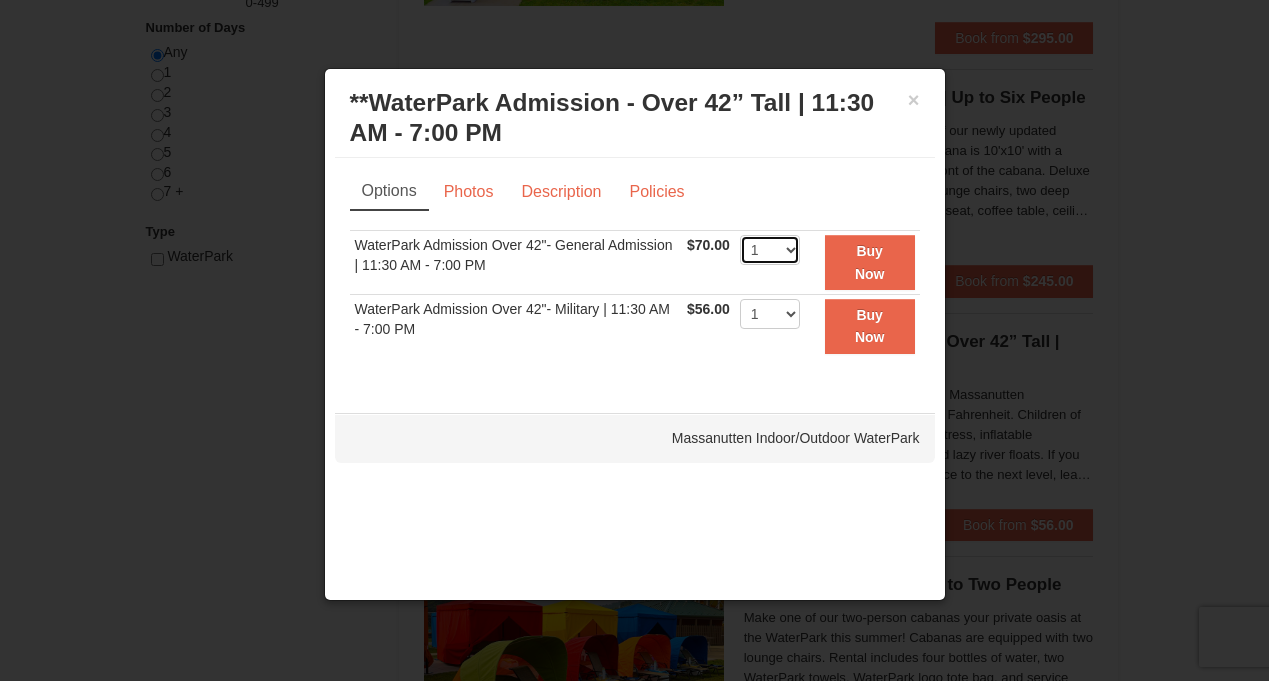 click on "1
2
3
4
5
6
7
8
9
10
11
12
13
14
15
16
17
18
19
20
21 22" at bounding box center (770, 250) 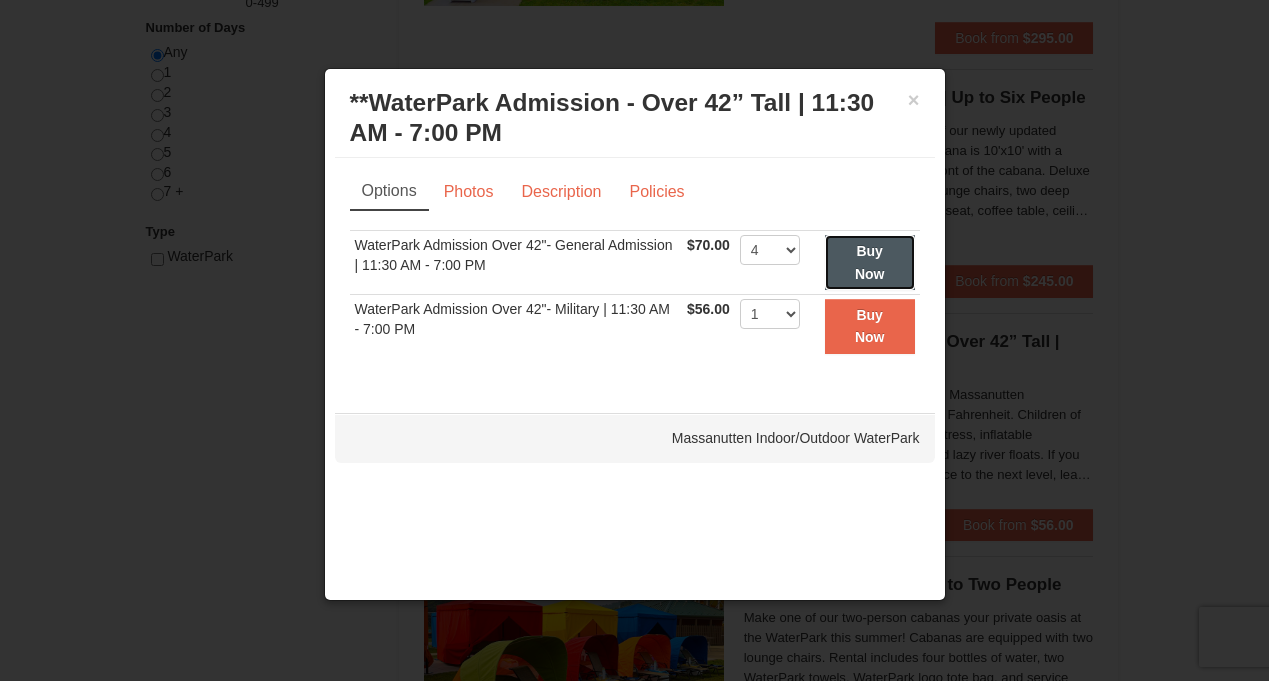 click on "Buy Now" at bounding box center [870, 262] 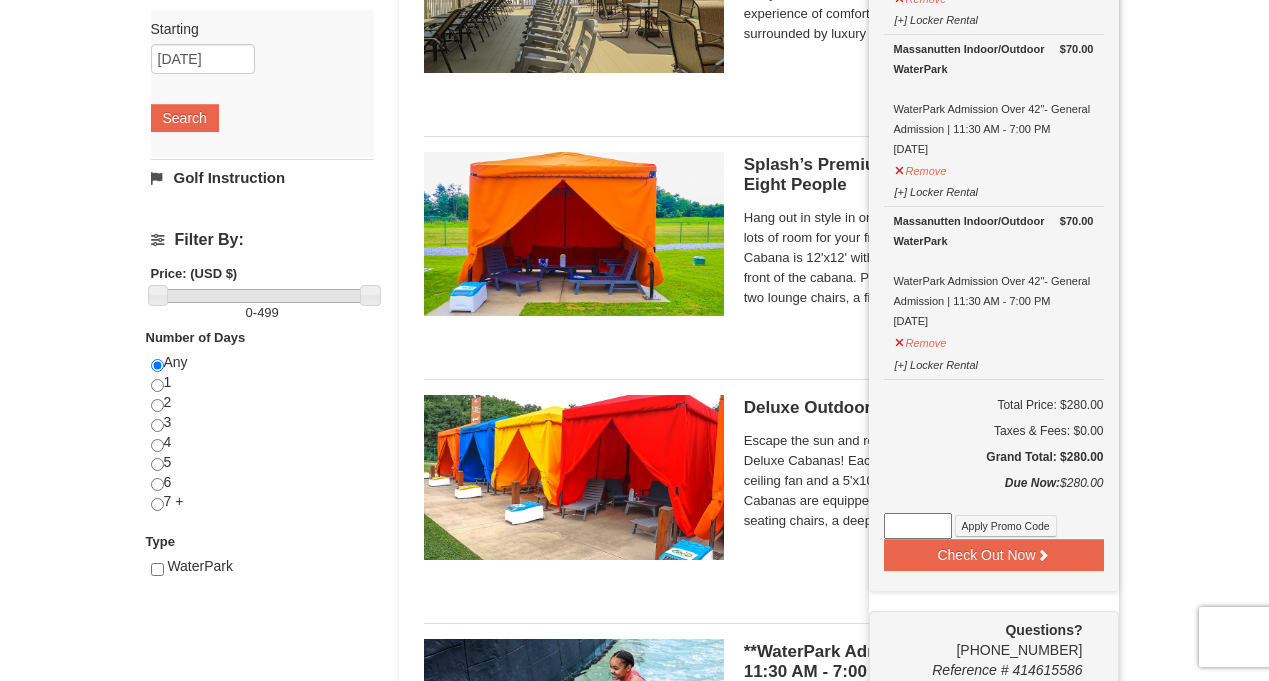 scroll, scrollTop: 570, scrollLeft: 0, axis: vertical 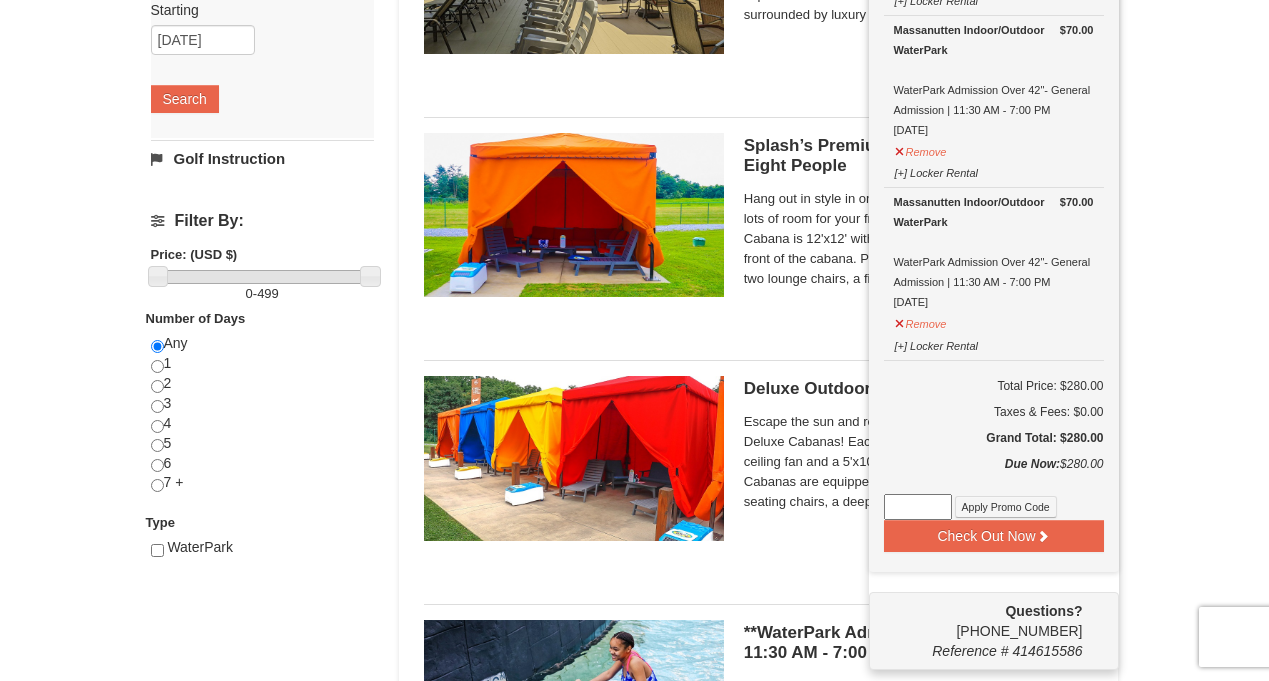 click at bounding box center (918, 507) 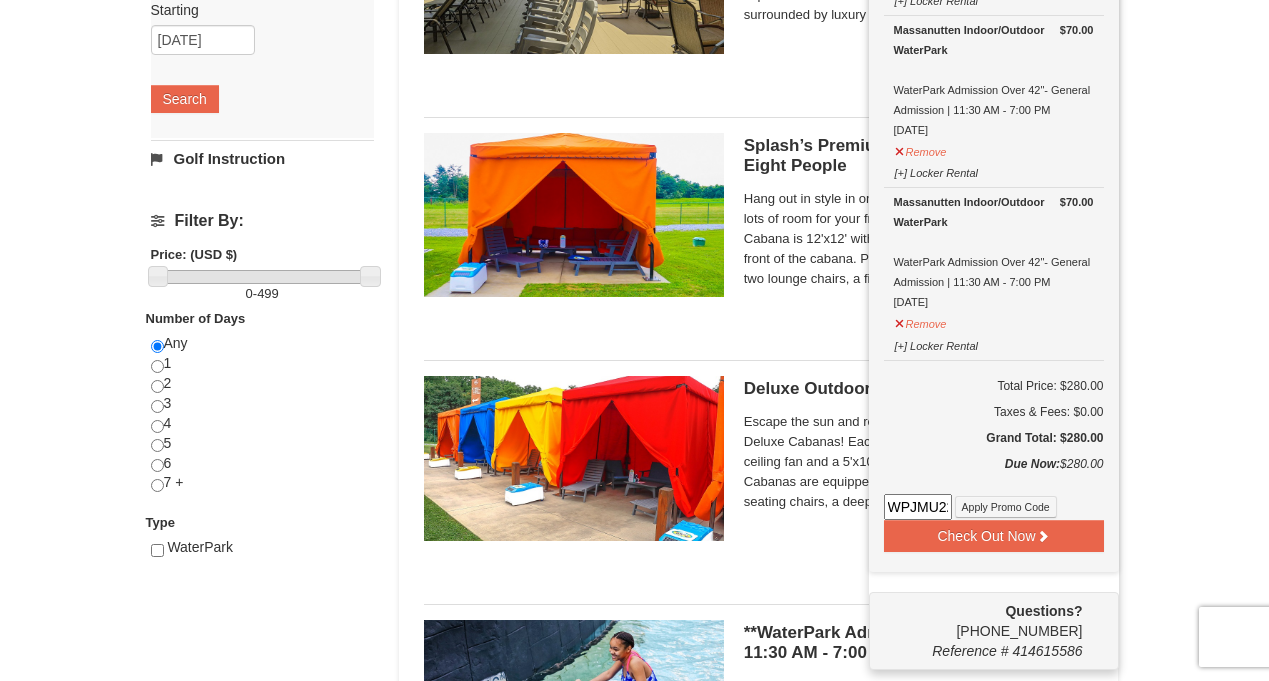 scroll, scrollTop: 0, scrollLeft: 7, axis: horizontal 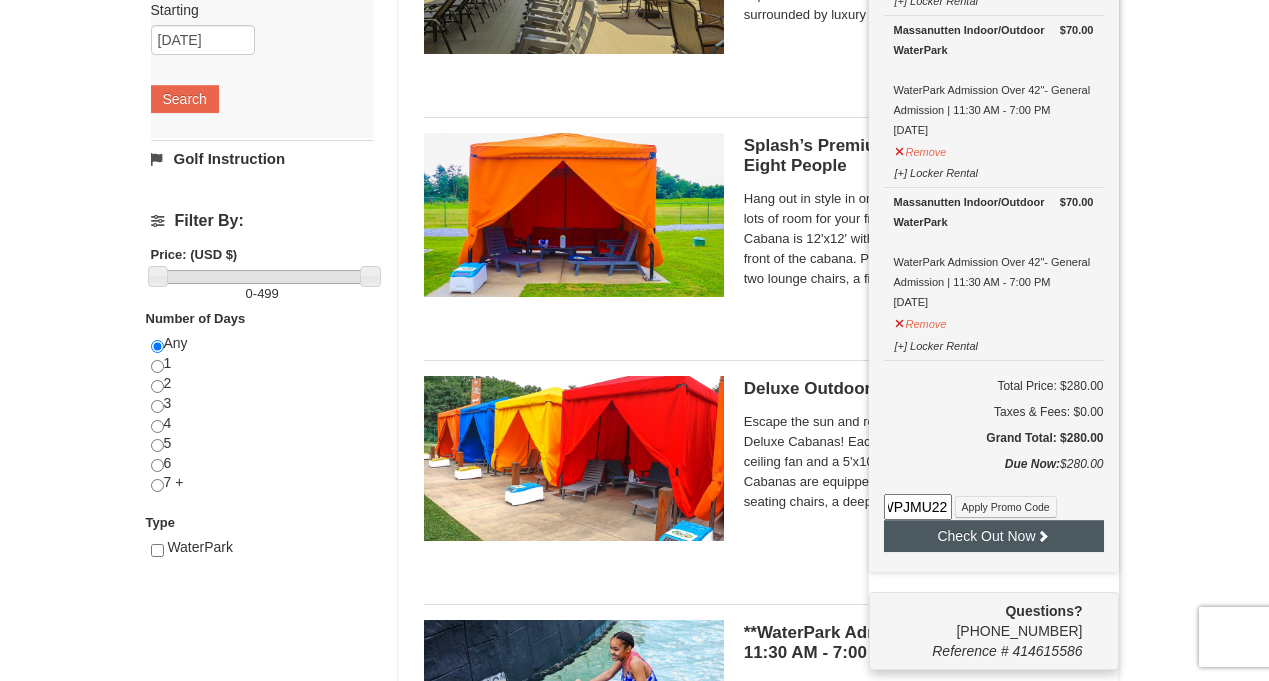 type on "WPJMU22" 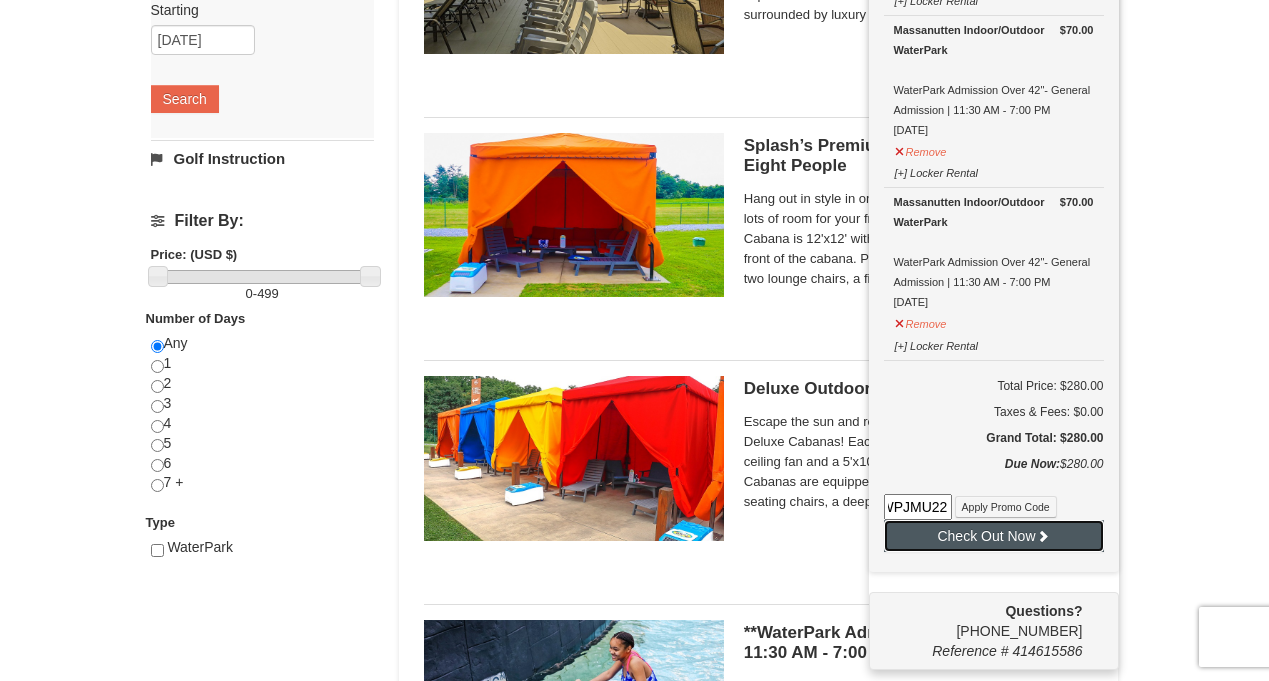 scroll, scrollTop: 0, scrollLeft: 0, axis: both 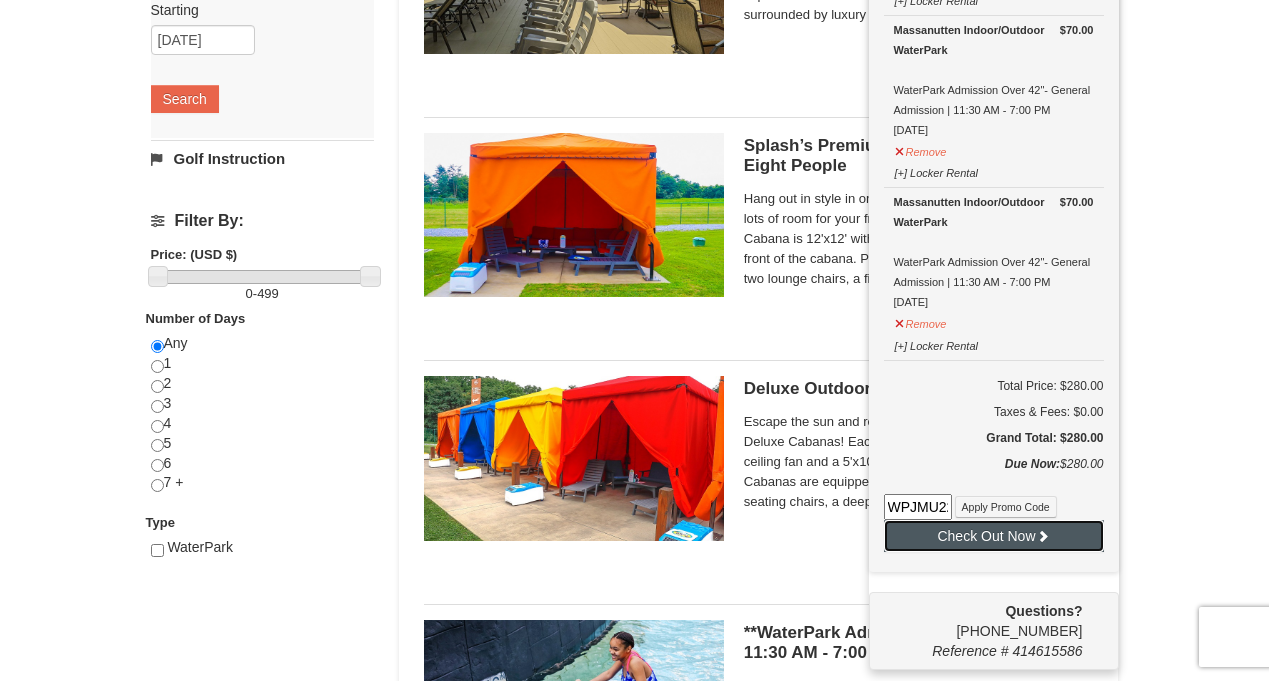 click on "Check Out Now" at bounding box center (994, 536) 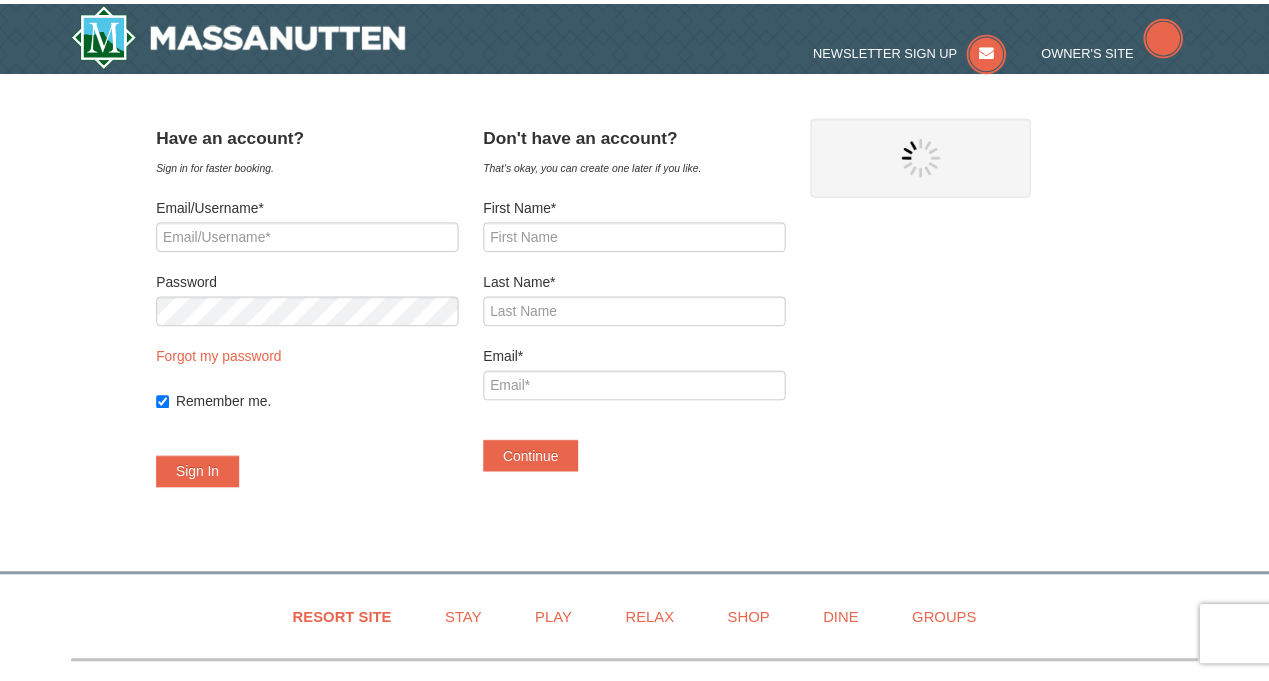 scroll, scrollTop: 0, scrollLeft: 0, axis: both 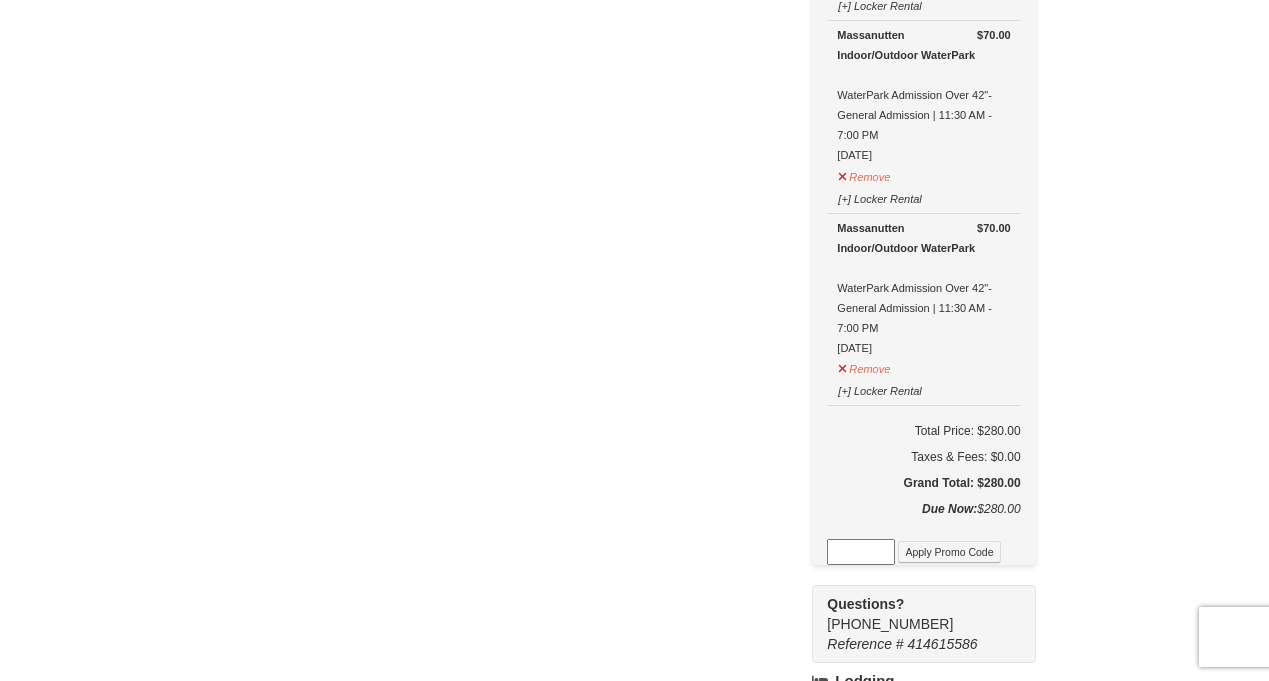 click at bounding box center [861, 552] 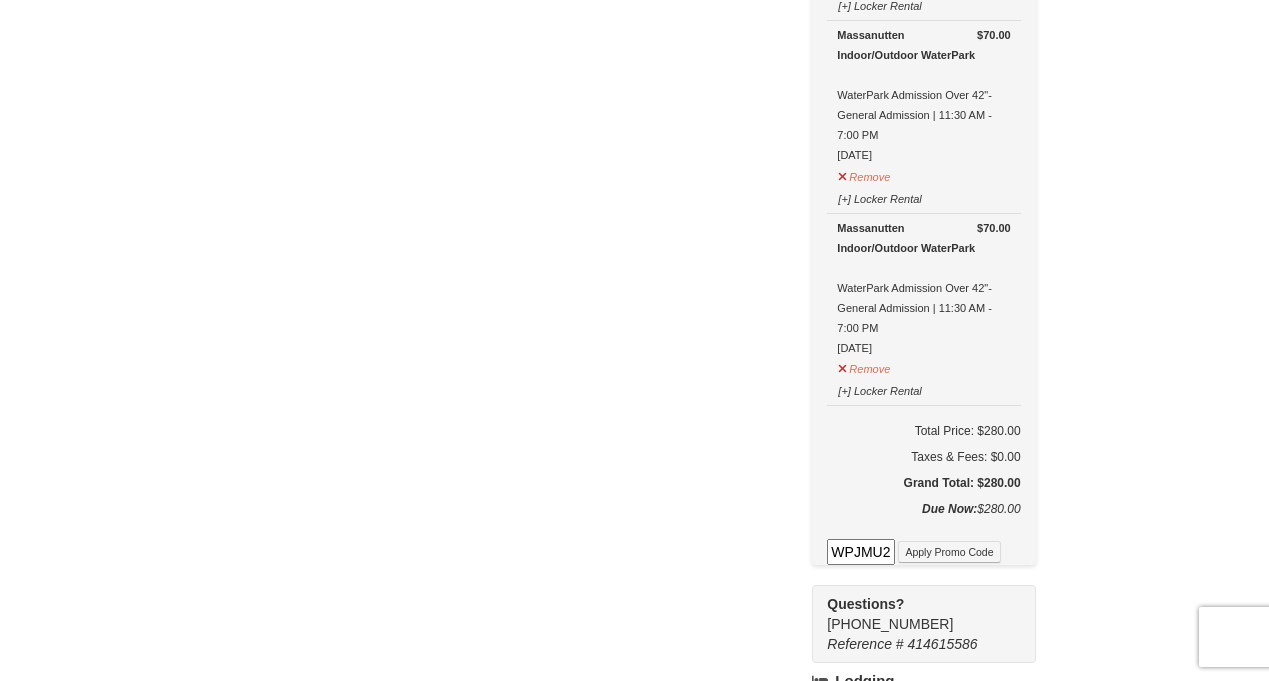 scroll, scrollTop: 0, scrollLeft: 7, axis: horizontal 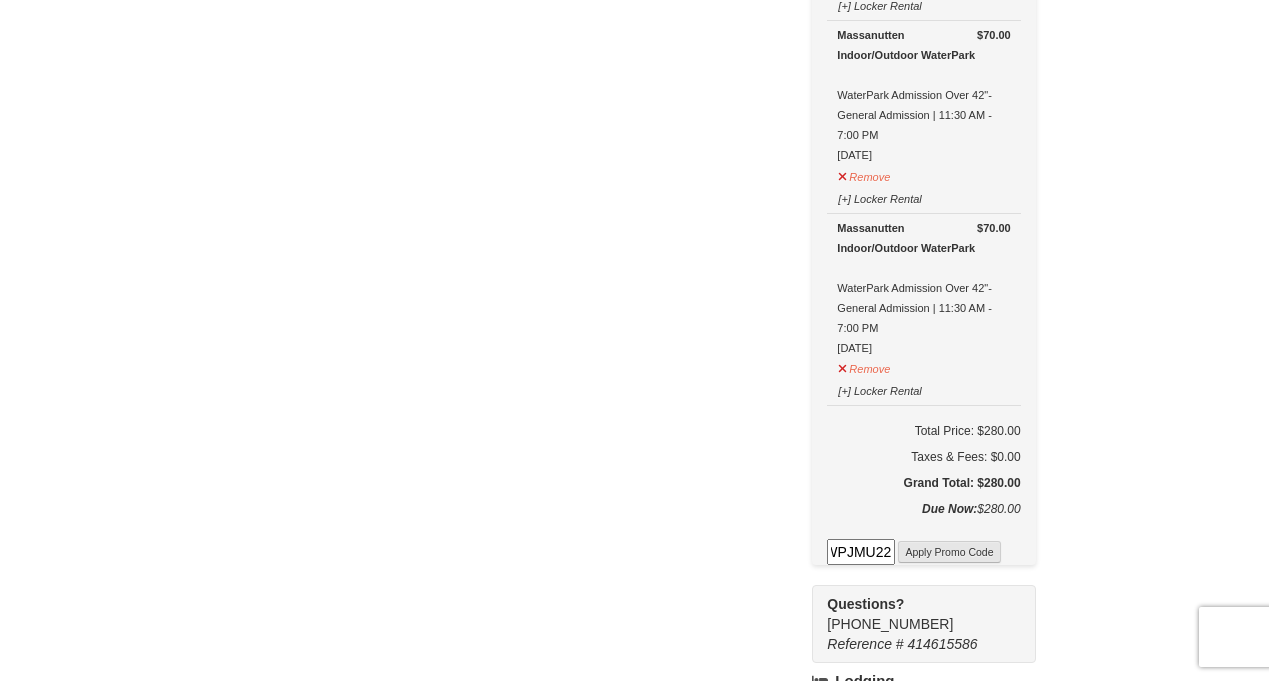type on "WPJMU22" 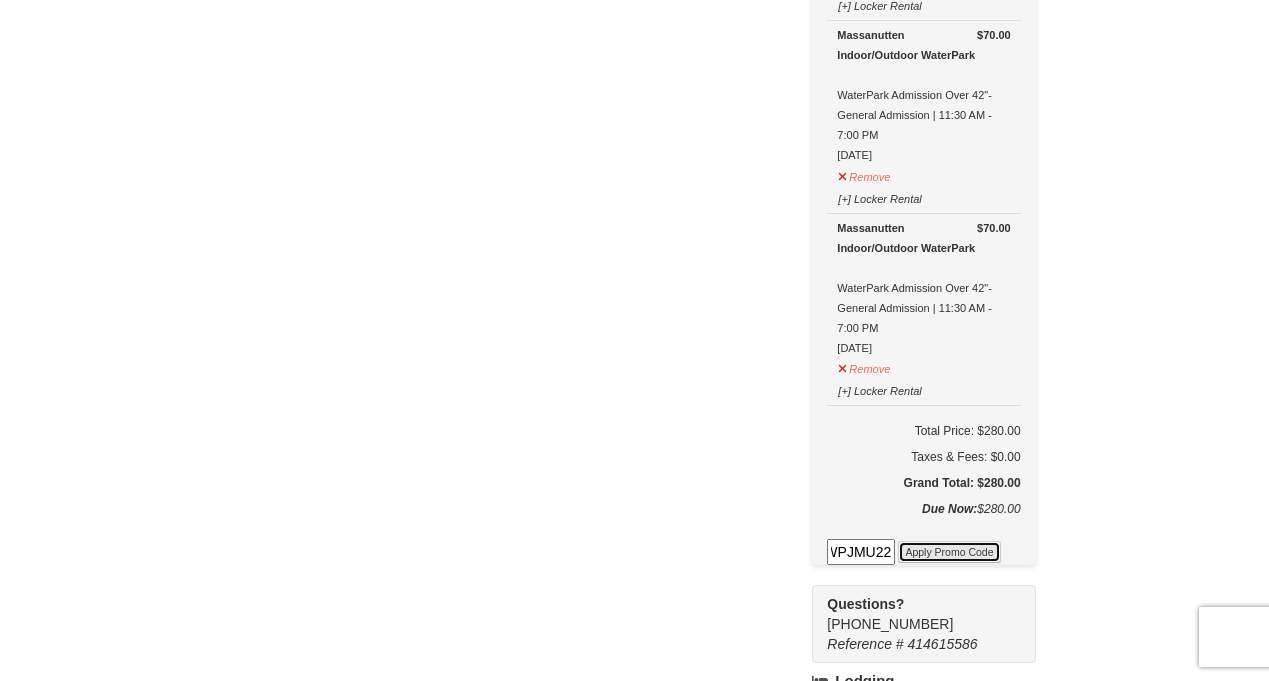 scroll, scrollTop: 0, scrollLeft: 0, axis: both 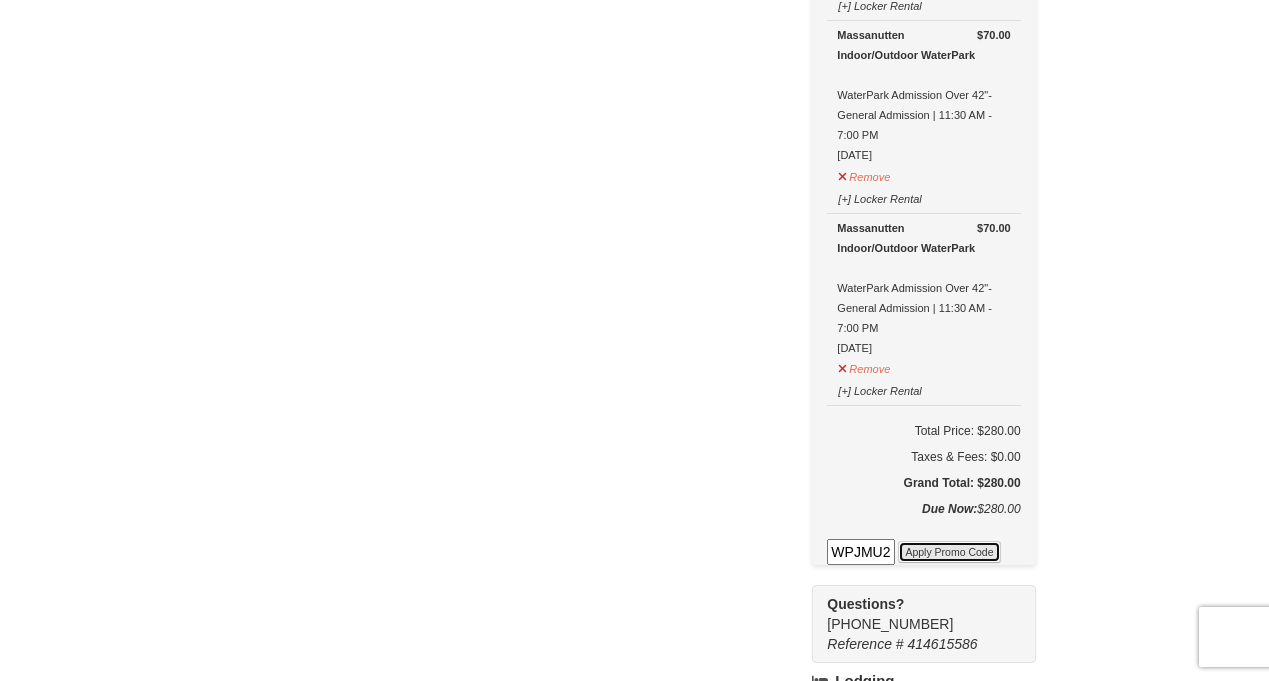 click on "Apply Promo Code" at bounding box center (949, 552) 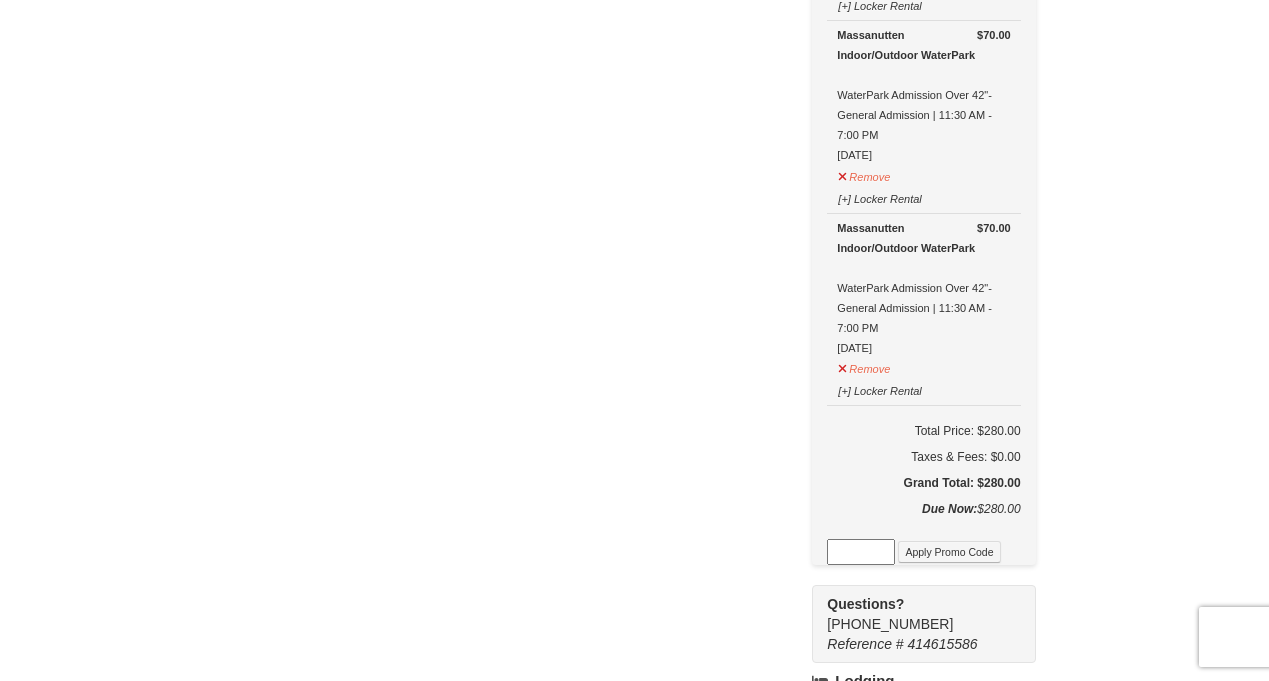 click at bounding box center (861, 552) 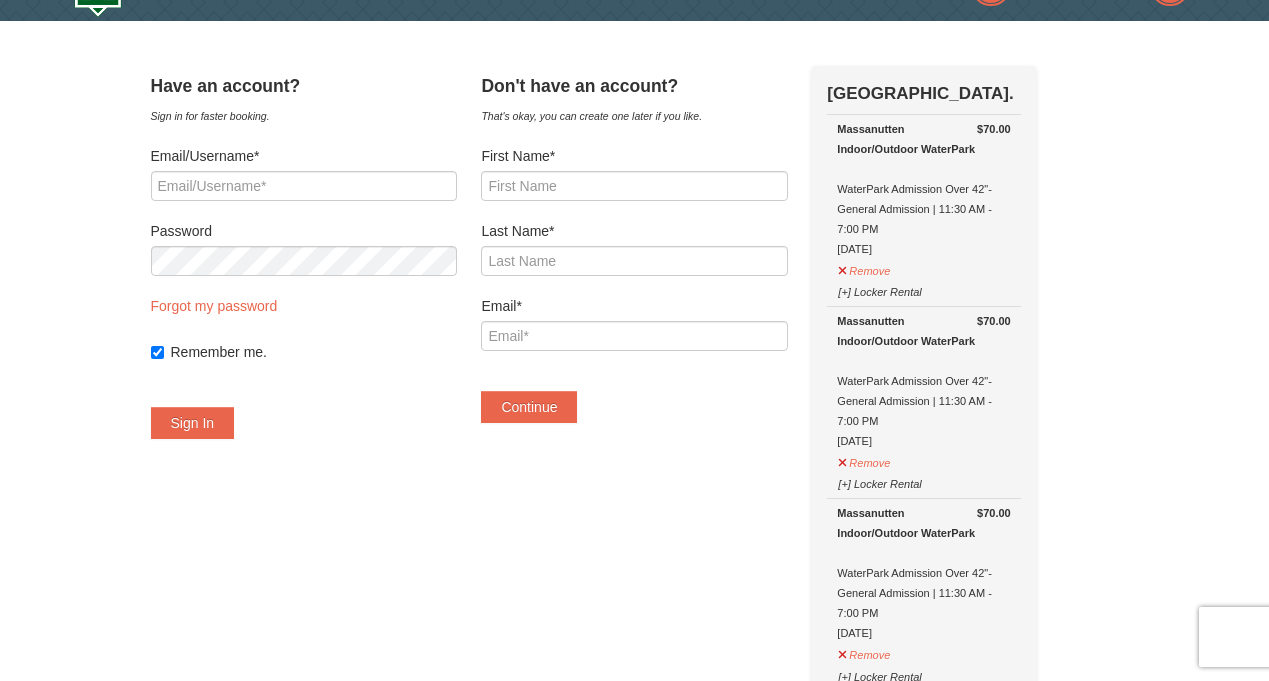 scroll, scrollTop: 0, scrollLeft: 0, axis: both 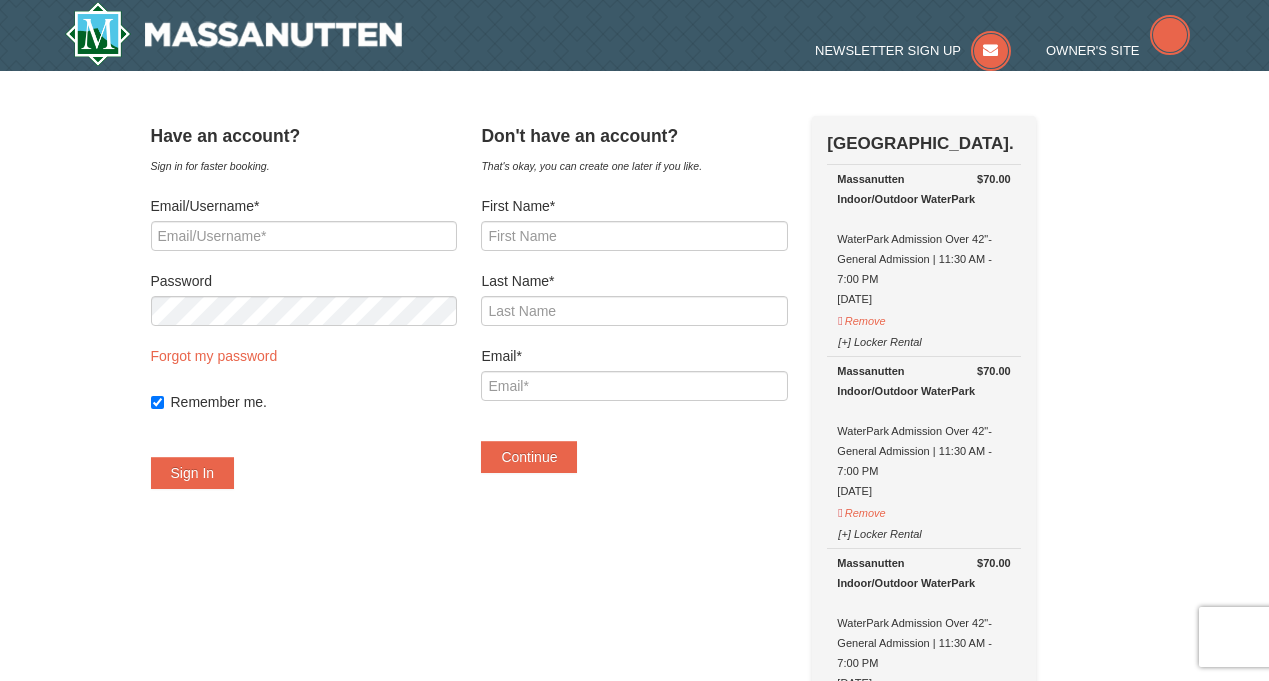 select on "7" 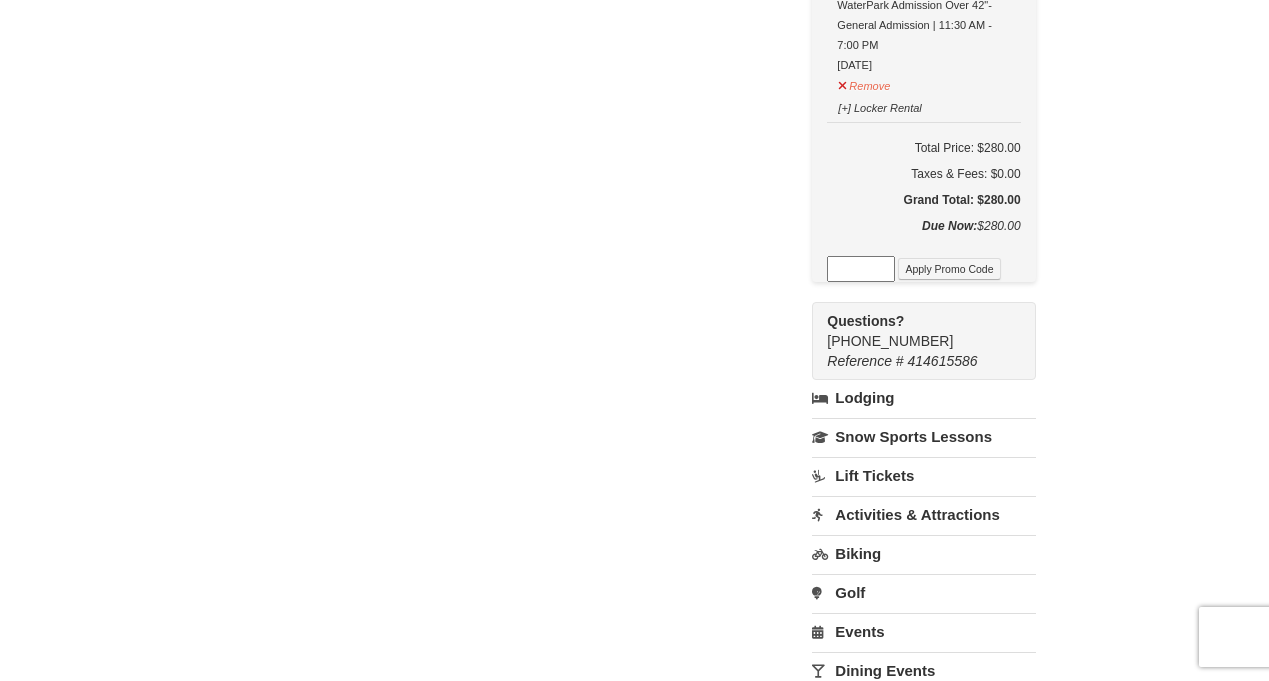 scroll, scrollTop: 813, scrollLeft: 0, axis: vertical 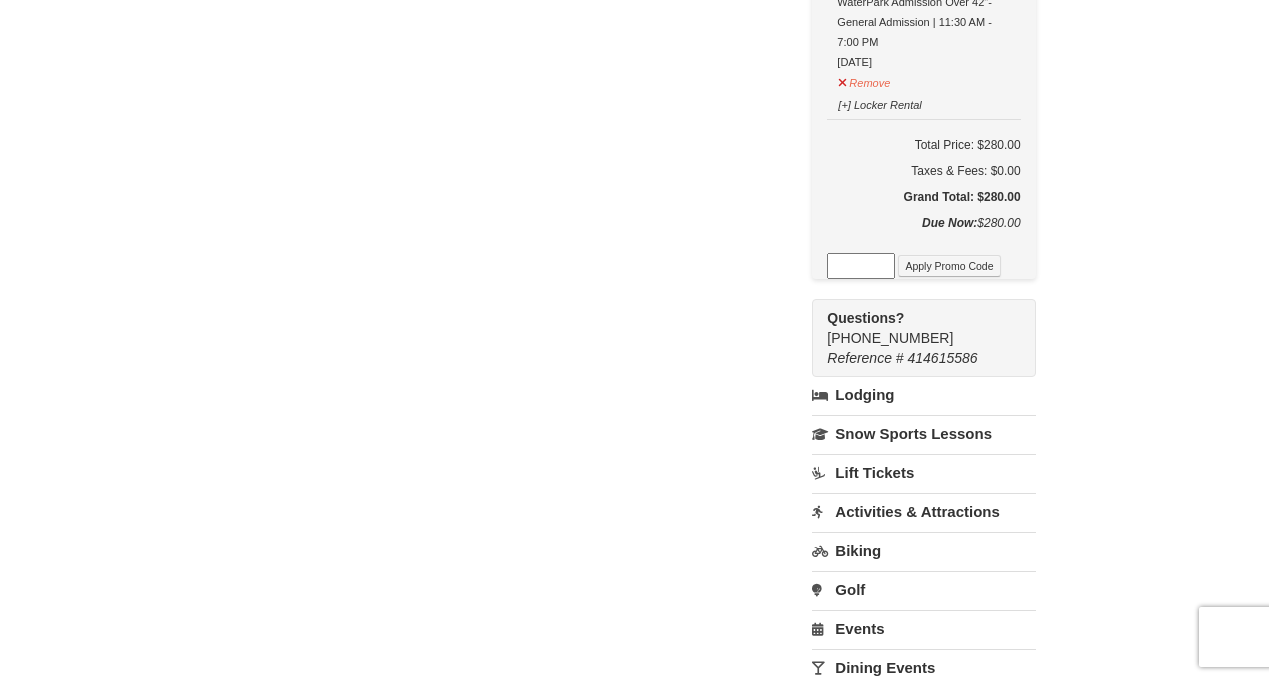 click at bounding box center (0, 0) 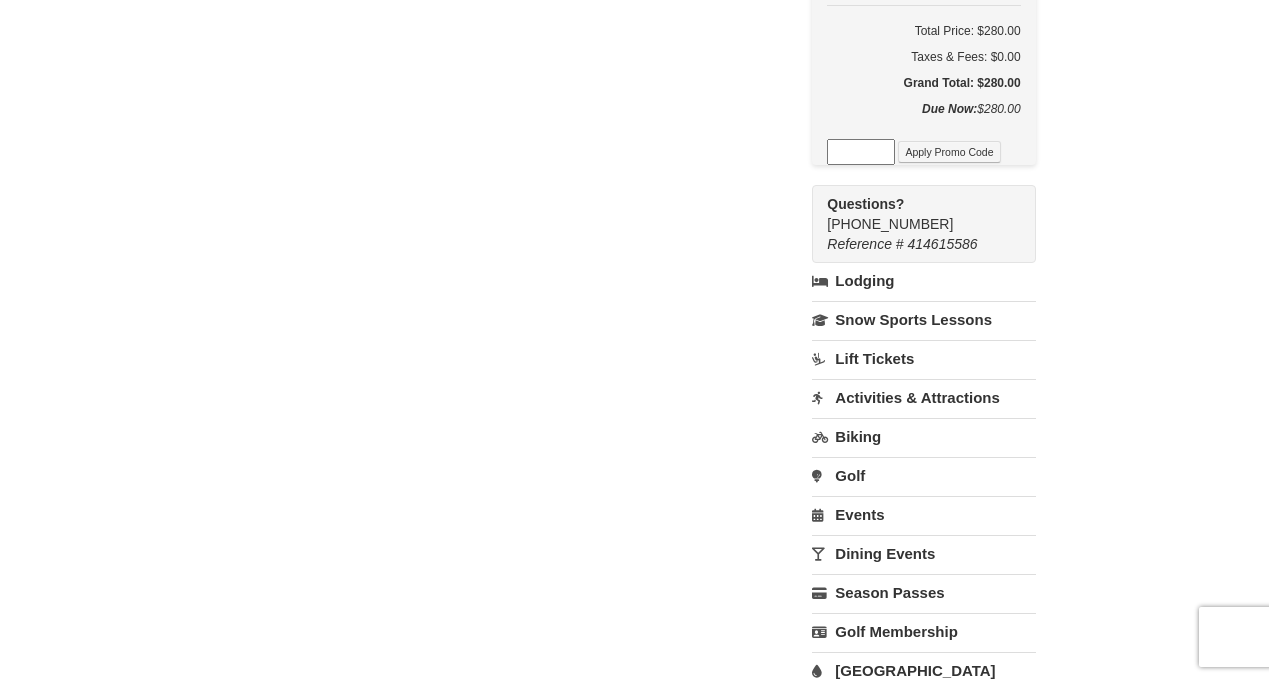 scroll, scrollTop: 928, scrollLeft: 0, axis: vertical 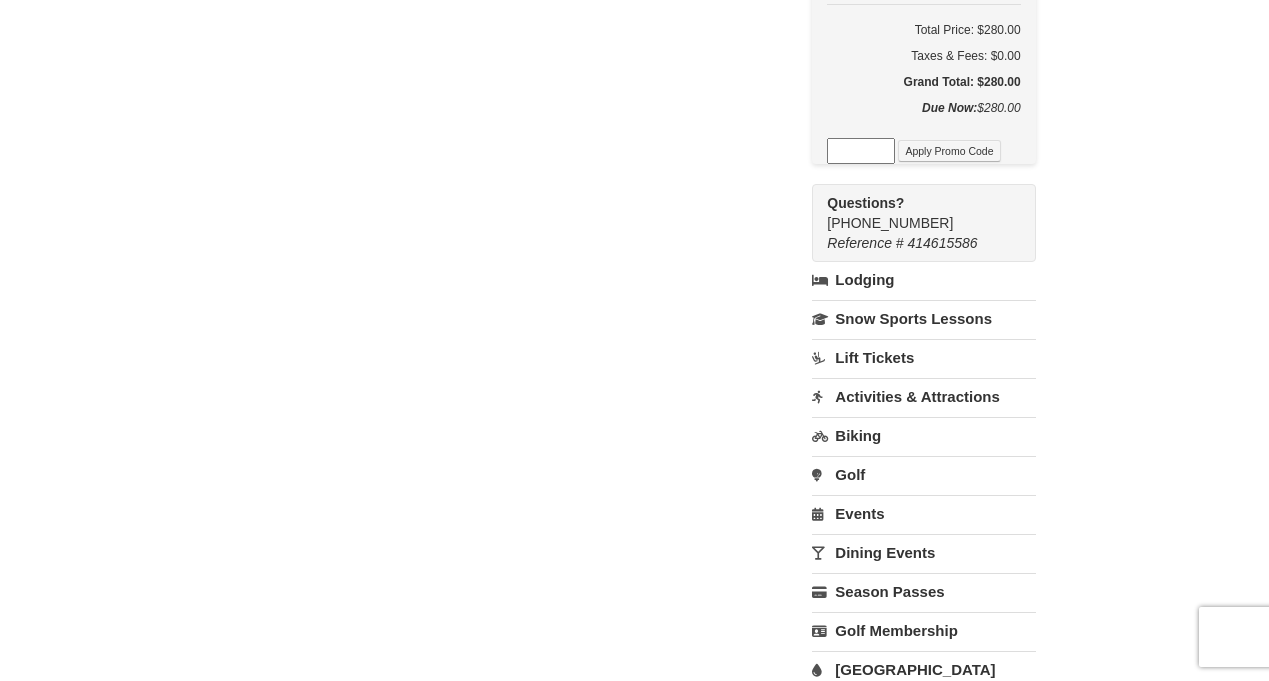 click on "Have an account?
Sign in for faster booking.
Email/Username*
Password
Forgot my password
Remember me.
Sign In" at bounding box center (635, -33) 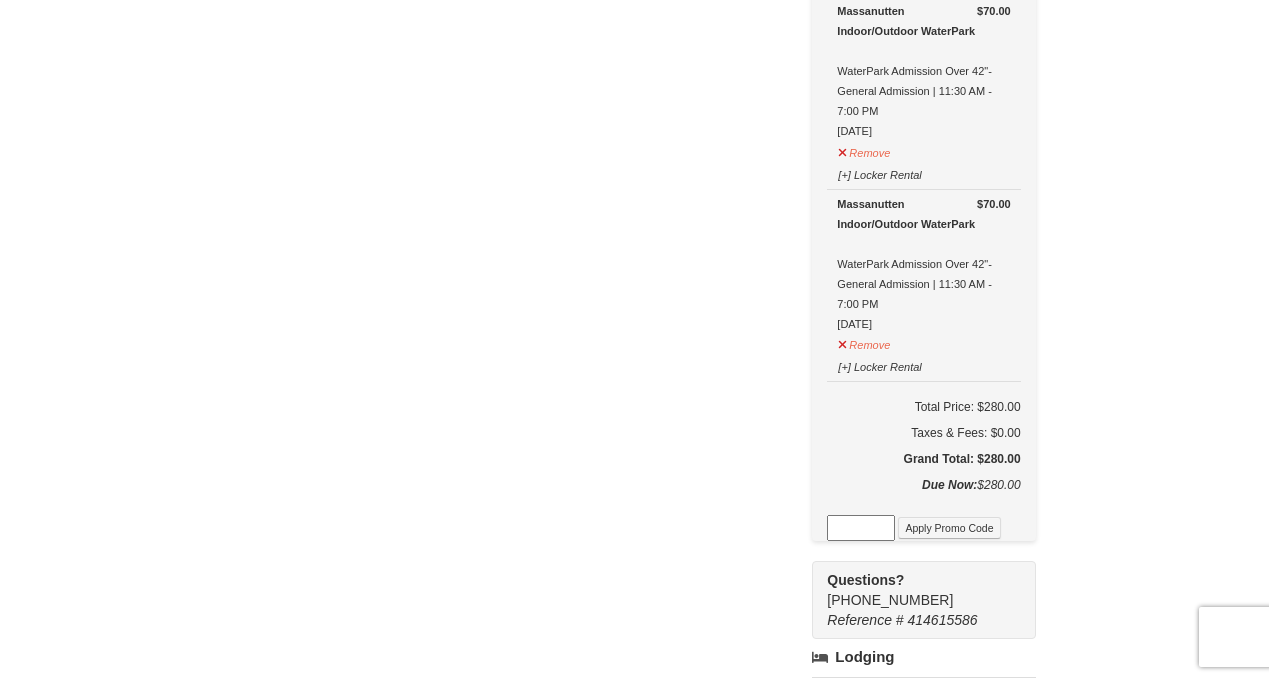 scroll, scrollTop: 552, scrollLeft: 0, axis: vertical 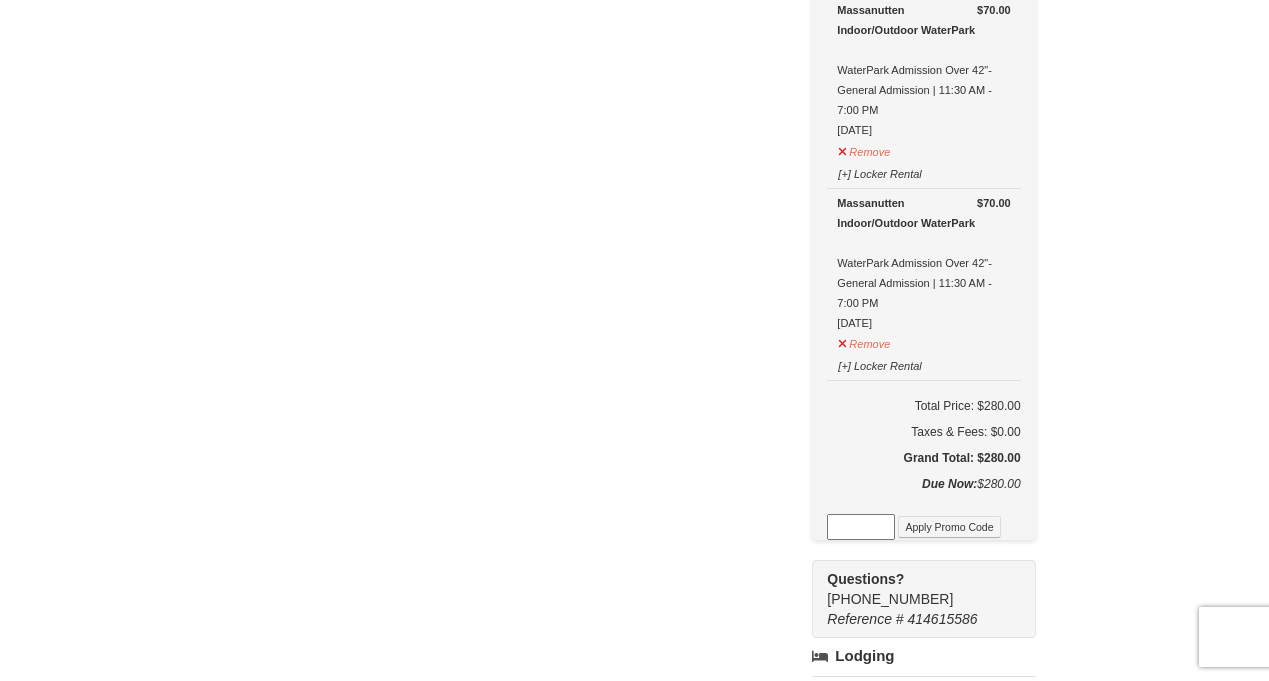 click at bounding box center [861, 527] 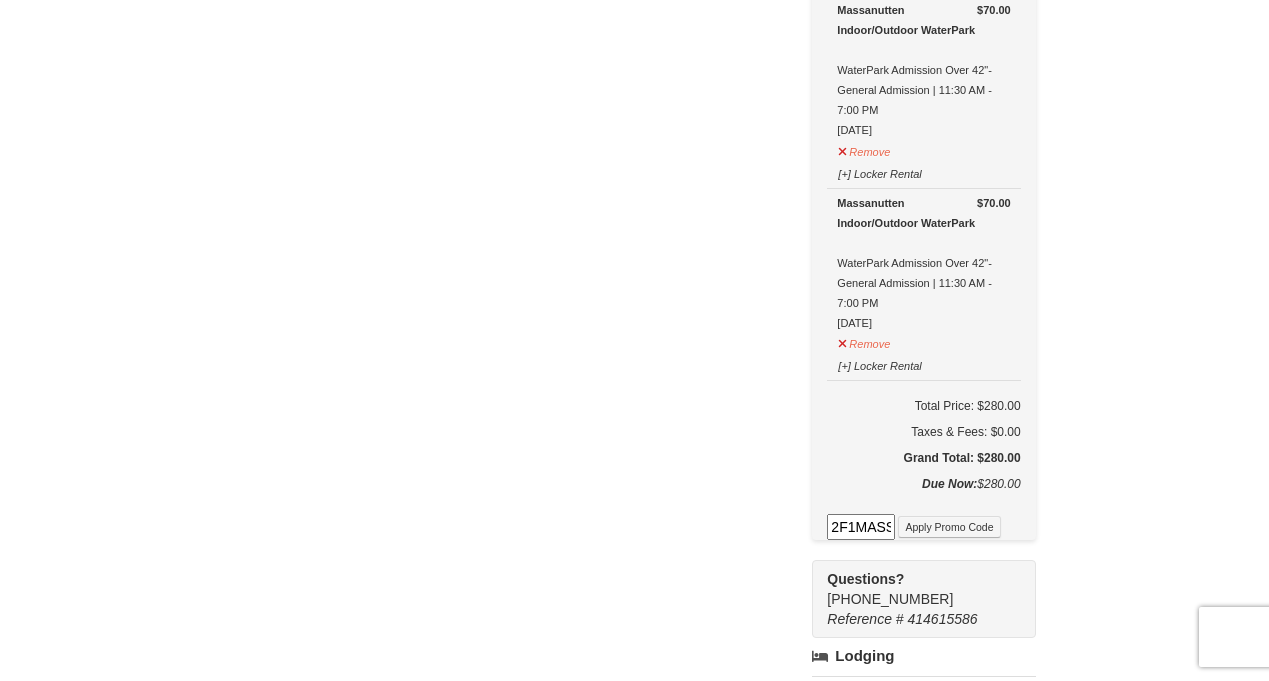 scroll, scrollTop: 0, scrollLeft: 58, axis: horizontal 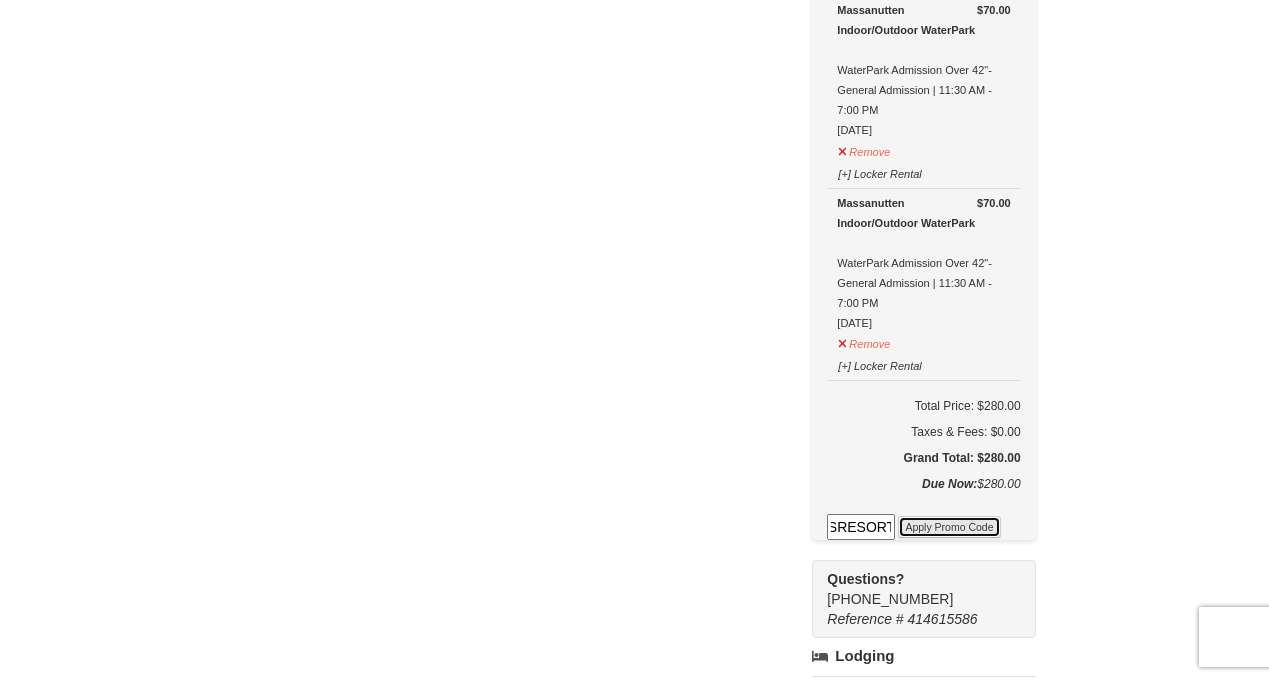 click on "Apply Promo Code" at bounding box center (949, 527) 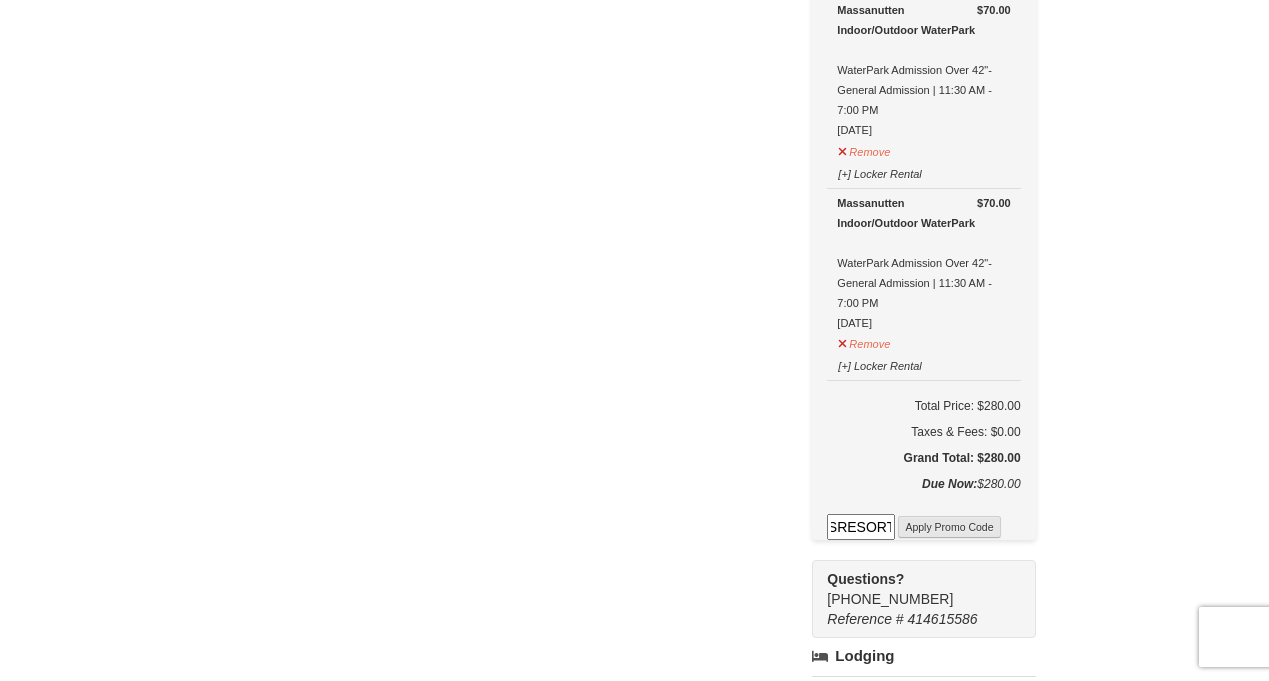 scroll, scrollTop: 0, scrollLeft: 0, axis: both 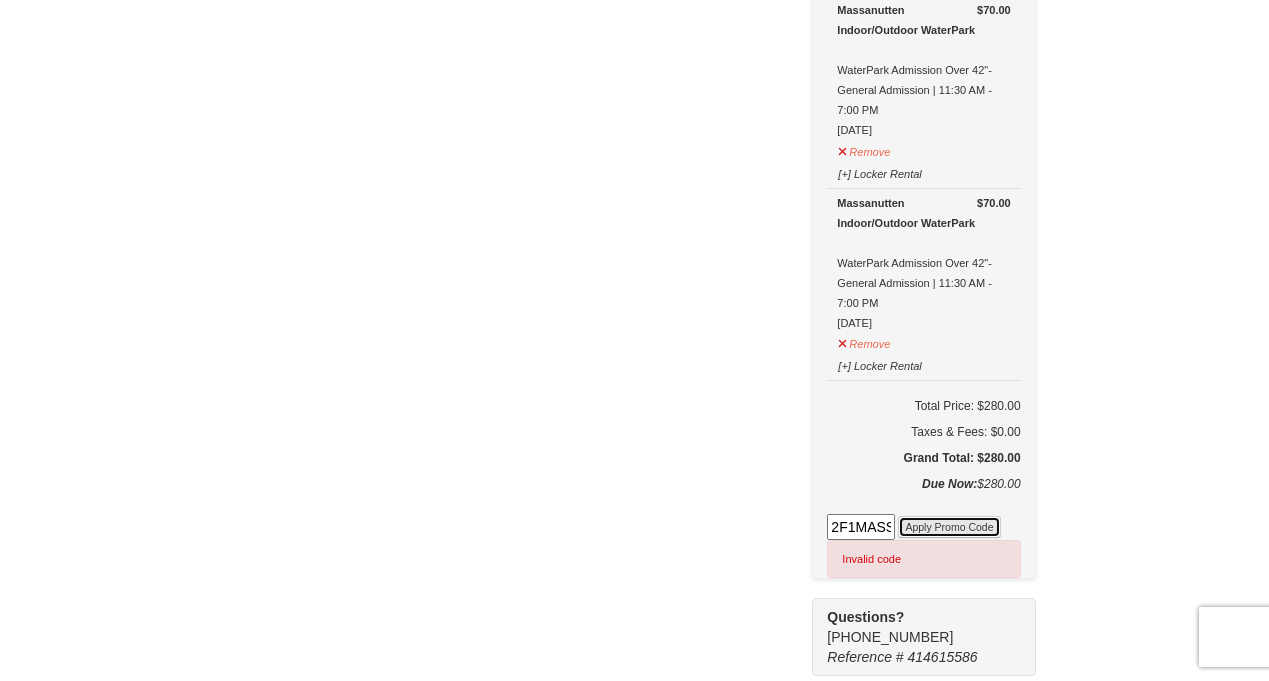 click on "Apply Promo Code" at bounding box center [949, 527] 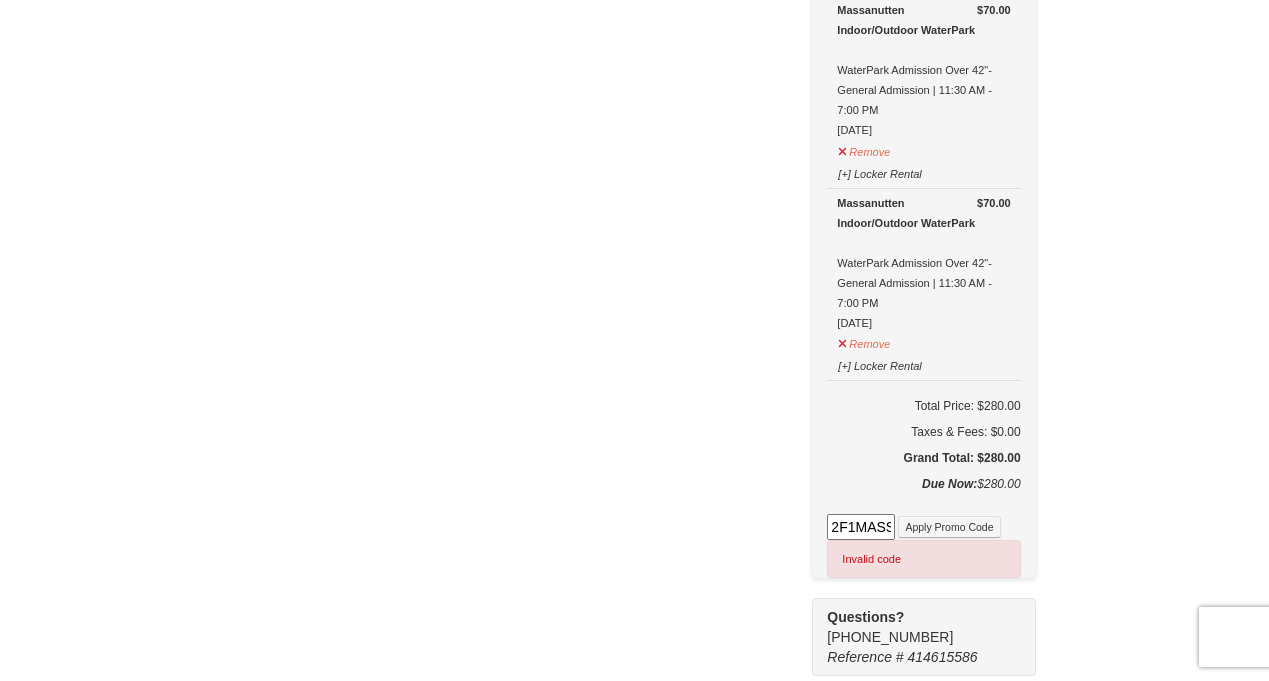 click on "2F1MASSRESORT" at bounding box center [861, 527] 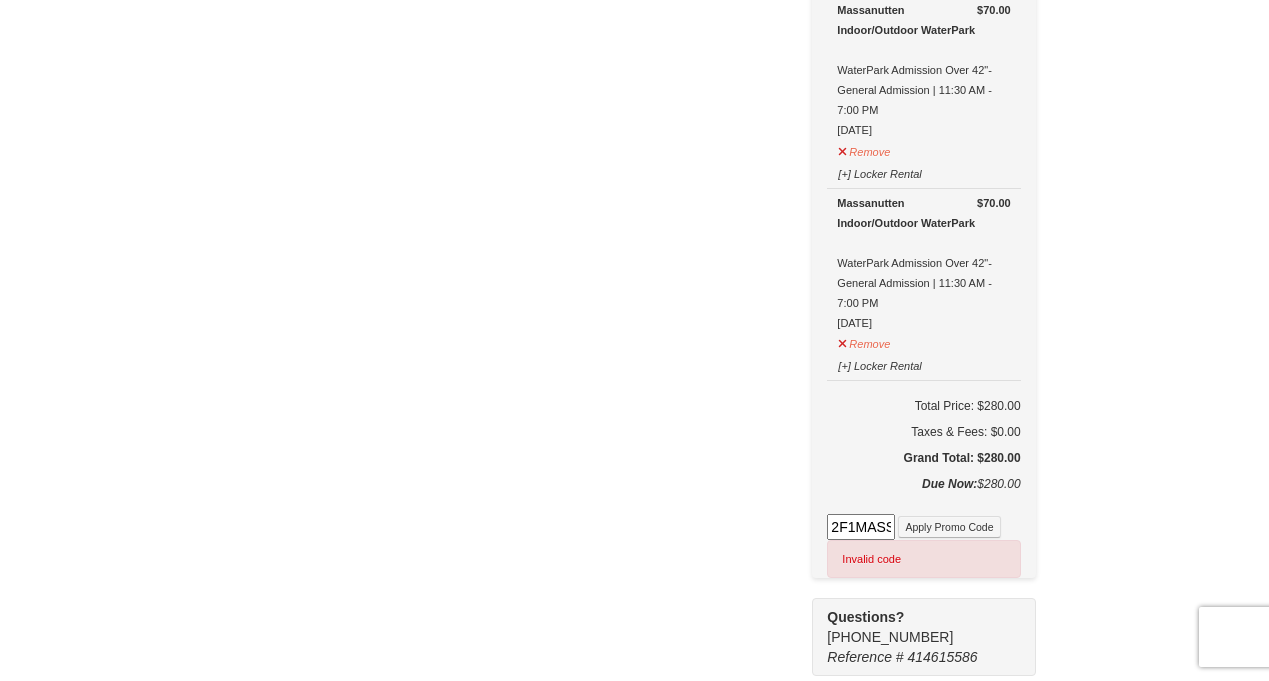 click on "2F1MASSRESORT" at bounding box center [861, 527] 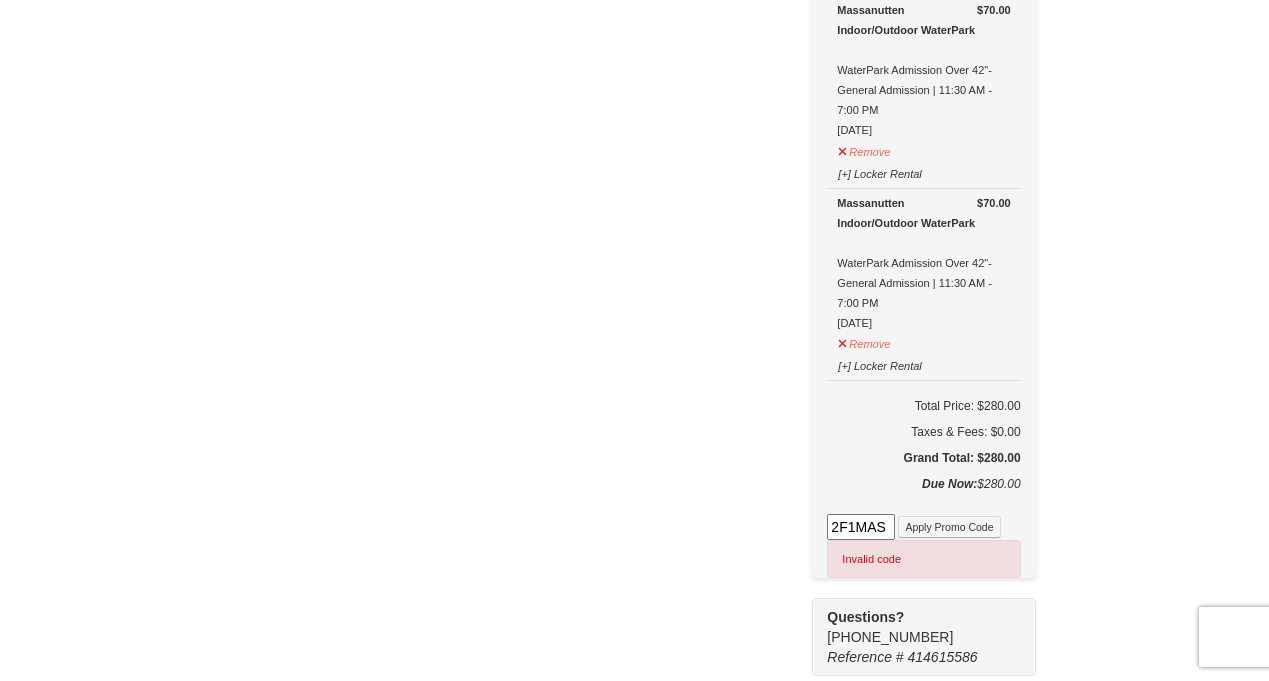 scroll, scrollTop: 0, scrollLeft: 0, axis: both 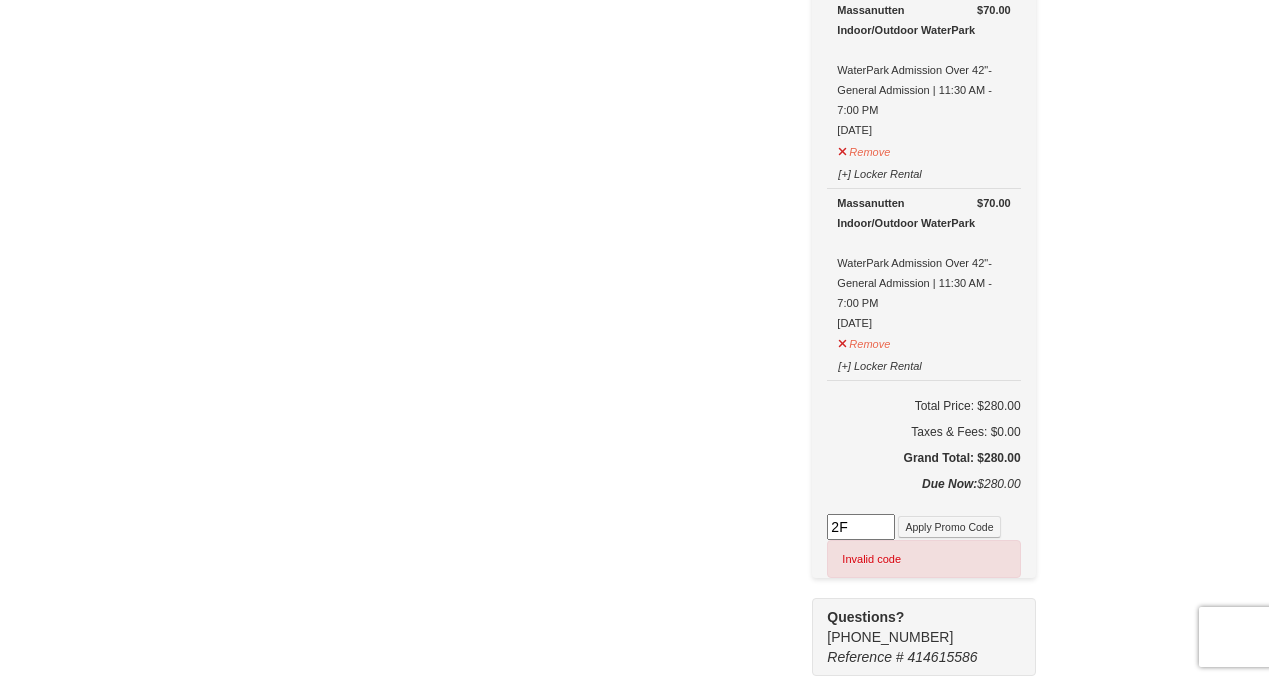 type on "2" 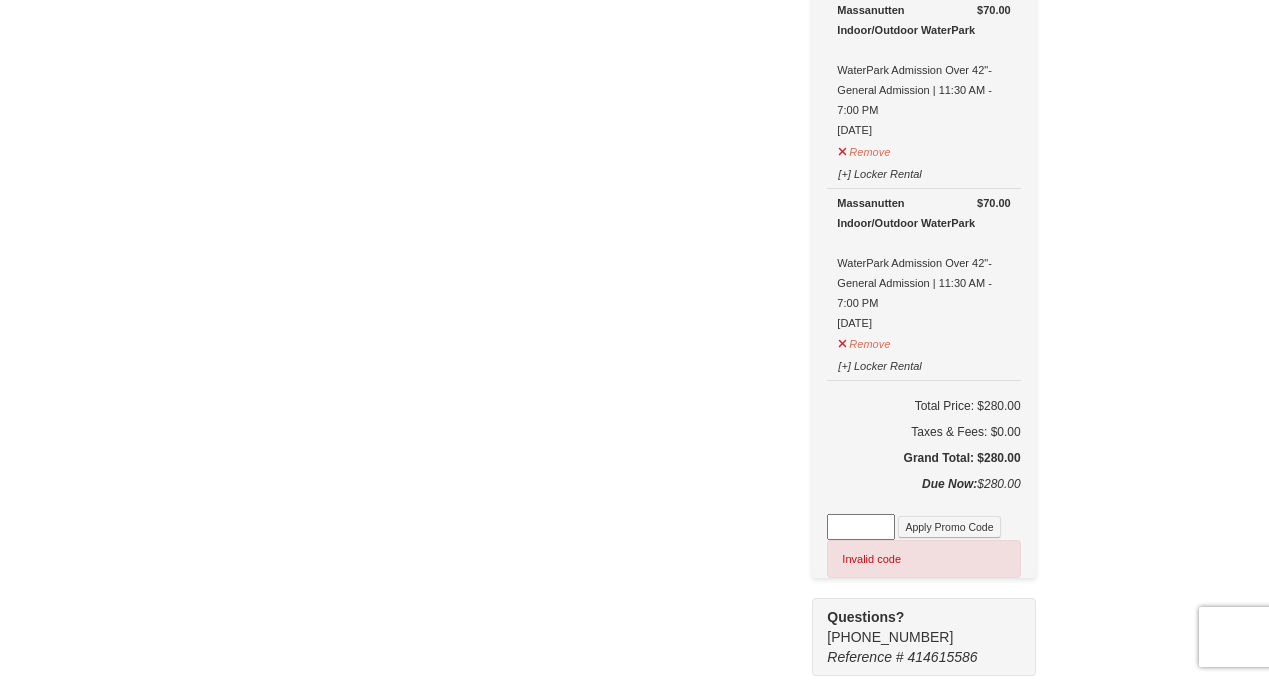 paste on "WPDUKES25" 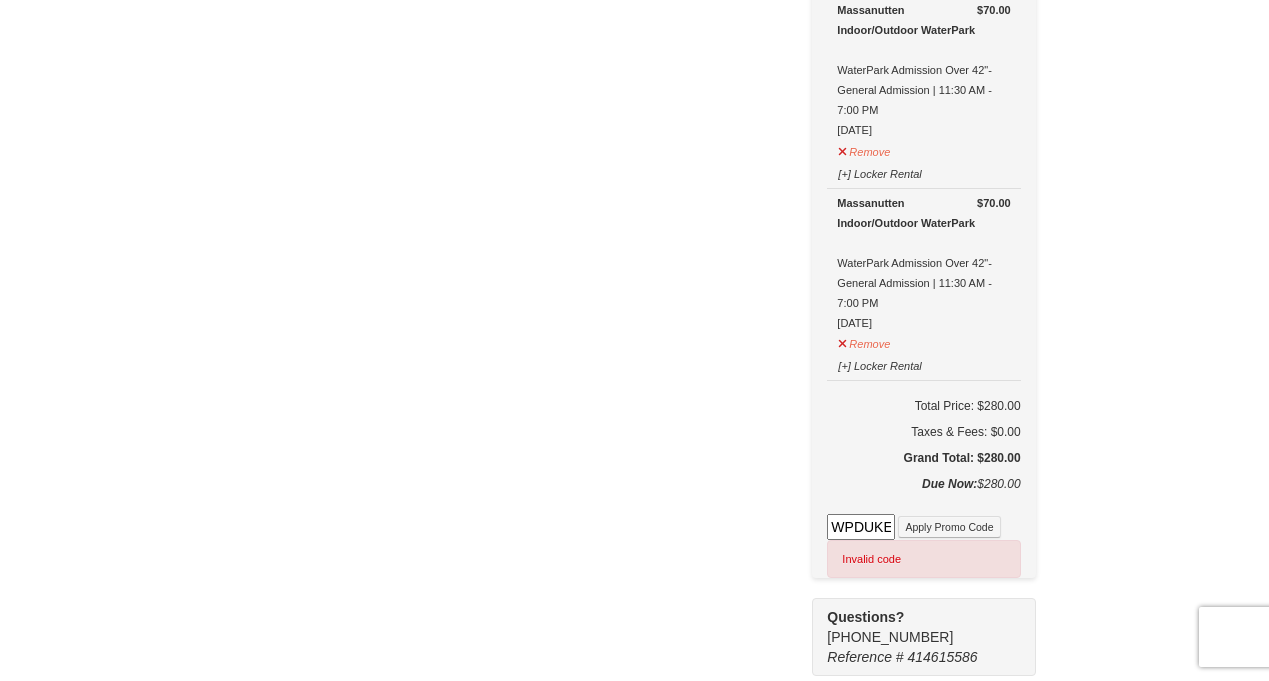 scroll, scrollTop: 0, scrollLeft: 24, axis: horizontal 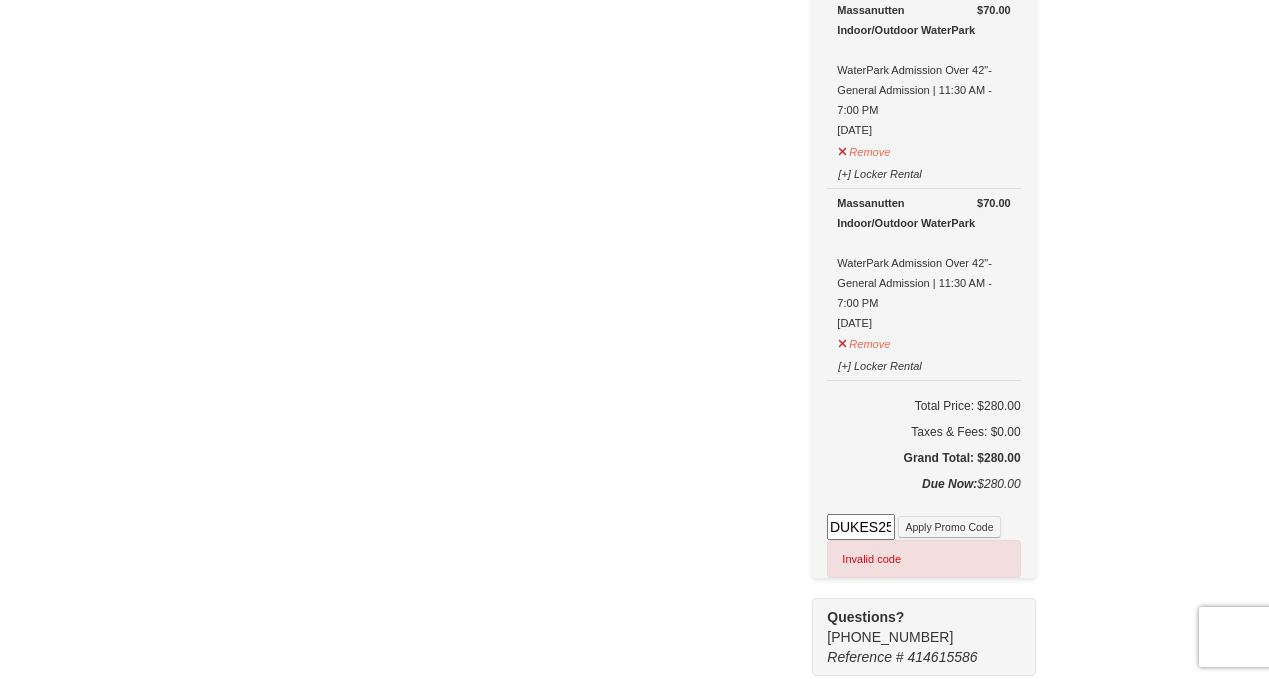 type on "WPDUKES25" 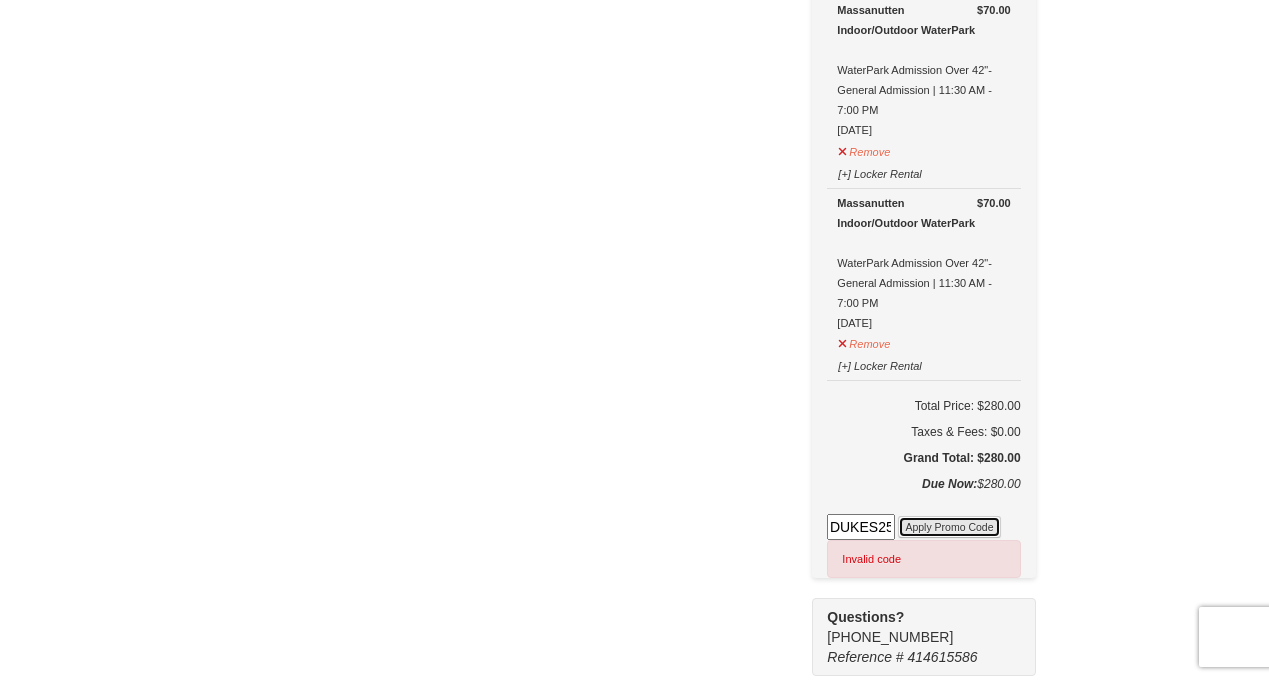 scroll, scrollTop: 0, scrollLeft: 0, axis: both 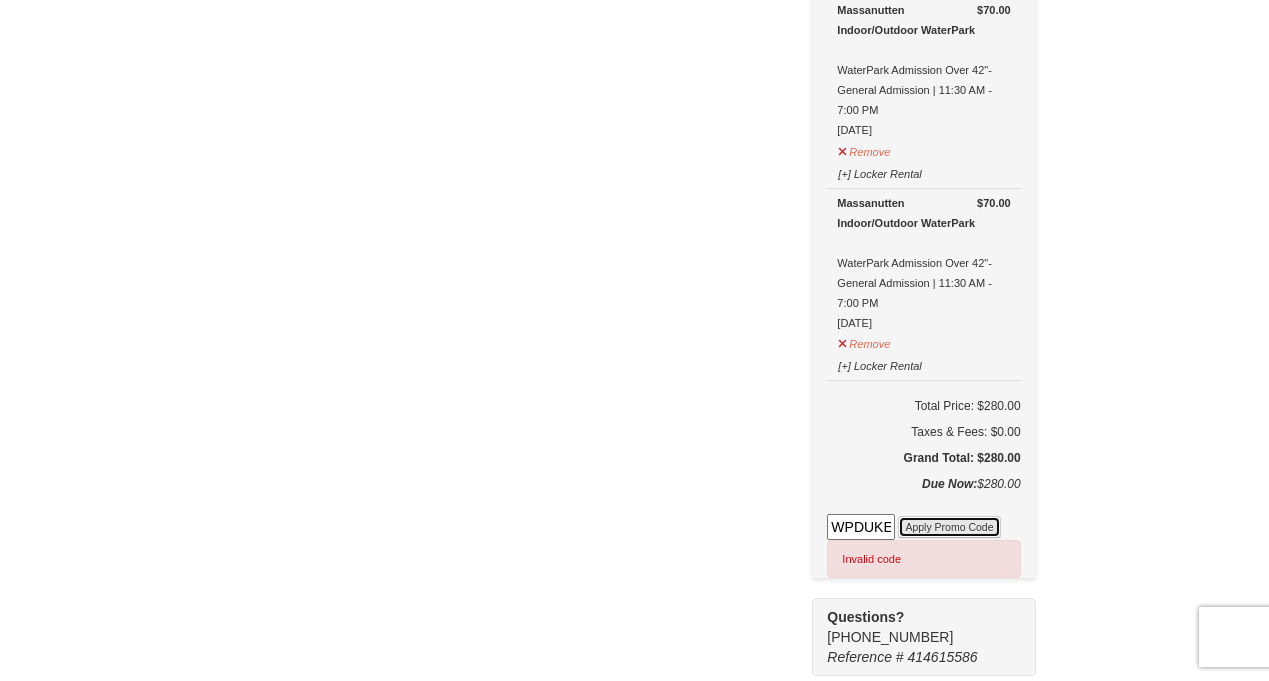 click on "Apply Promo Code" at bounding box center (949, 527) 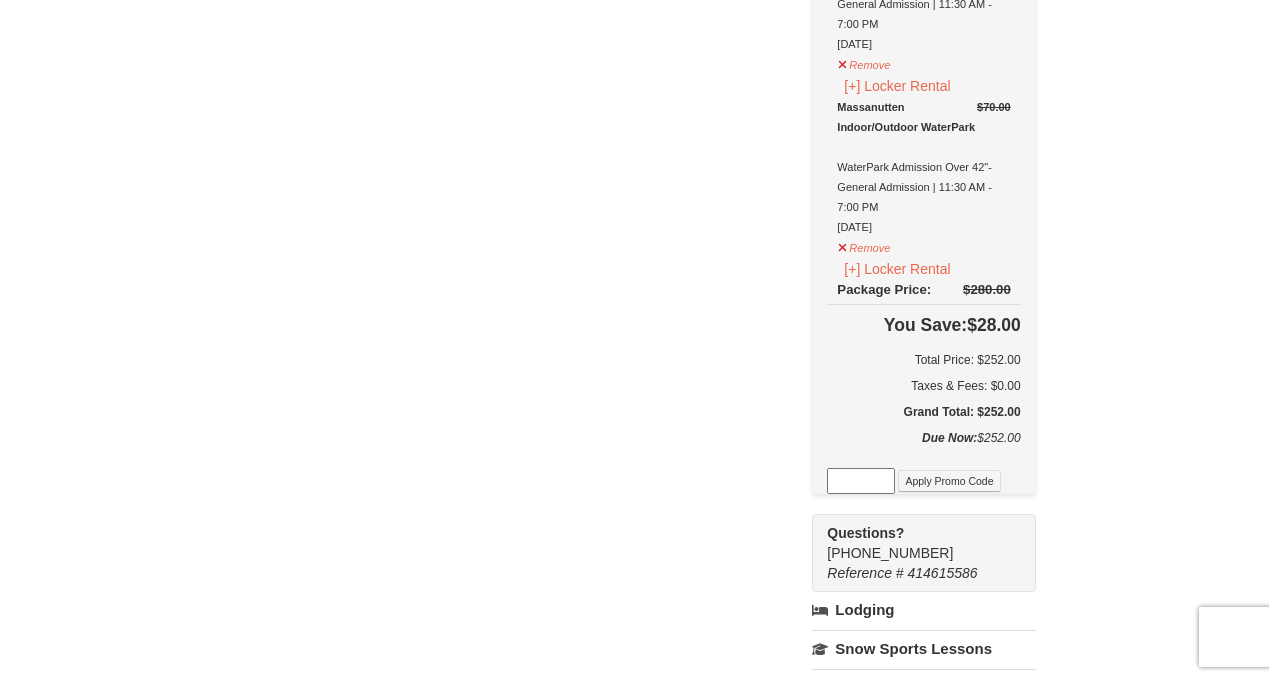 scroll, scrollTop: 656, scrollLeft: 0, axis: vertical 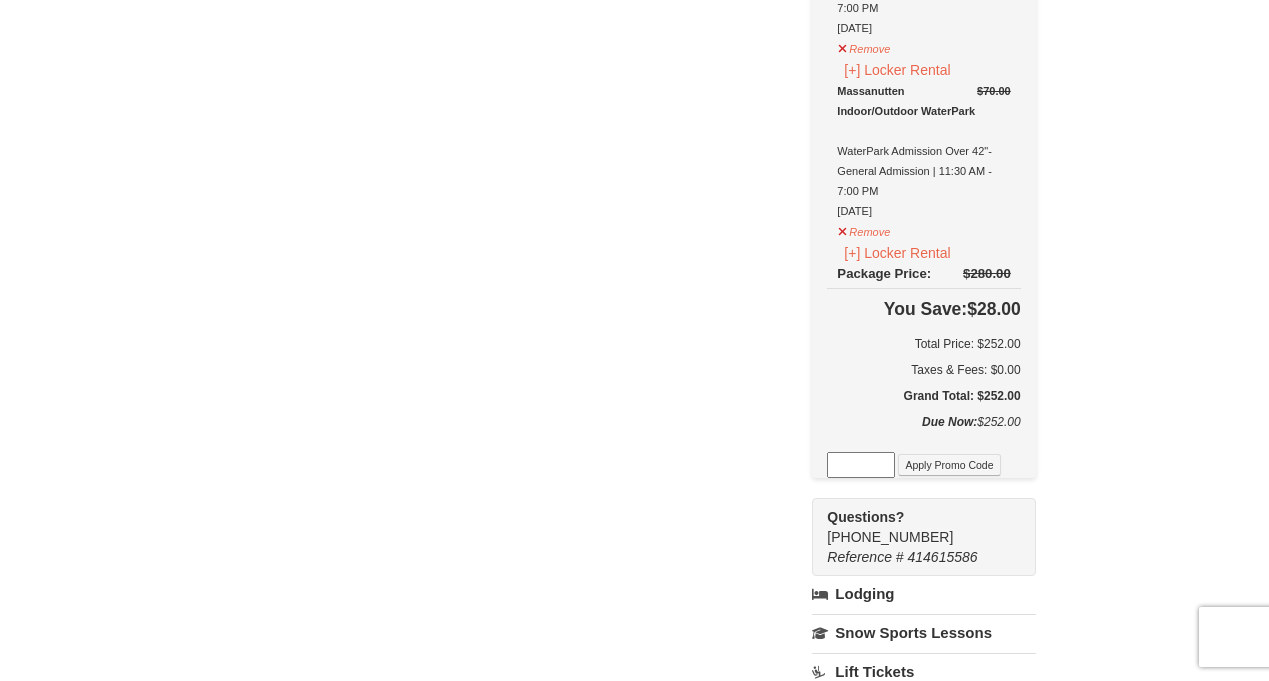 click at bounding box center (861, 465) 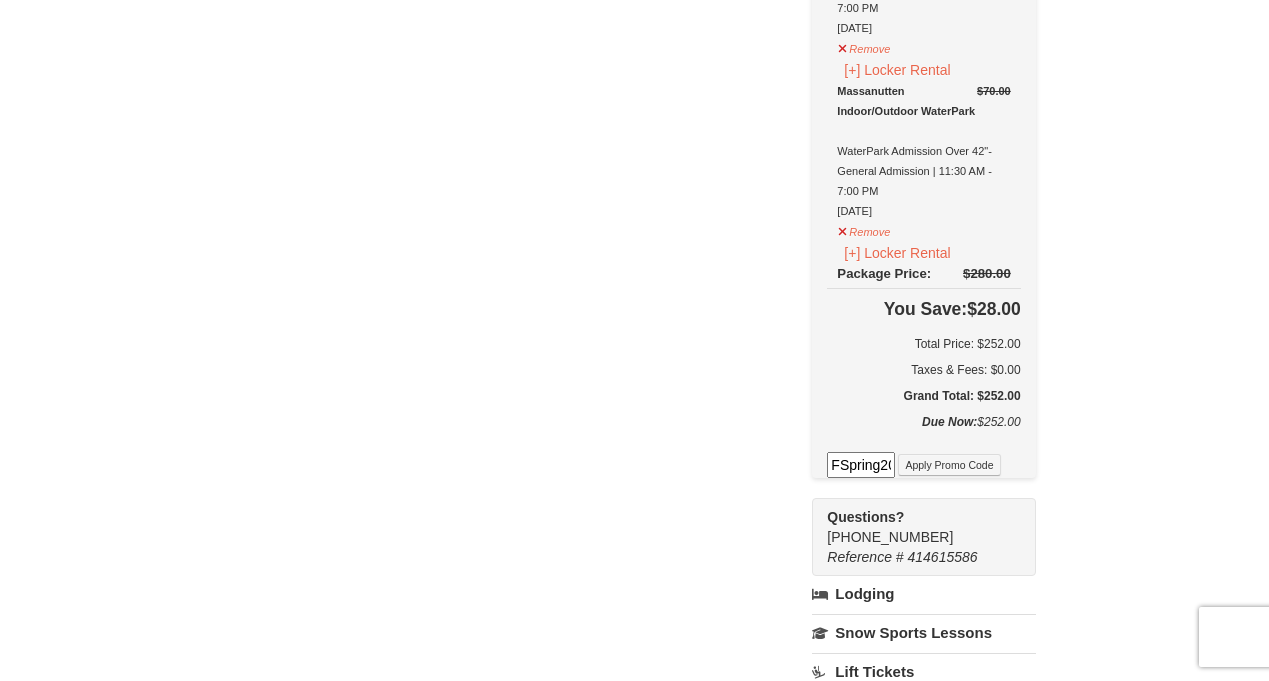 scroll, scrollTop: 0, scrollLeft: 20, axis: horizontal 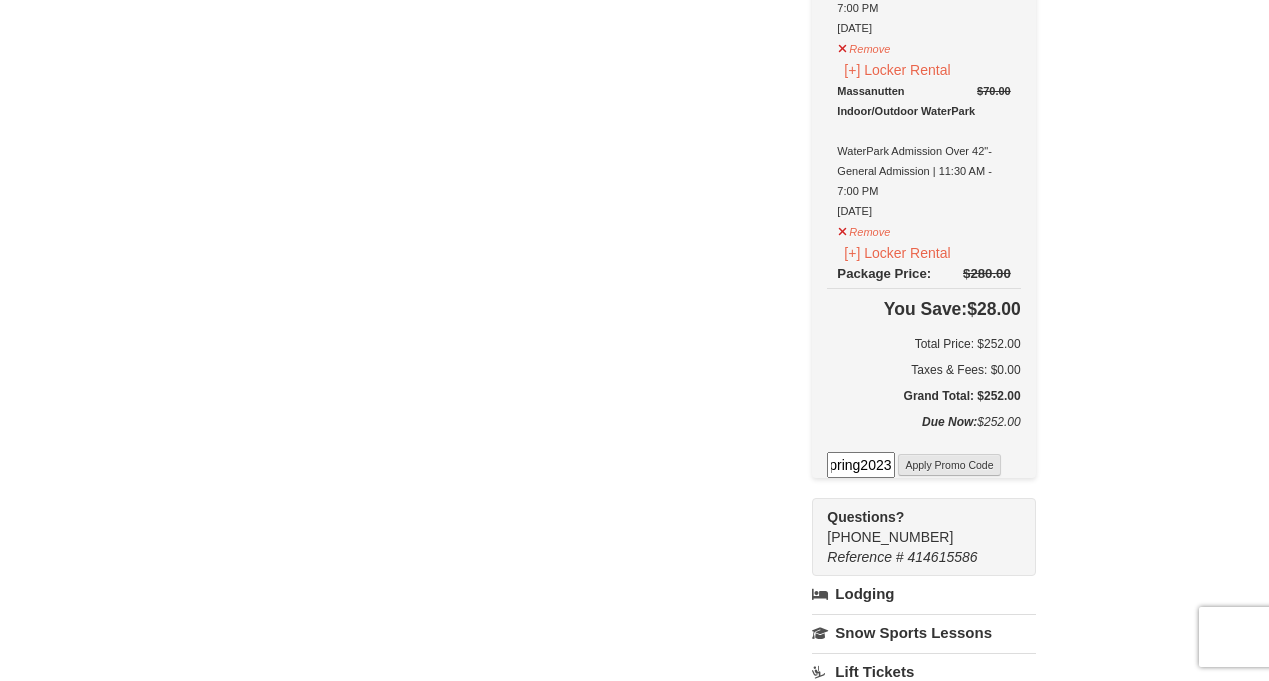 type on "FSpring2023" 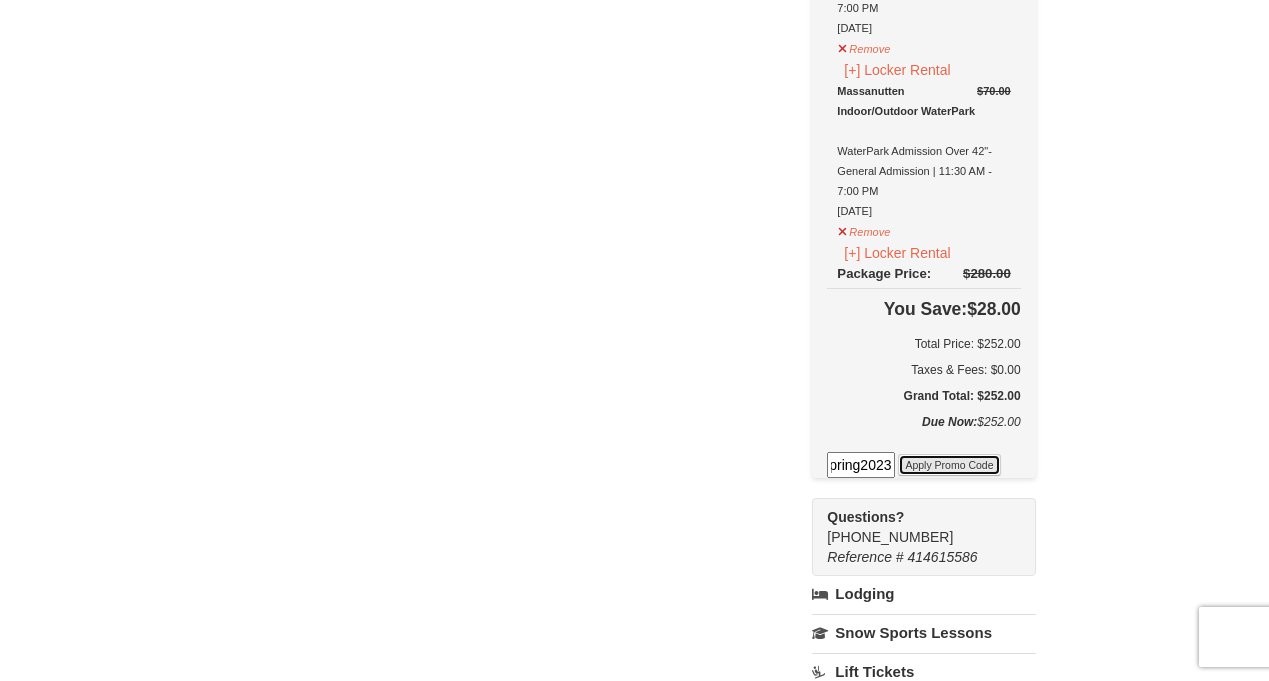 scroll, scrollTop: 0, scrollLeft: 0, axis: both 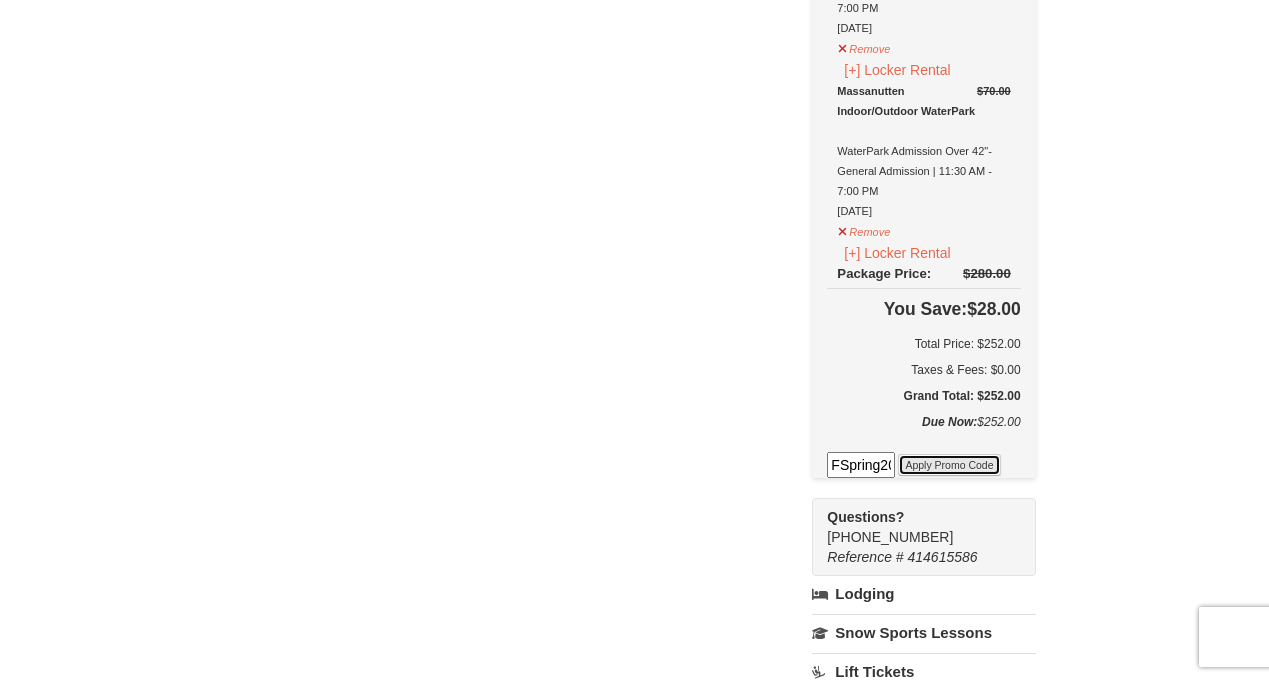 click on "Apply Promo Code" at bounding box center [949, 465] 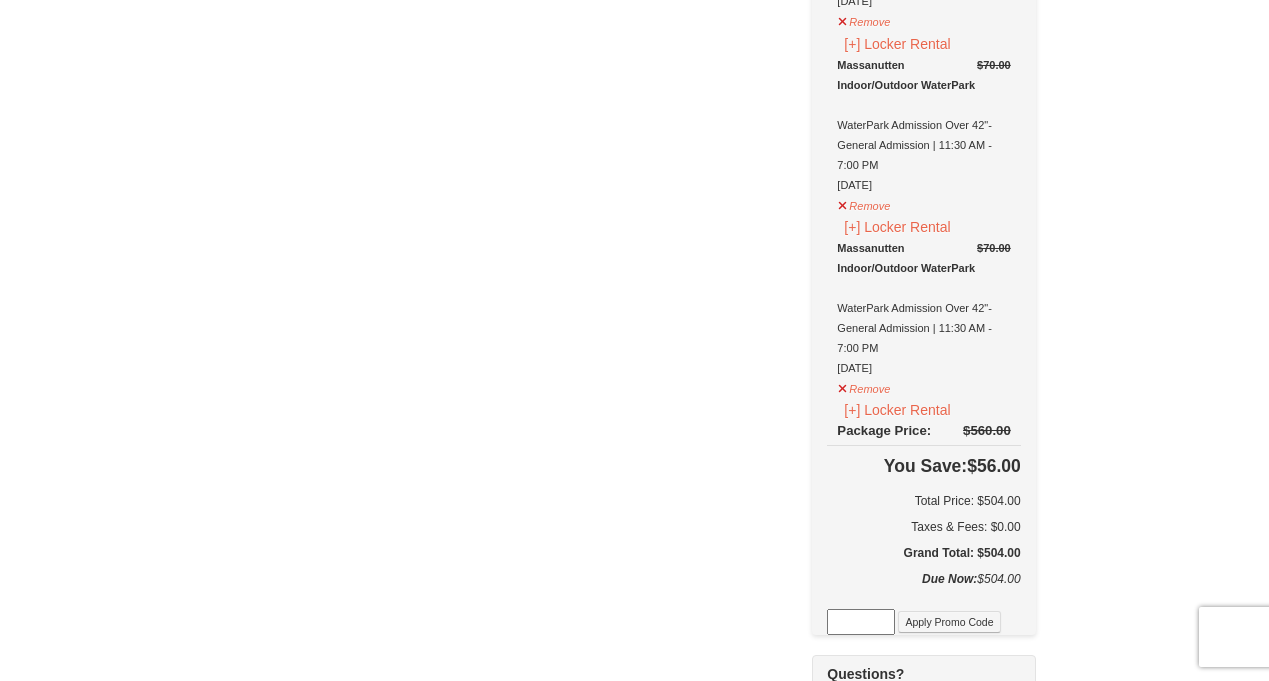 scroll, scrollTop: 1224, scrollLeft: 0, axis: vertical 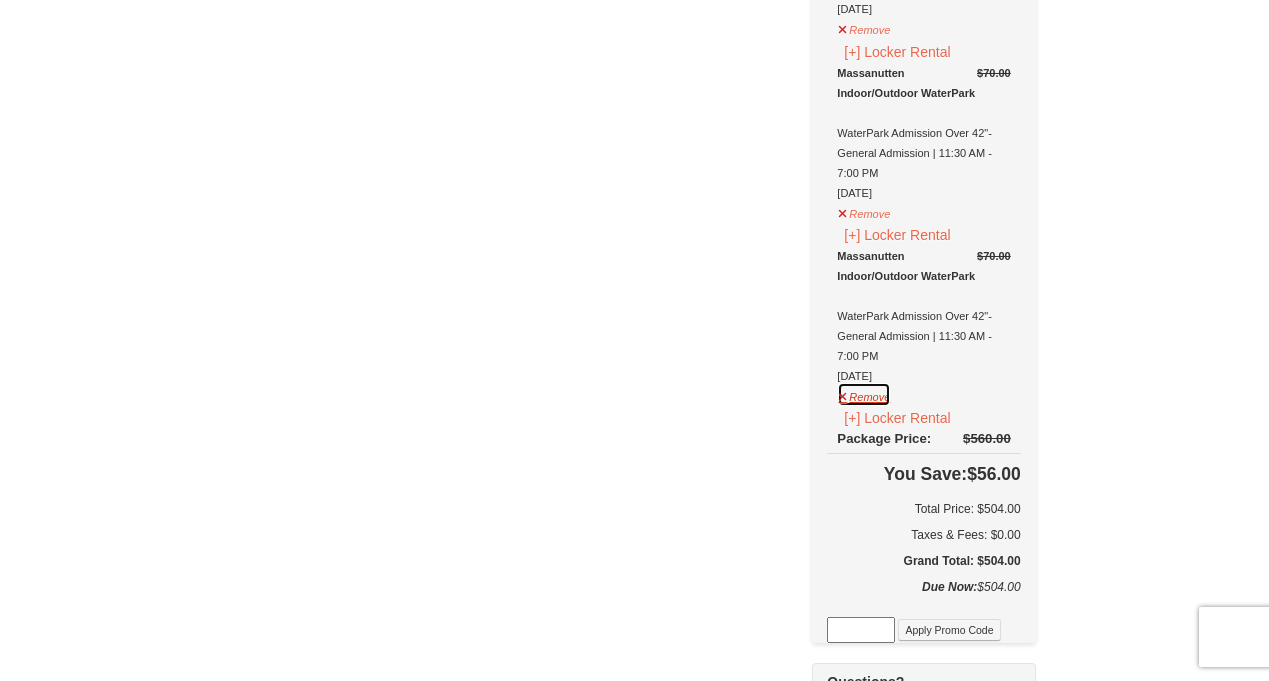 click on "Remove" at bounding box center [864, 394] 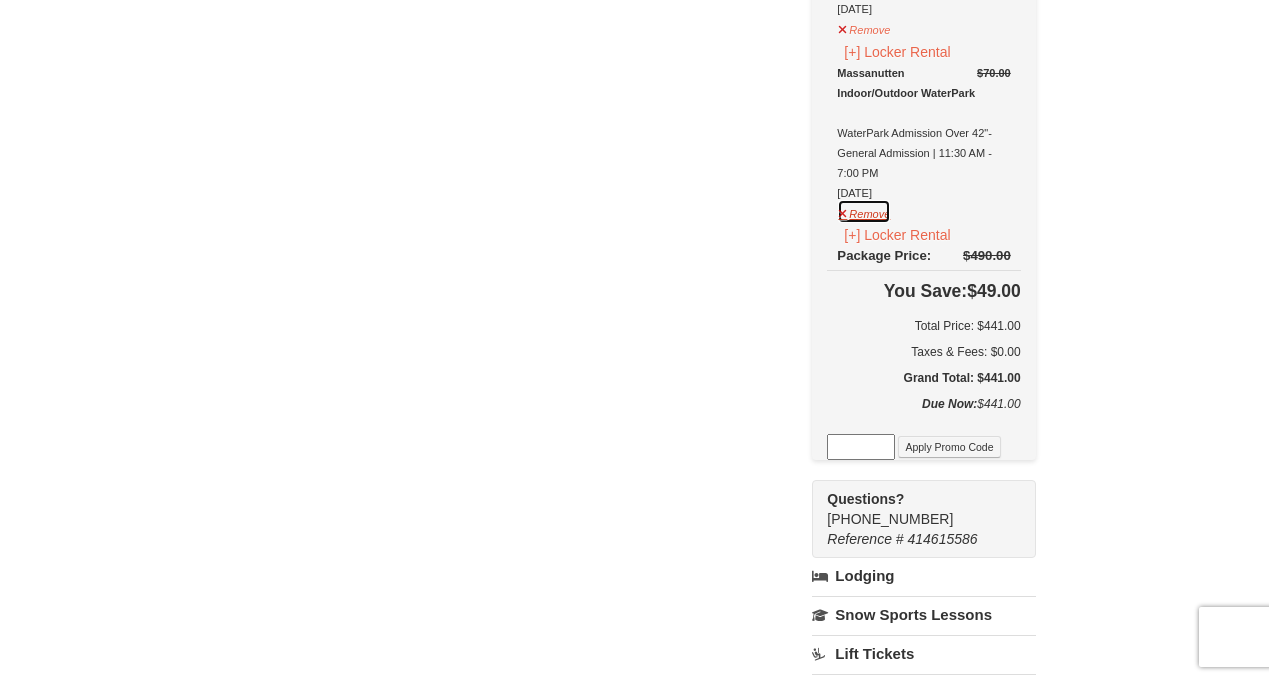 click on "Remove" at bounding box center [864, 211] 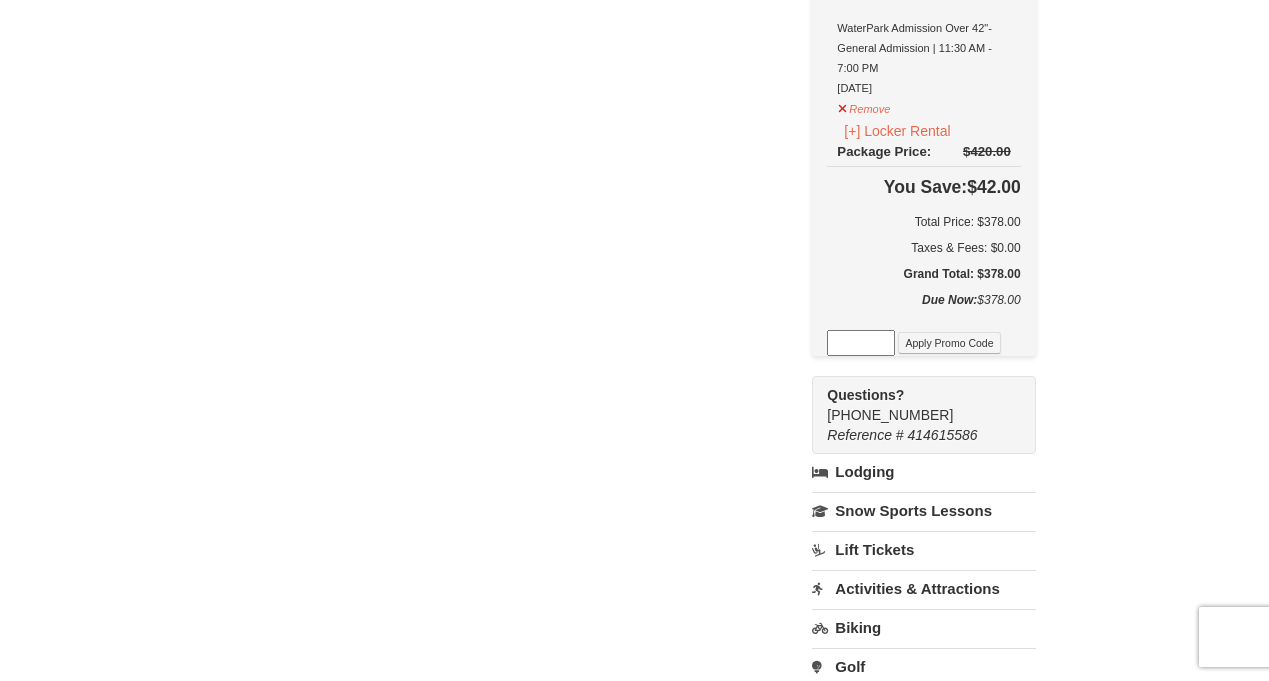 scroll, scrollTop: 1138, scrollLeft: 0, axis: vertical 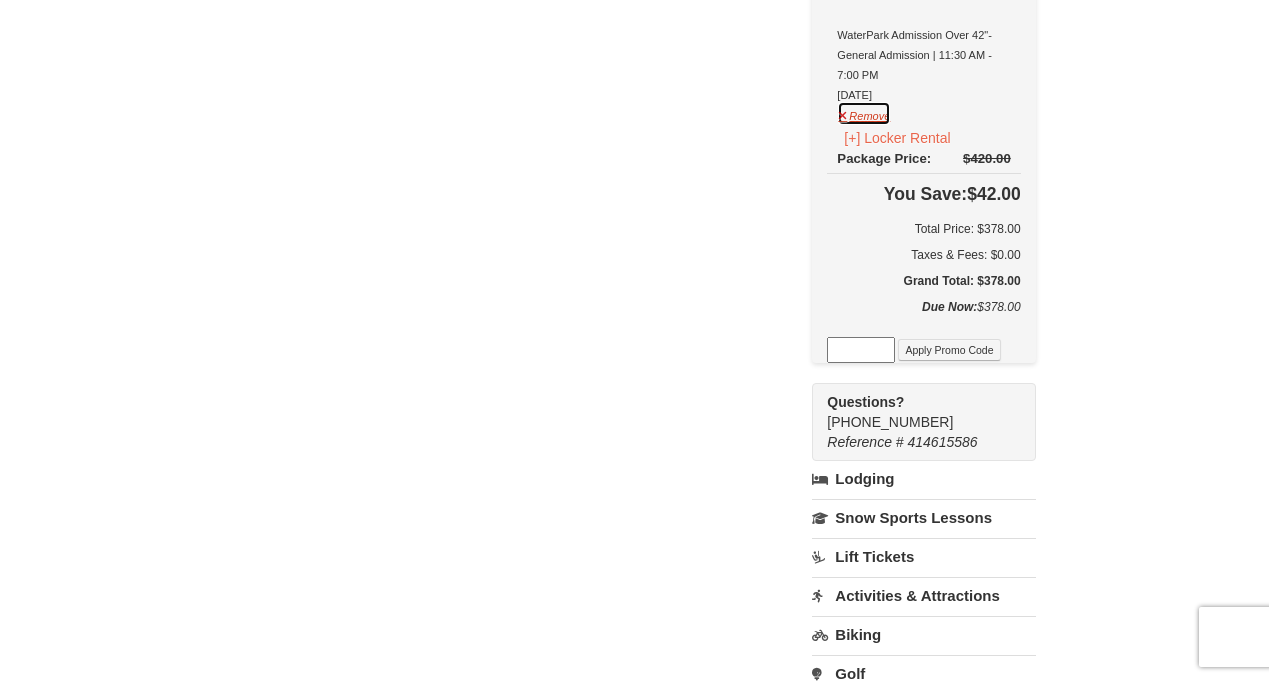 click on "Remove" at bounding box center [864, 113] 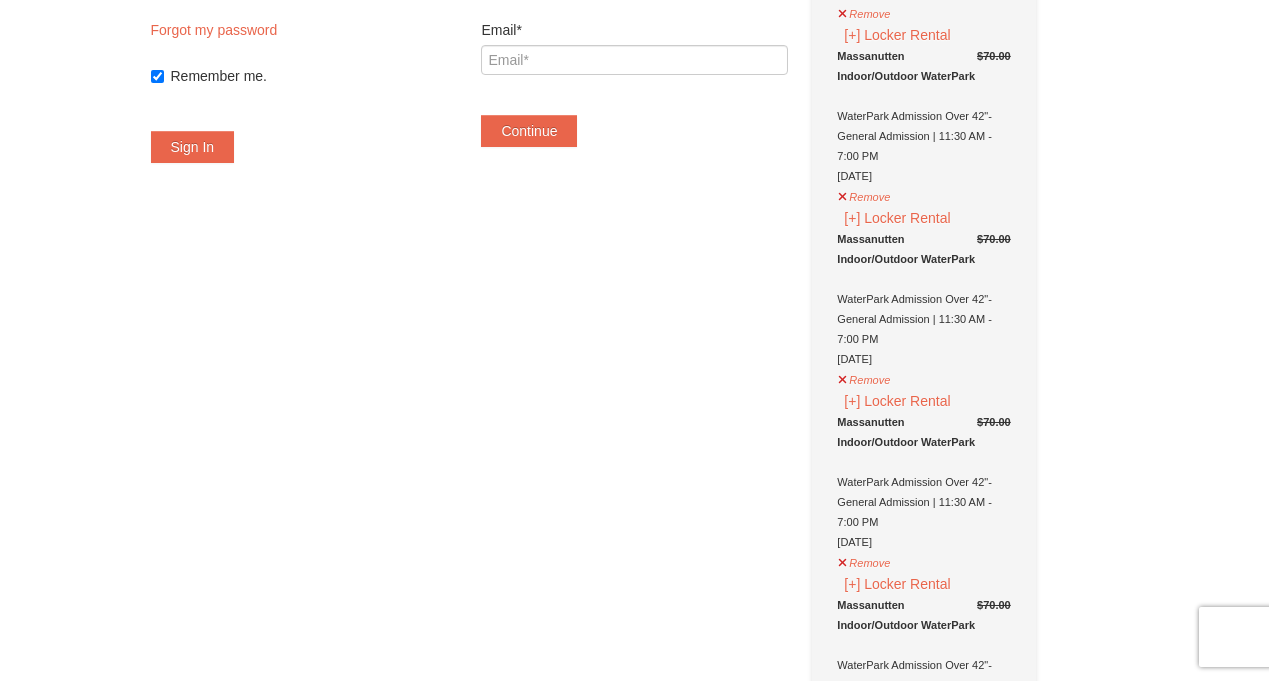 scroll, scrollTop: 323, scrollLeft: 0, axis: vertical 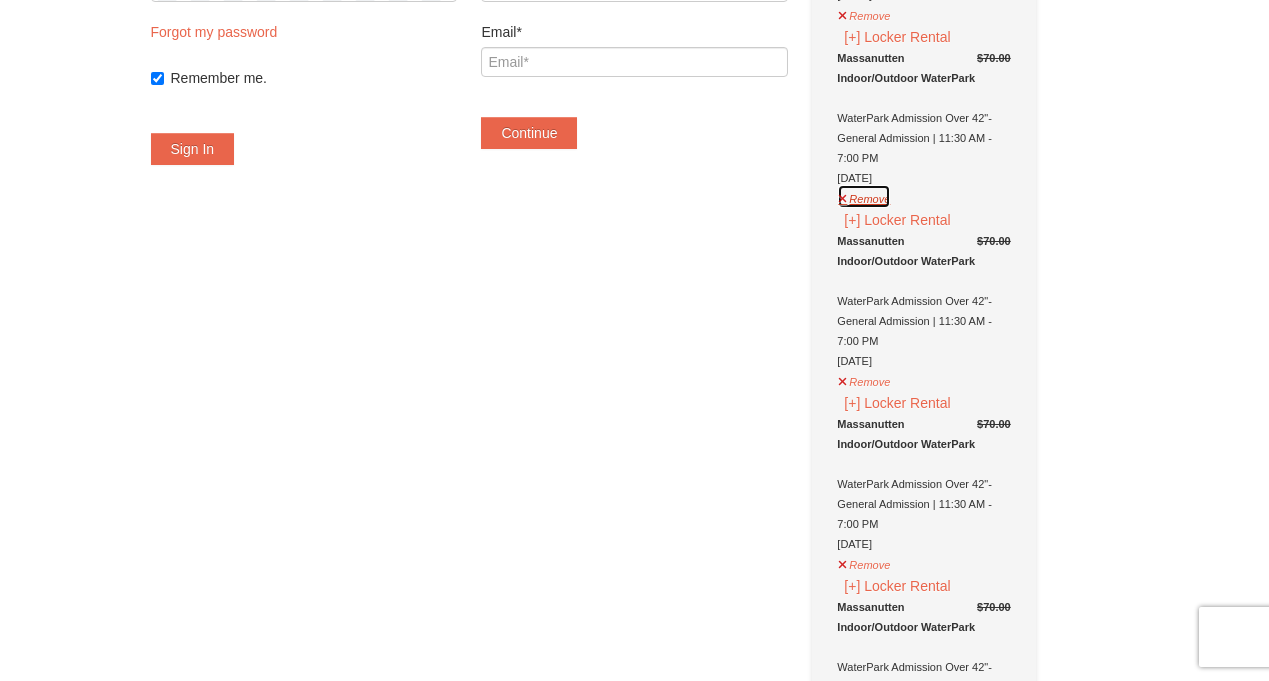 click on "Remove" at bounding box center (864, 196) 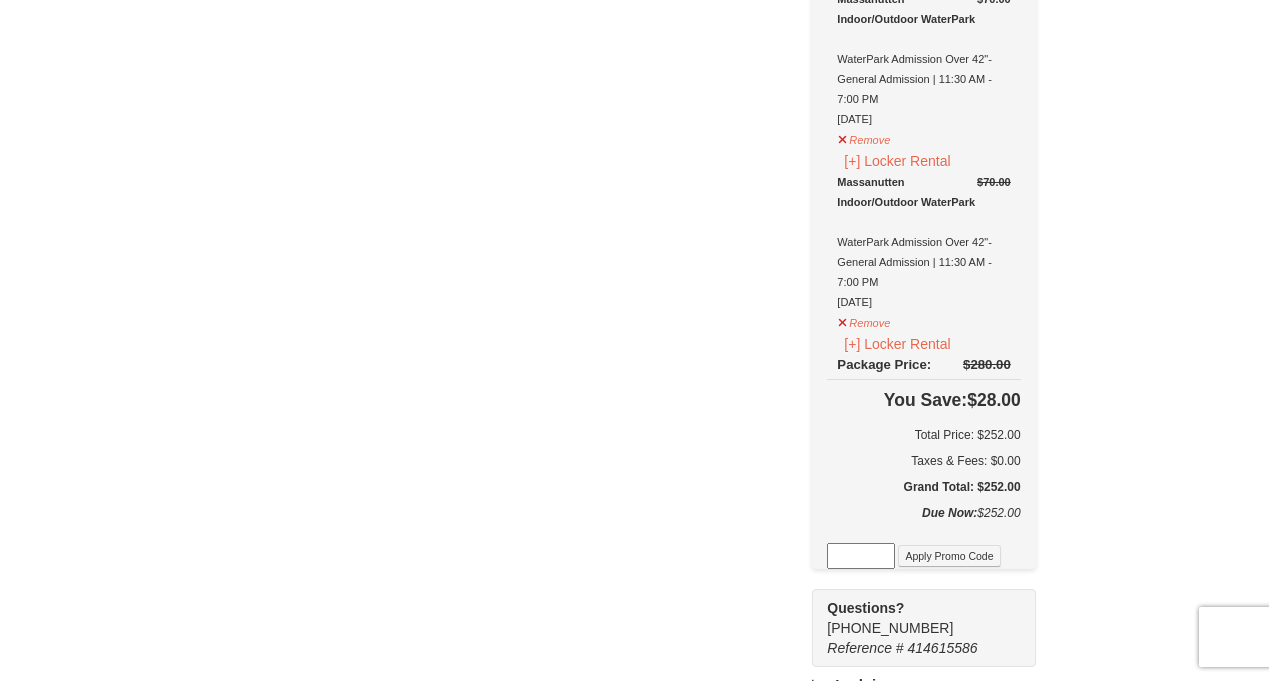 scroll, scrollTop: 554, scrollLeft: 0, axis: vertical 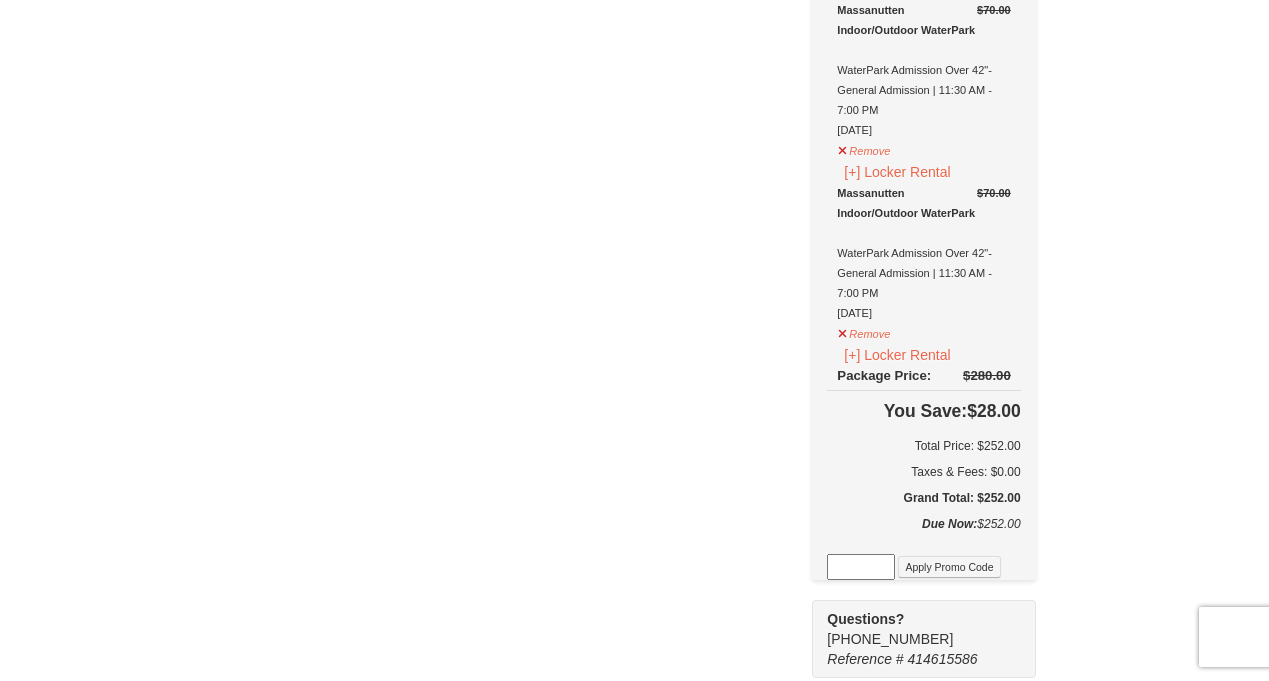 click at bounding box center (861, 567) 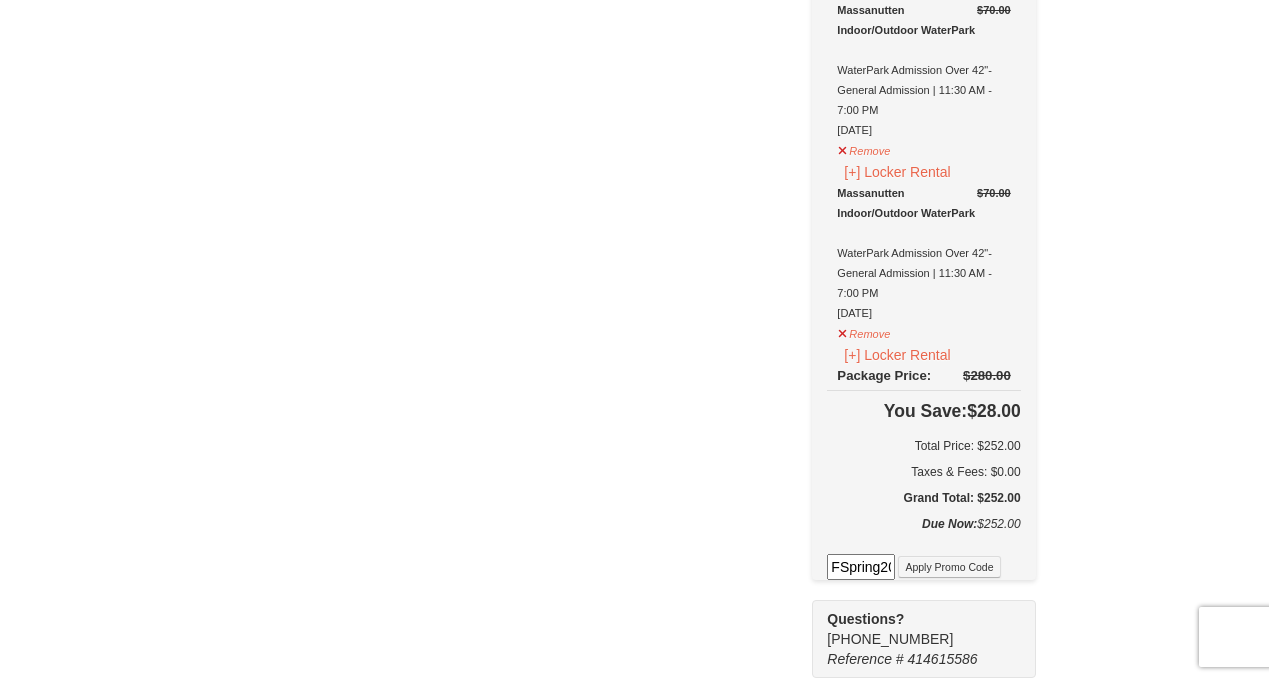 scroll, scrollTop: 0, scrollLeft: 20, axis: horizontal 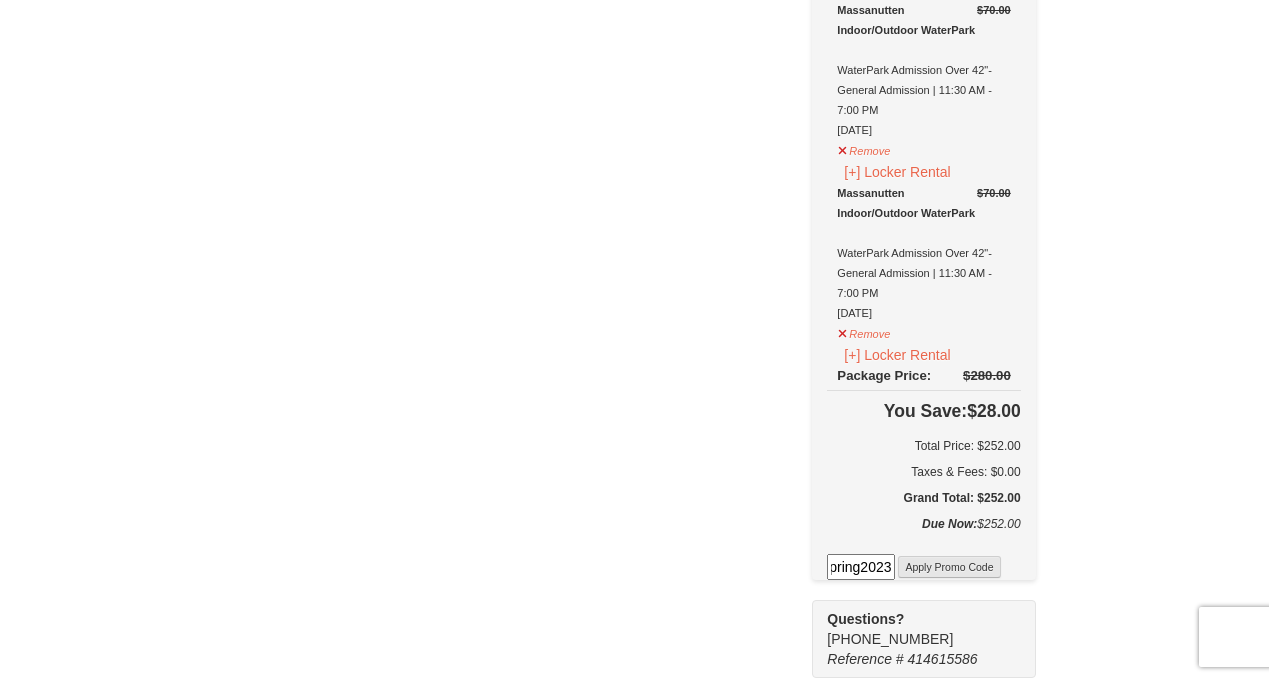 type on "FSpring2023" 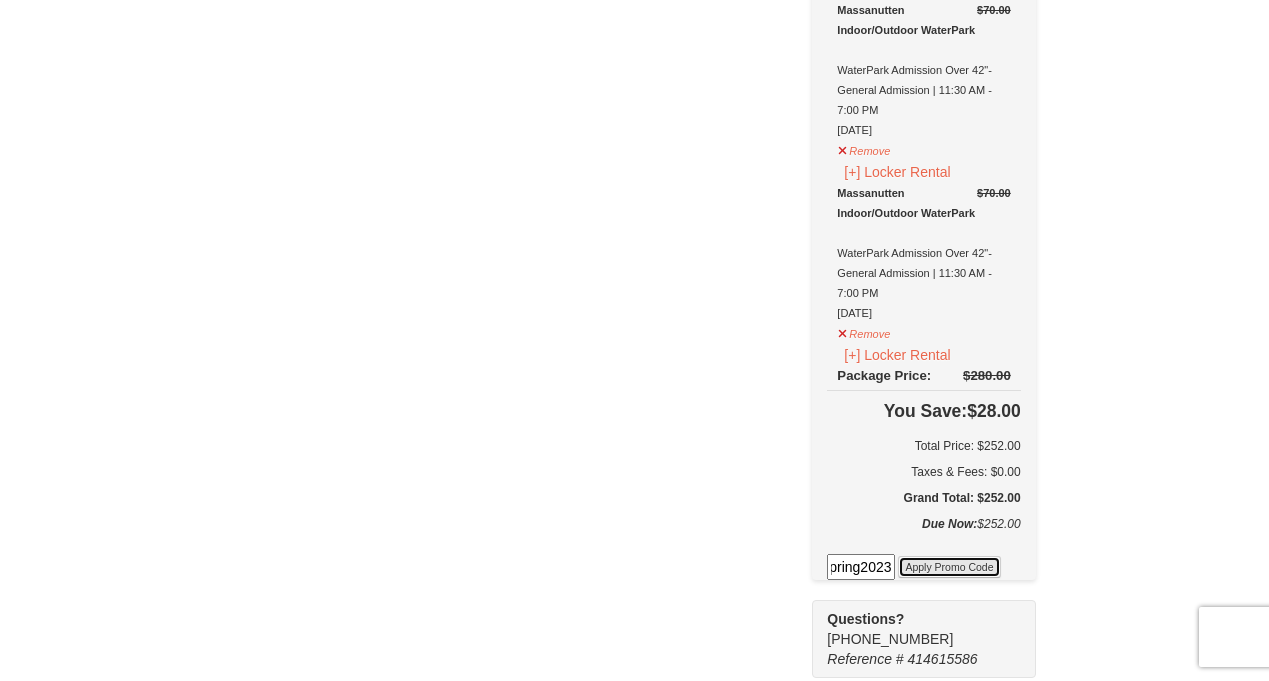scroll, scrollTop: 0, scrollLeft: 0, axis: both 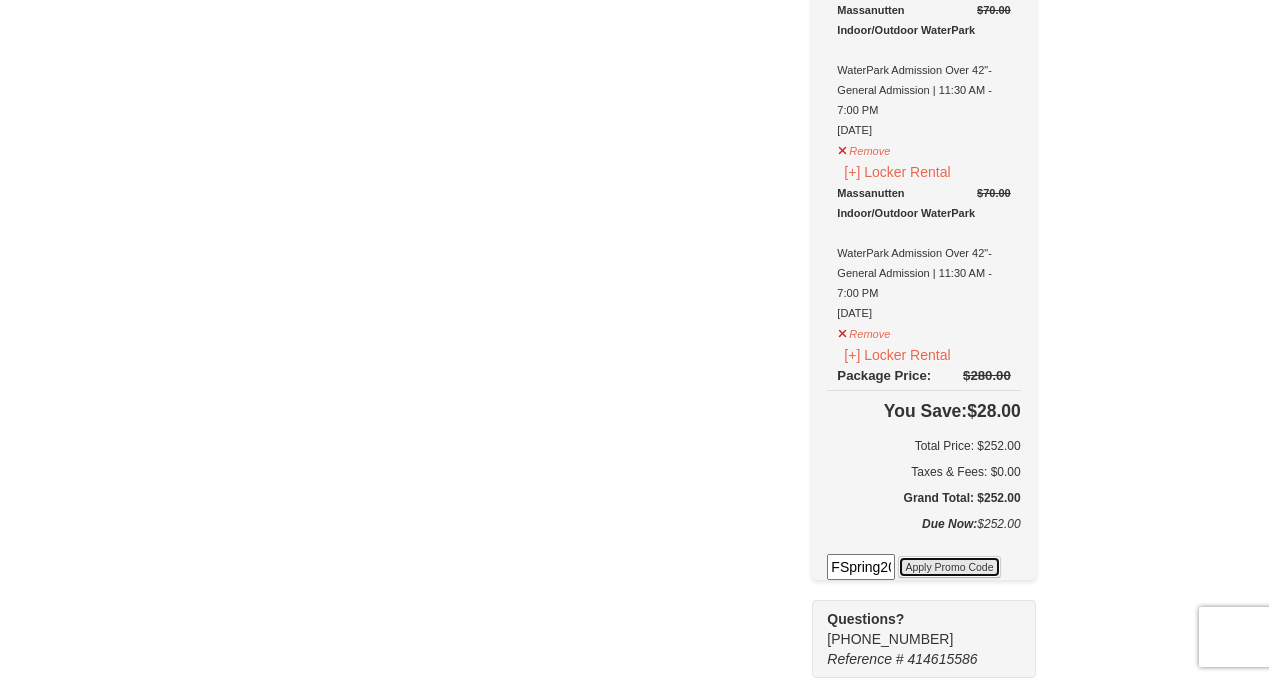 click on "Apply Promo Code" at bounding box center [949, 567] 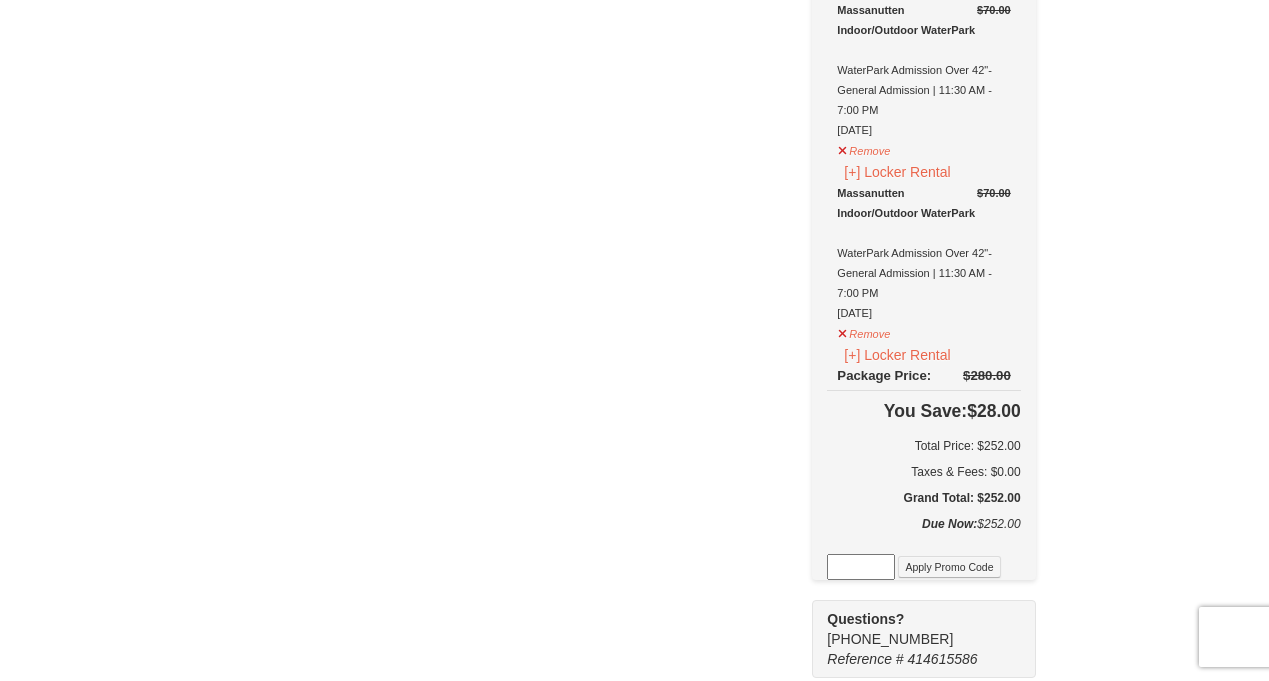 click at bounding box center (861, 567) 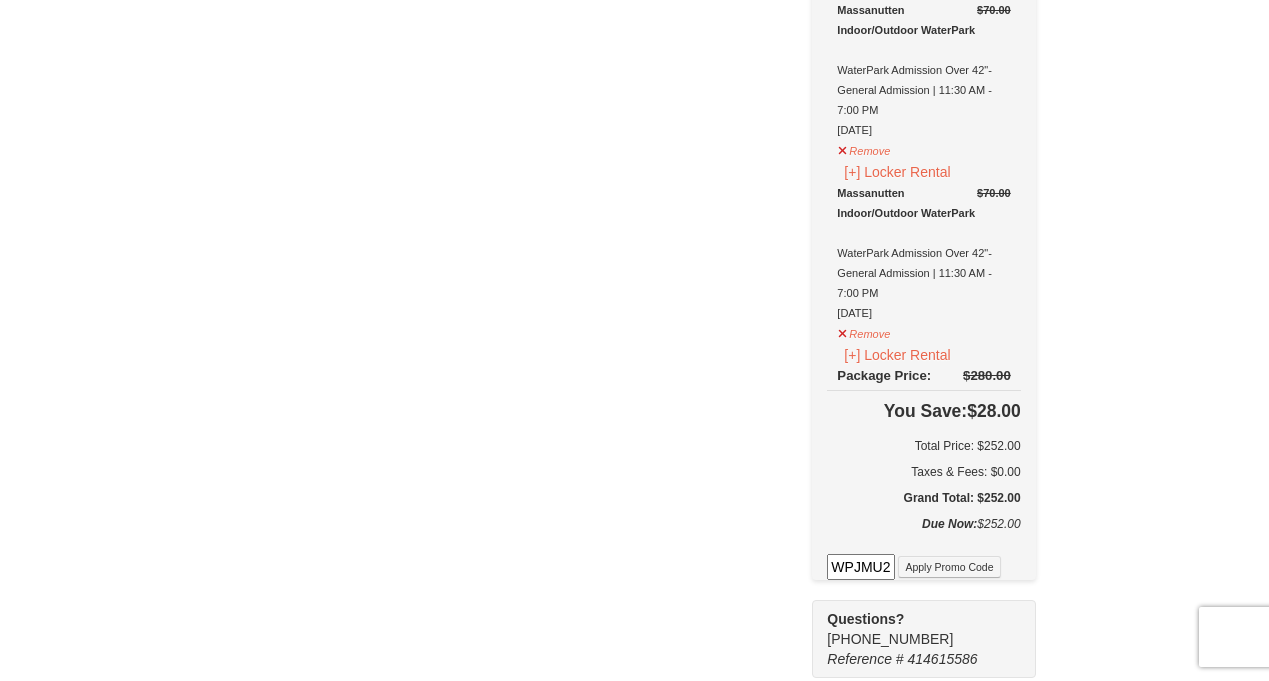 scroll, scrollTop: 0, scrollLeft: 7, axis: horizontal 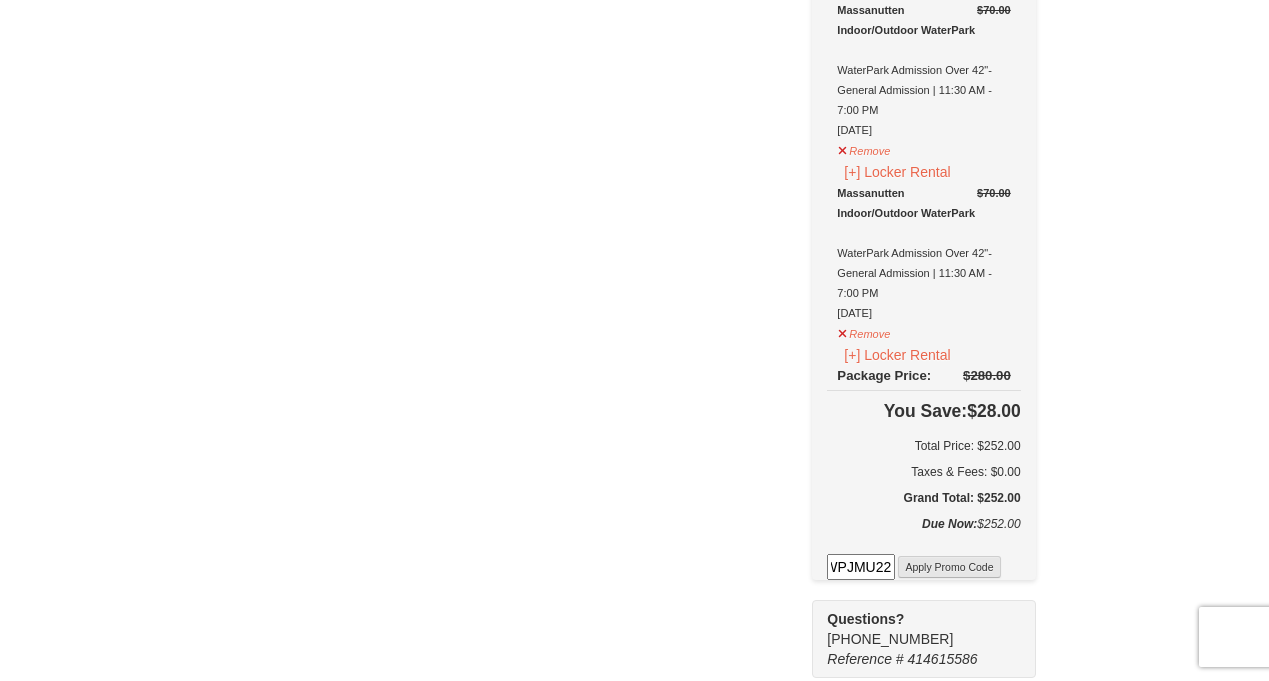 type on "WPJMU22" 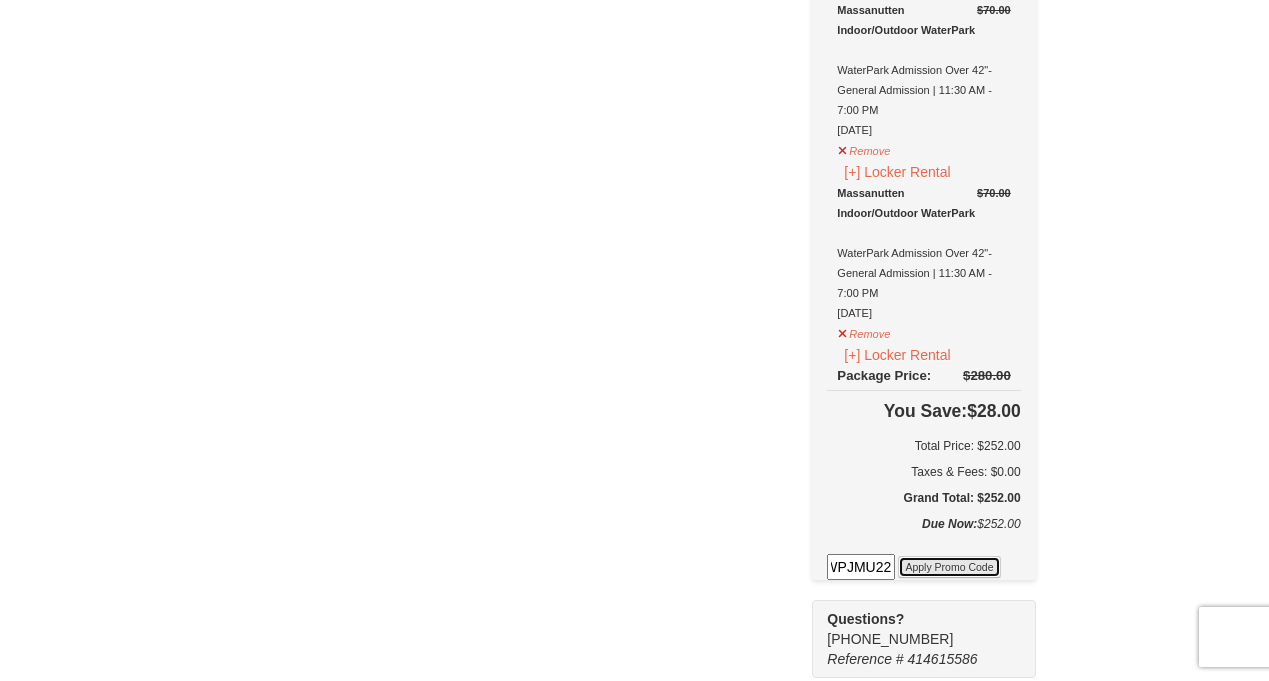 click on "Apply Promo Code" at bounding box center (949, 567) 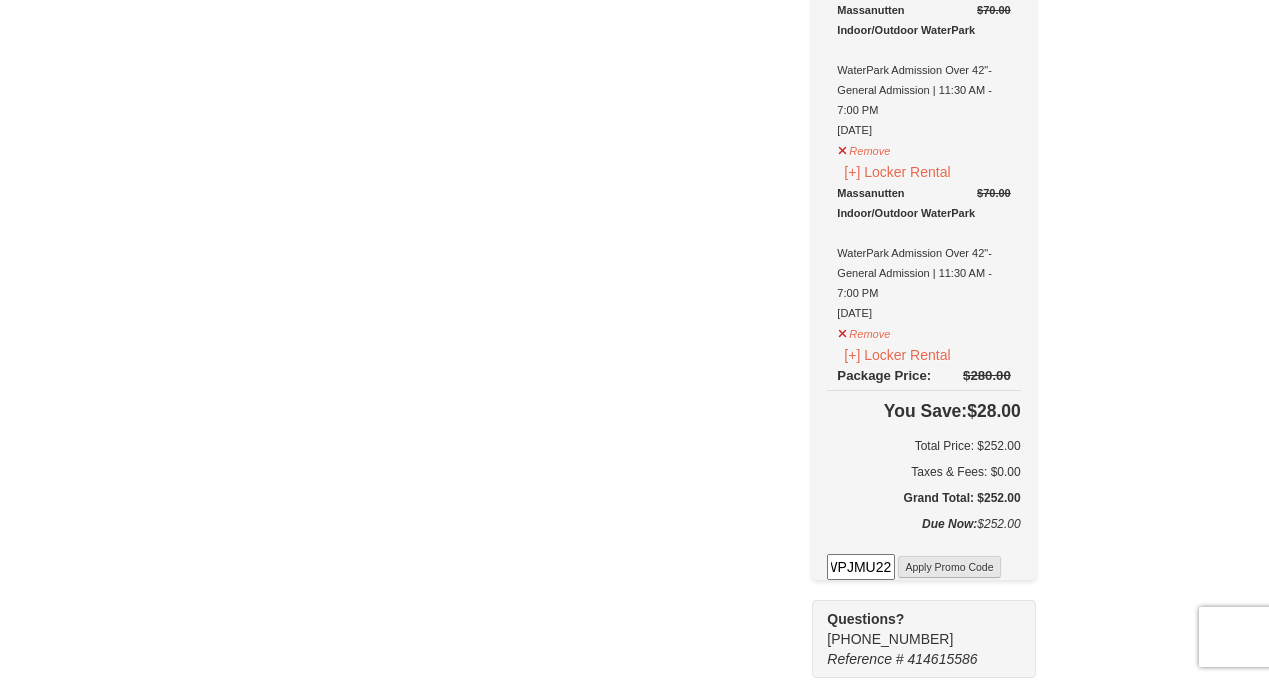 scroll, scrollTop: 0, scrollLeft: 0, axis: both 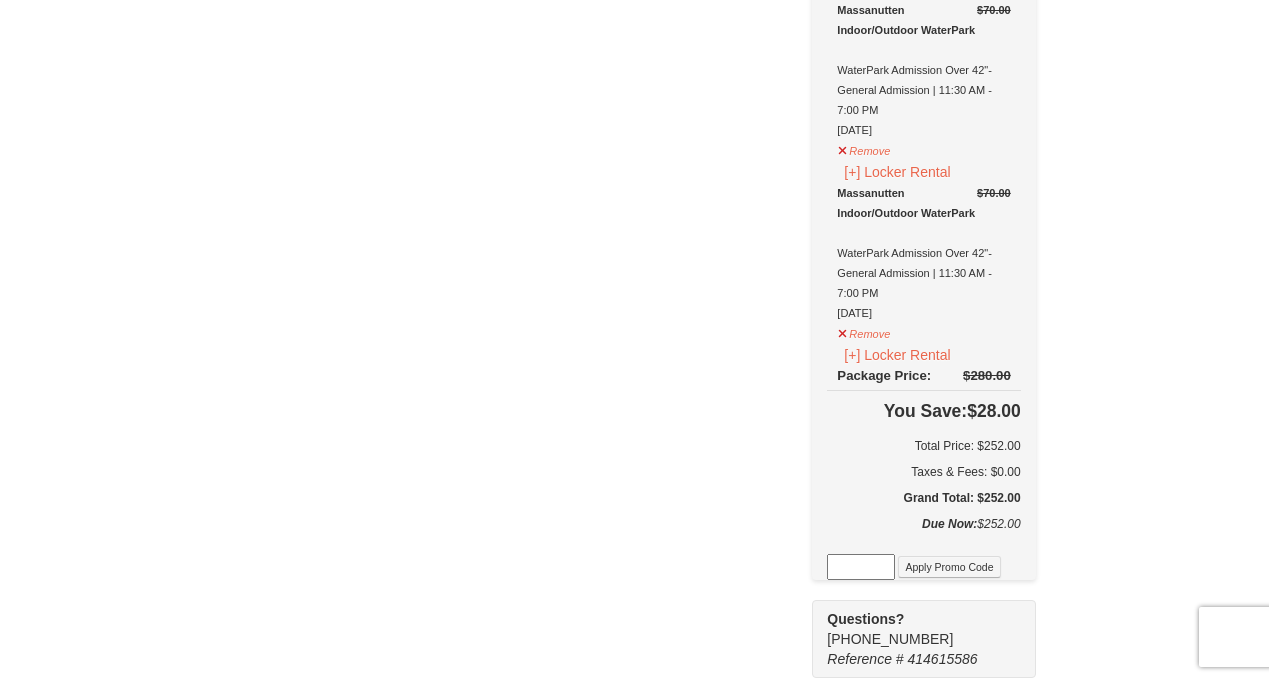 click at bounding box center [861, 567] 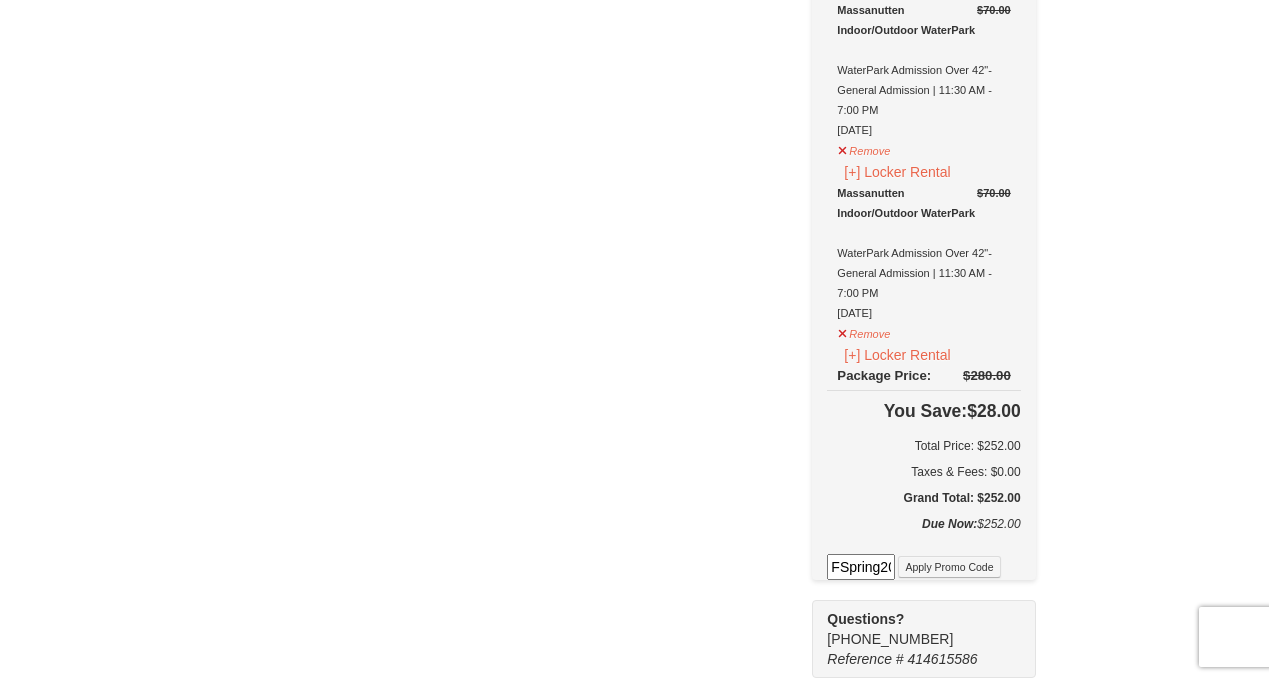 scroll, scrollTop: 0, scrollLeft: 20, axis: horizontal 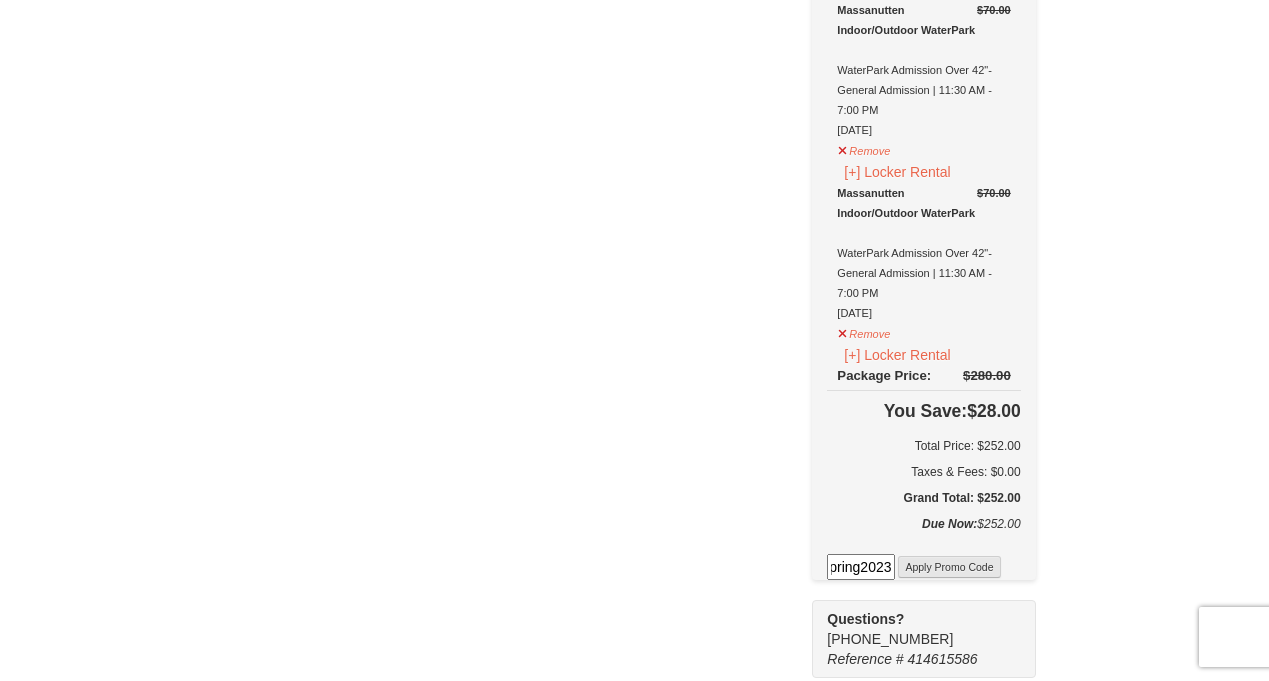 type on "FSpring2023" 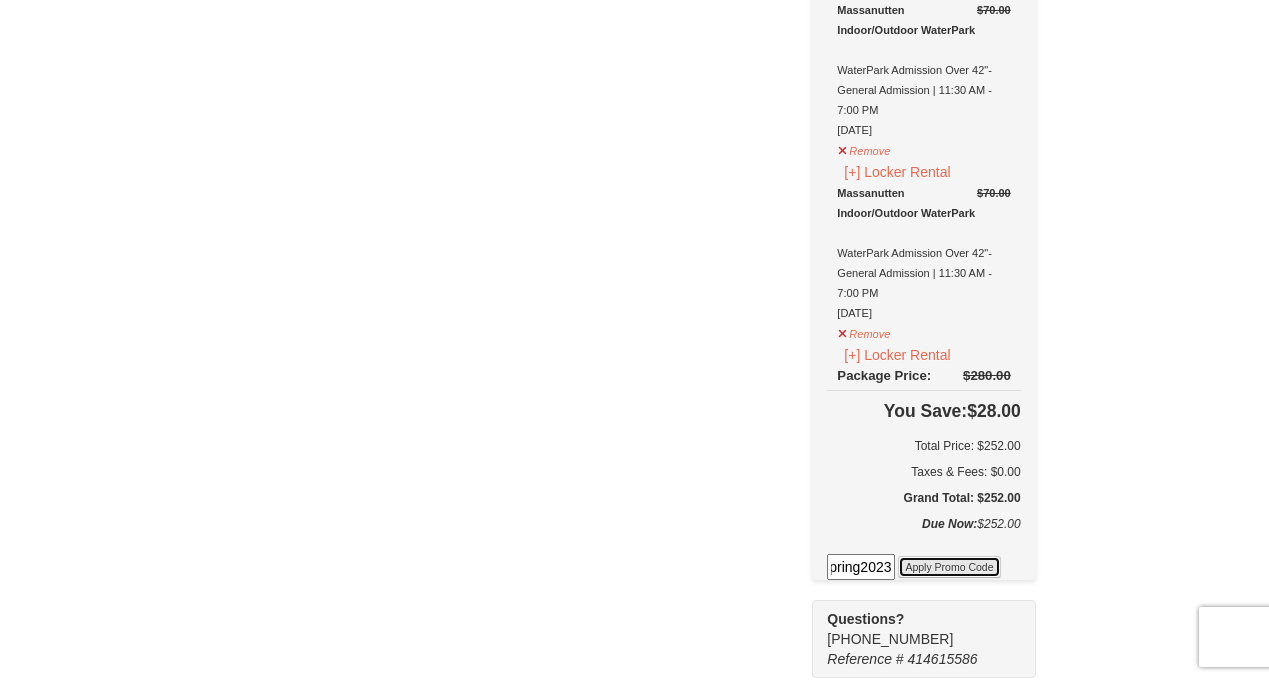 scroll, scrollTop: 0, scrollLeft: 0, axis: both 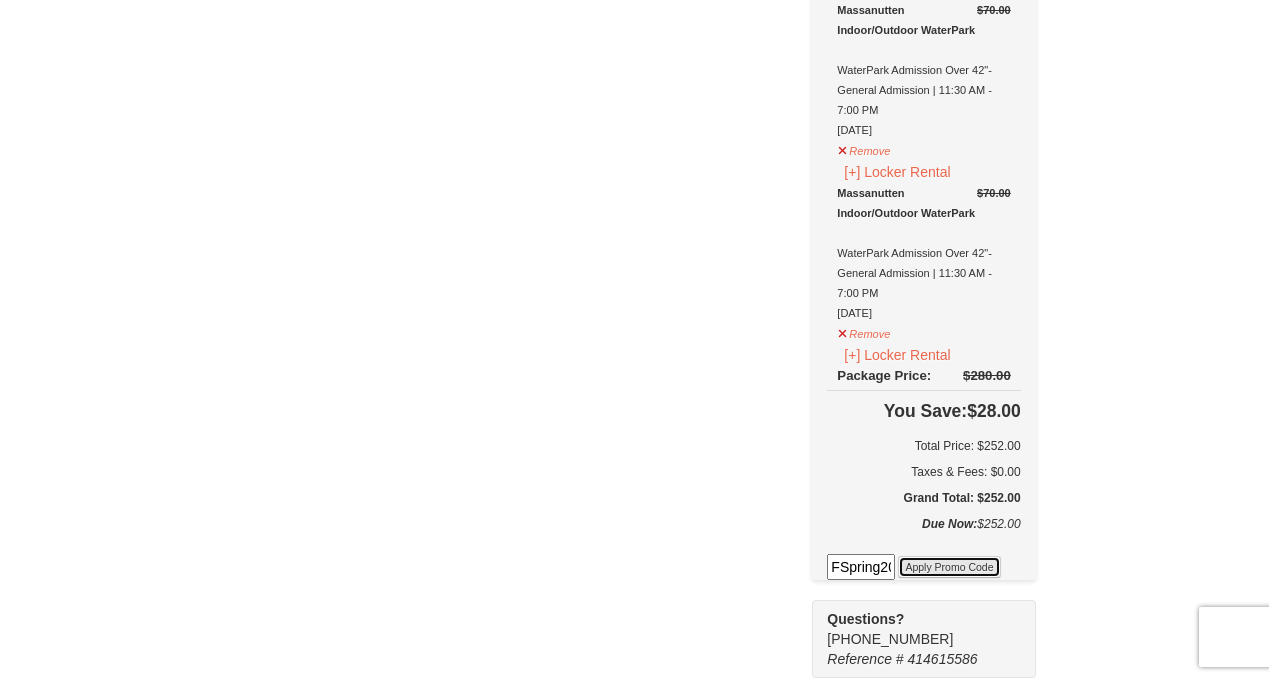 click on "Apply Promo Code" at bounding box center (949, 567) 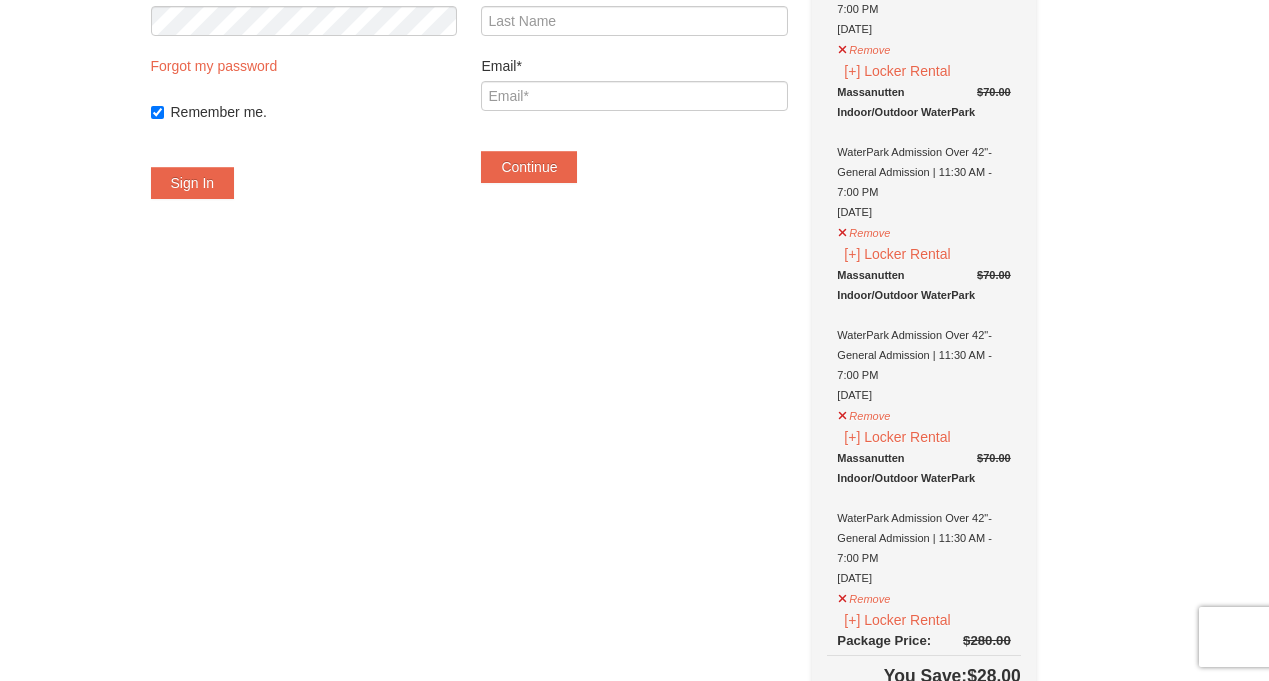 scroll, scrollTop: 0, scrollLeft: 0, axis: both 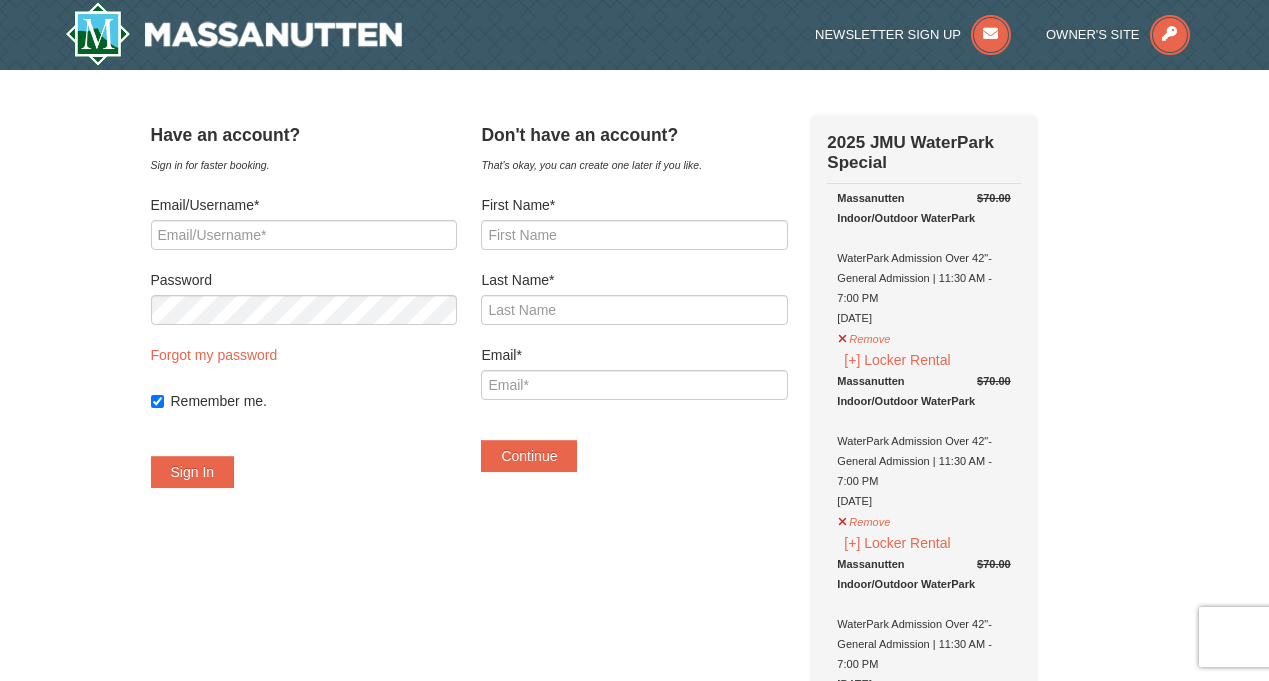 drag, startPoint x: 897, startPoint y: 145, endPoint x: 1021, endPoint y: 143, distance: 124.01613 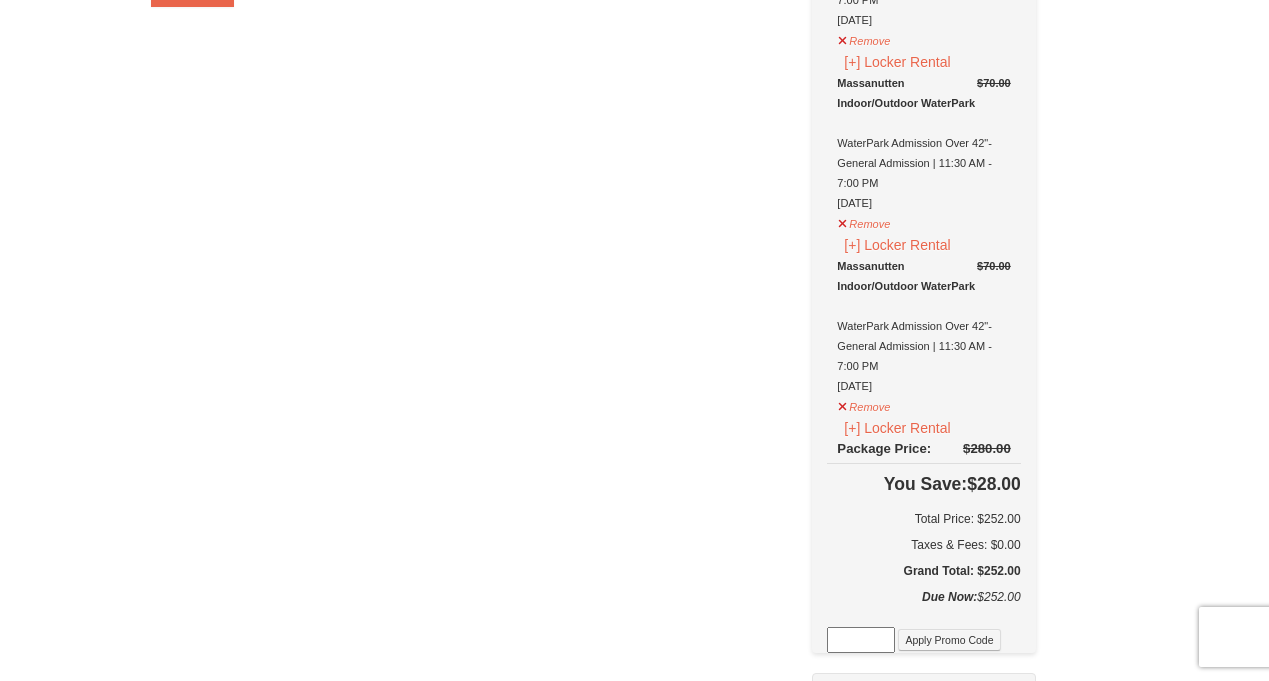scroll, scrollTop: 483, scrollLeft: 0, axis: vertical 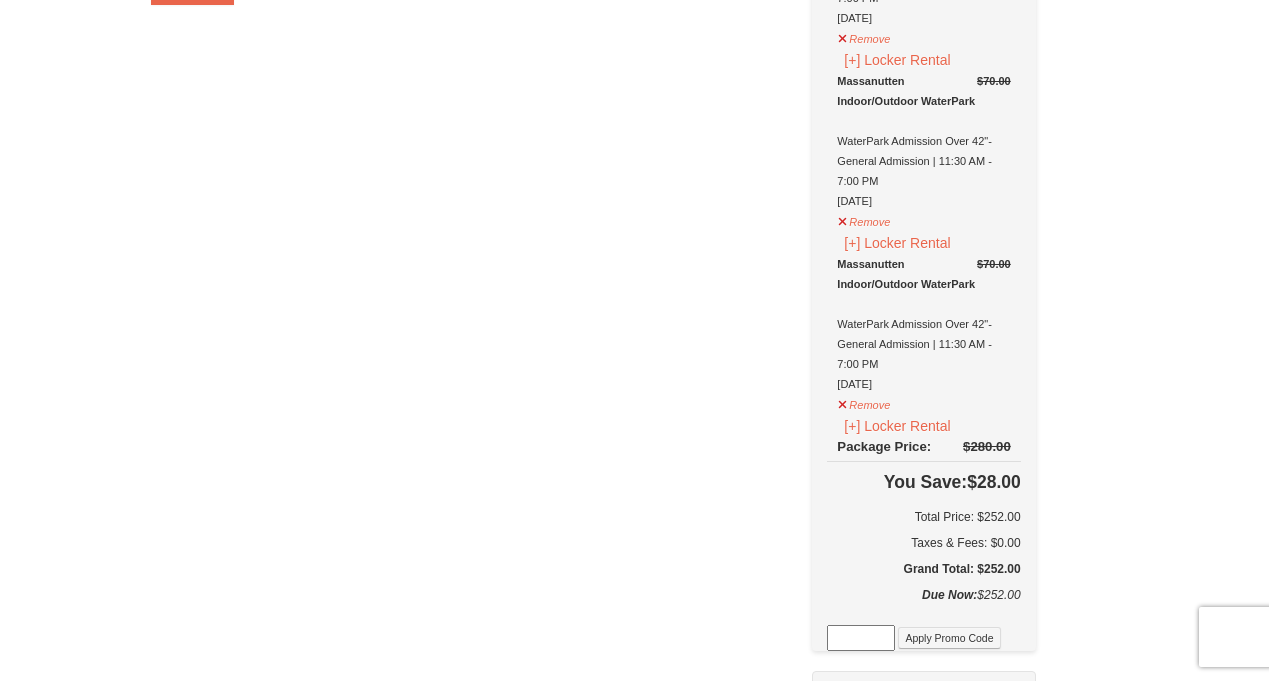 click on "You Save:  $28.00" at bounding box center [923, 482] 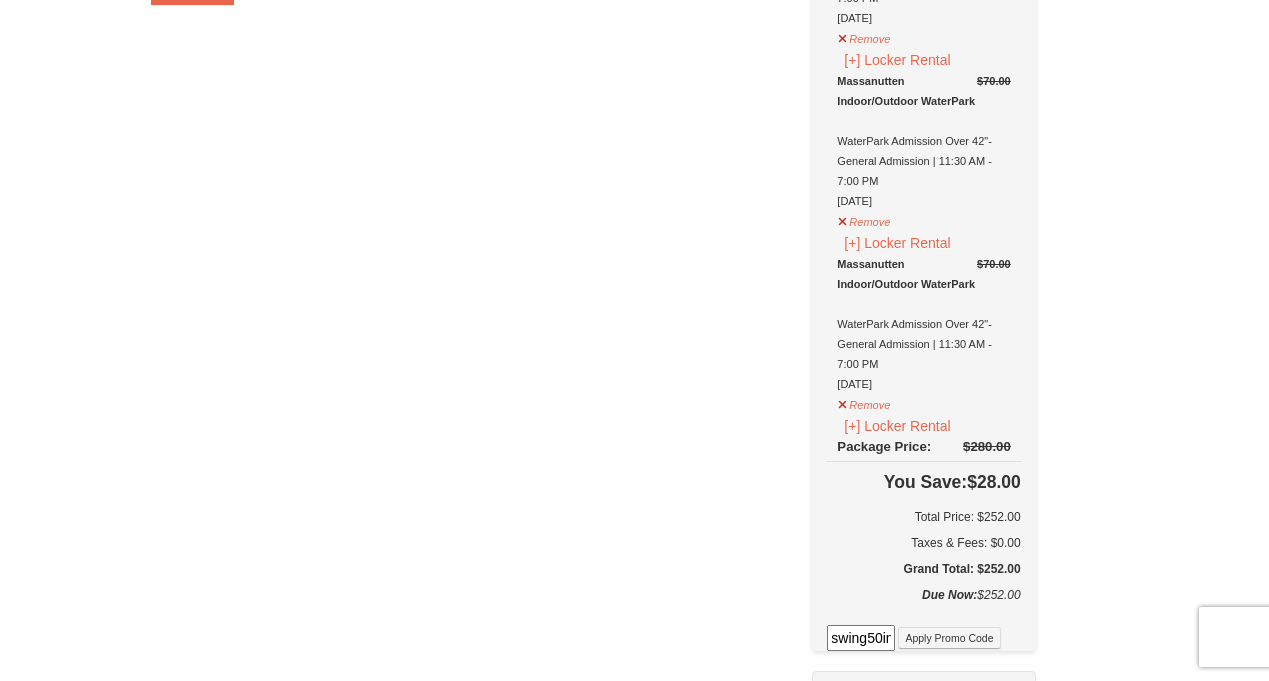 scroll, scrollTop: 0, scrollLeft: 18, axis: horizontal 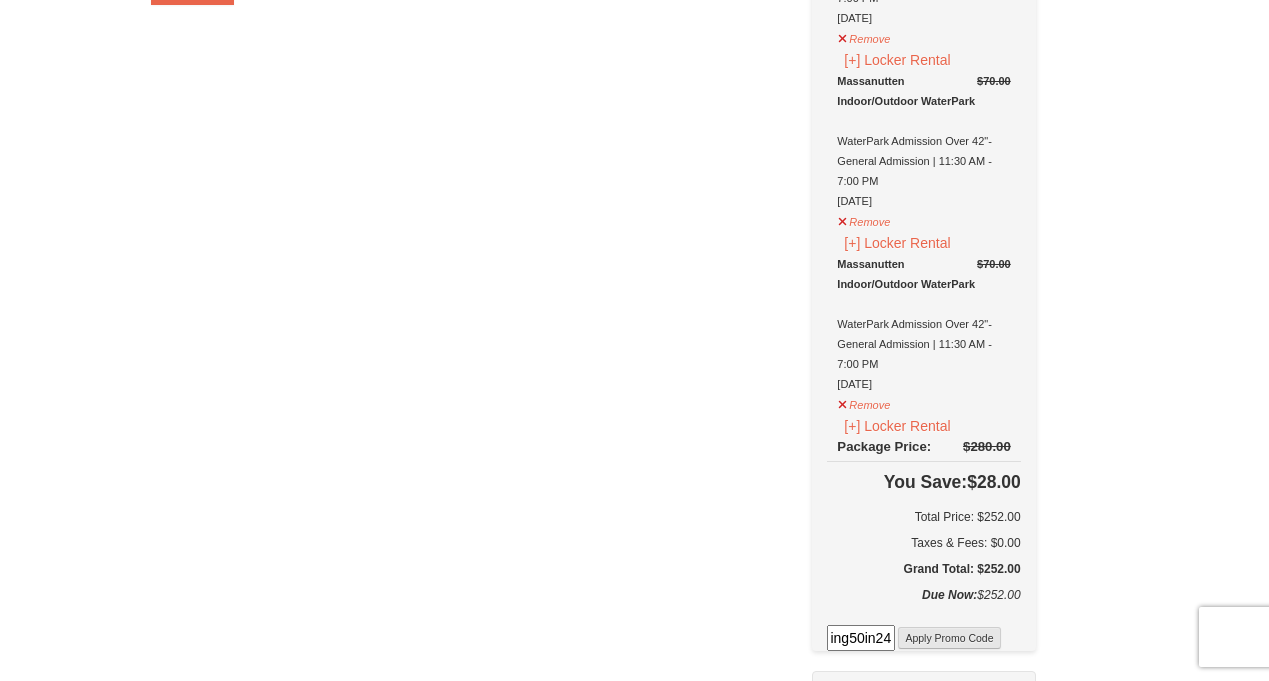 type on "swing50in24" 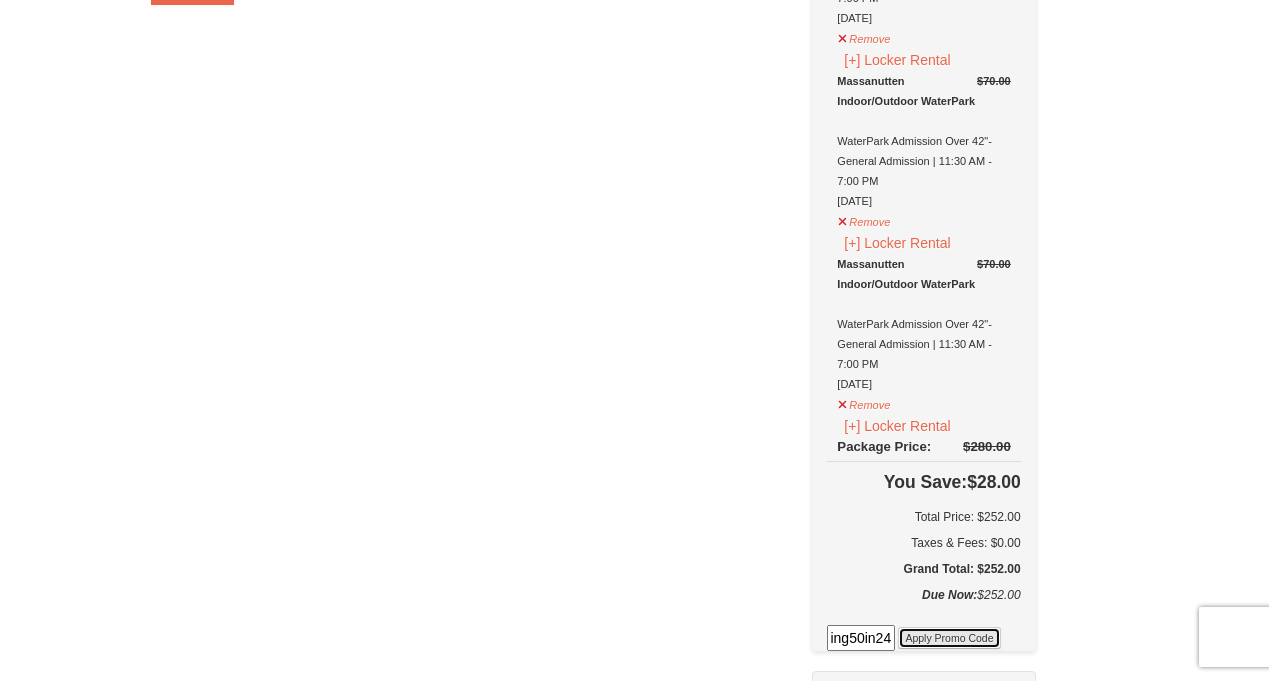 scroll, scrollTop: 0, scrollLeft: 0, axis: both 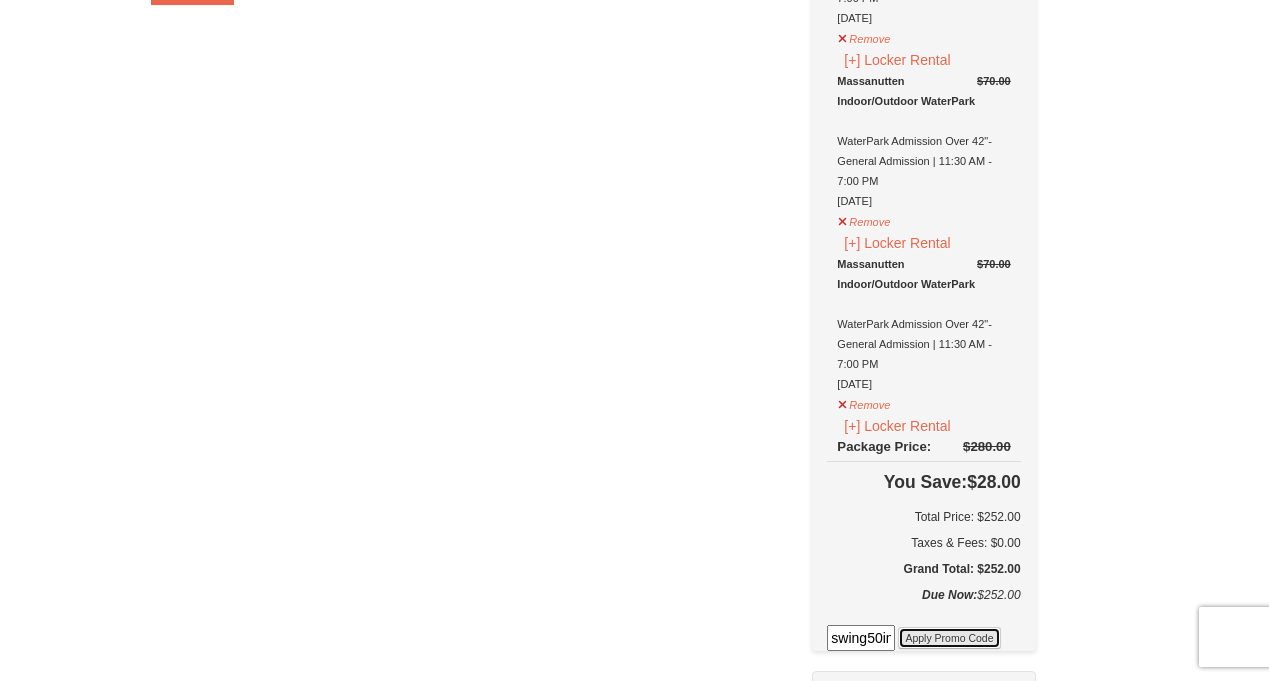 click on "Apply Promo Code" at bounding box center [949, 638] 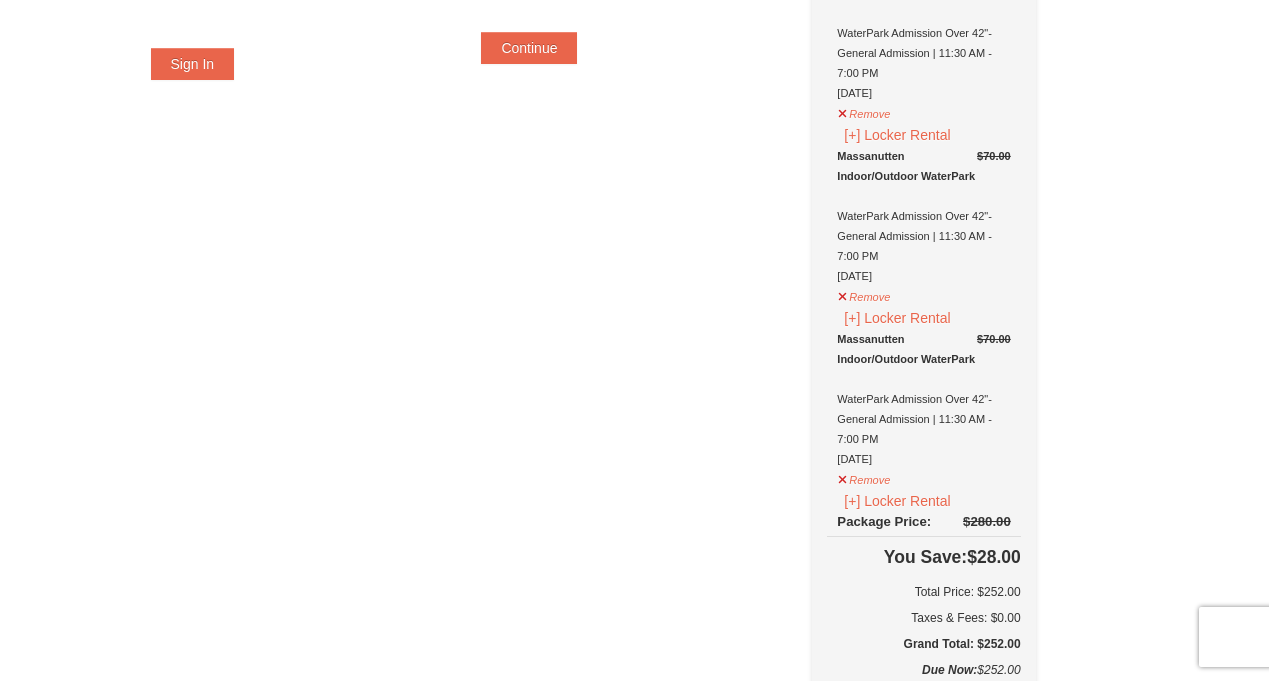 scroll, scrollTop: 0, scrollLeft: 0, axis: both 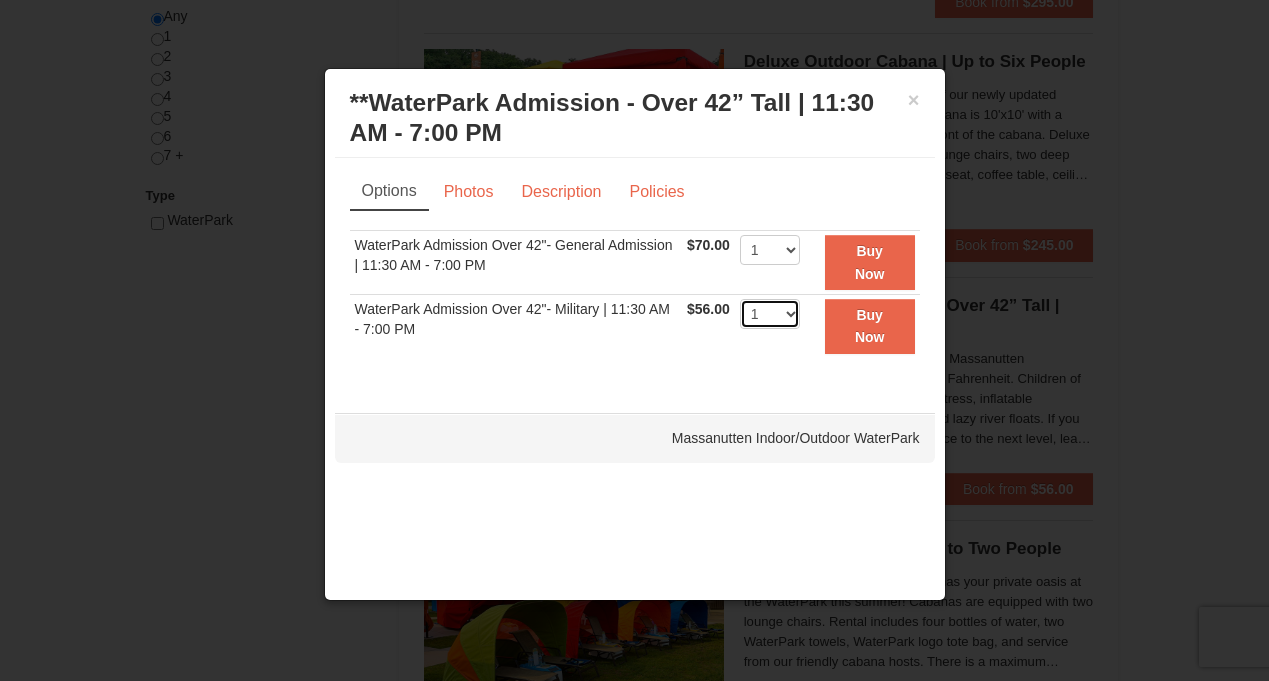 click on "1
2
3
4
5
6
7
8
9
10
11
12
13
14
15
16
17
18
19
20
21 22" at bounding box center (770, 314) 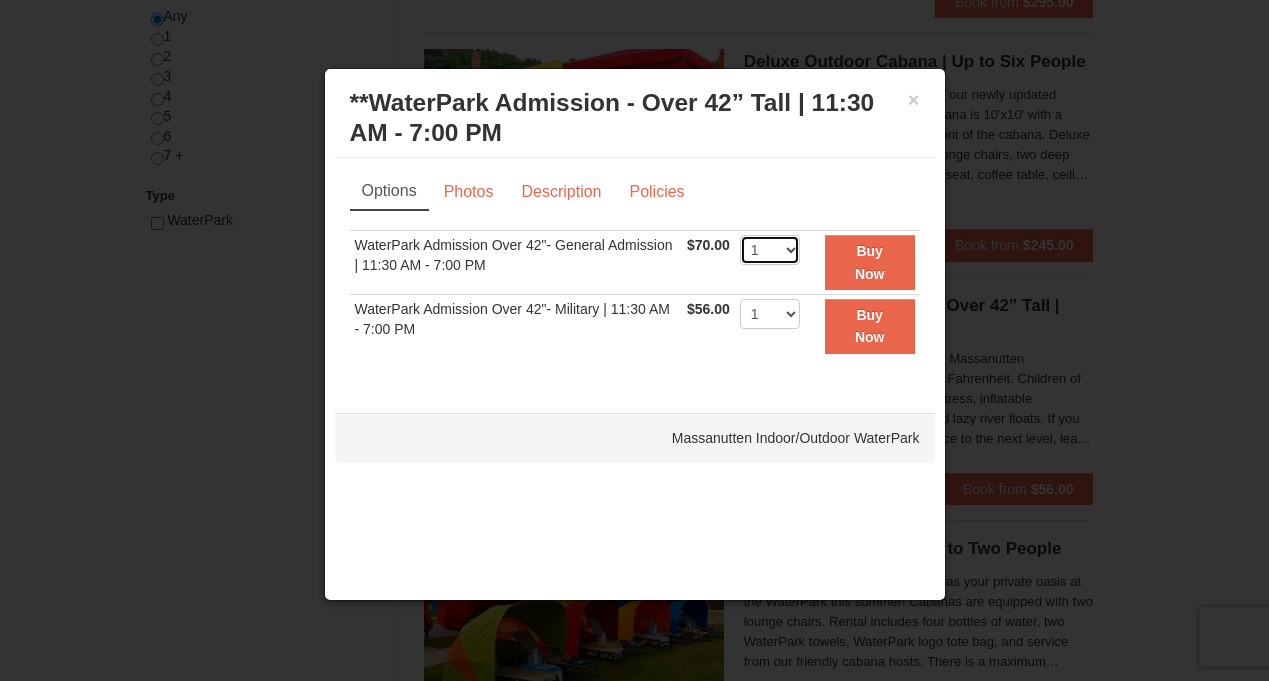 click on "1
2
3
4
5
6
7
8
9
10
11
12
13
14
15
16
17
18
19
20
21 22" at bounding box center [770, 250] 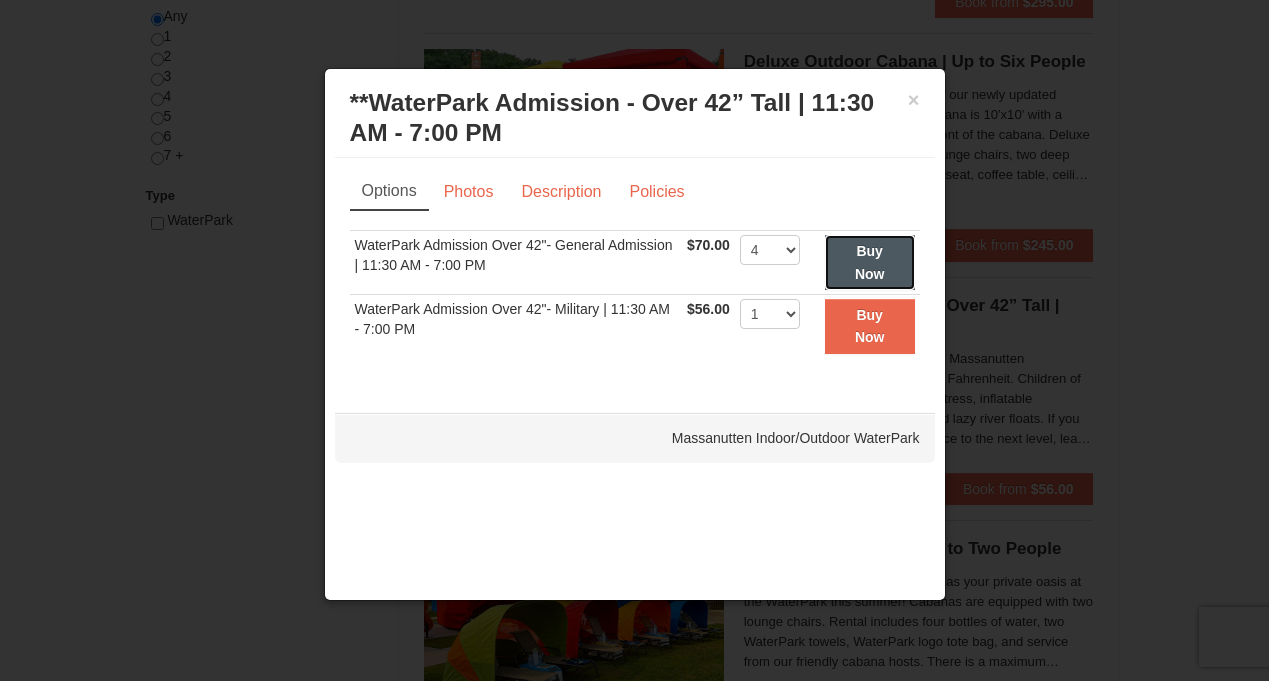 click on "Buy Now" at bounding box center (870, 262) 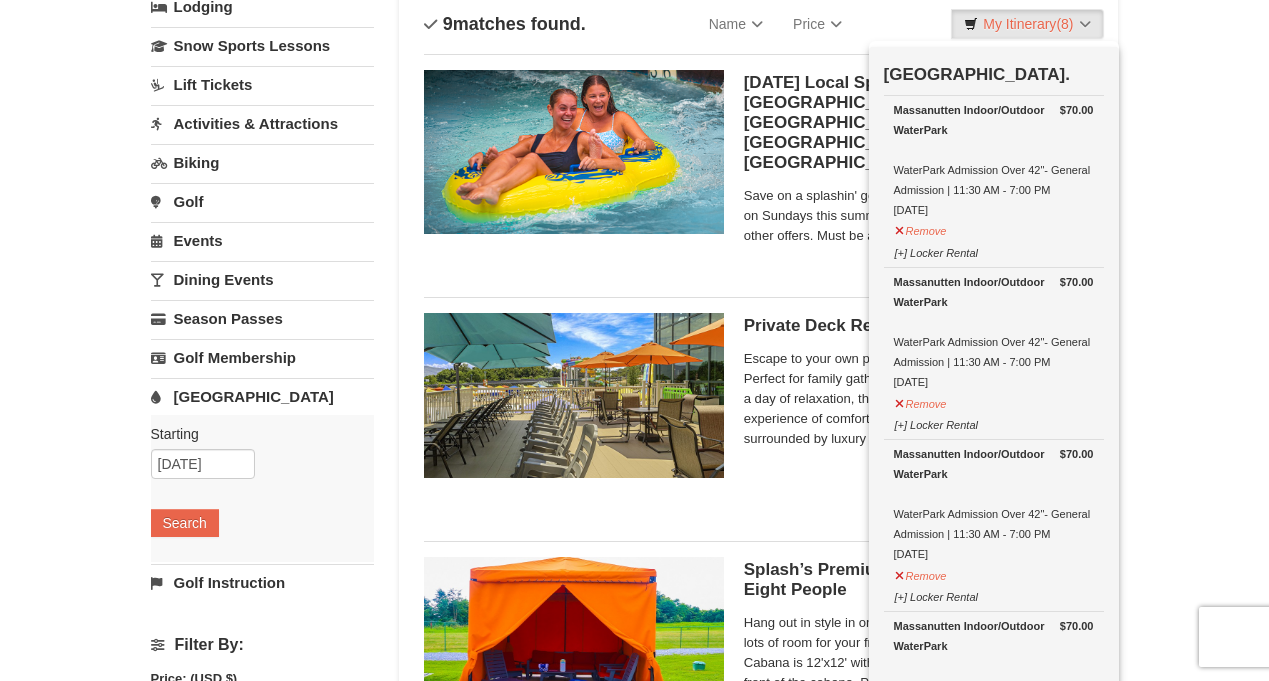 scroll, scrollTop: 0, scrollLeft: 0, axis: both 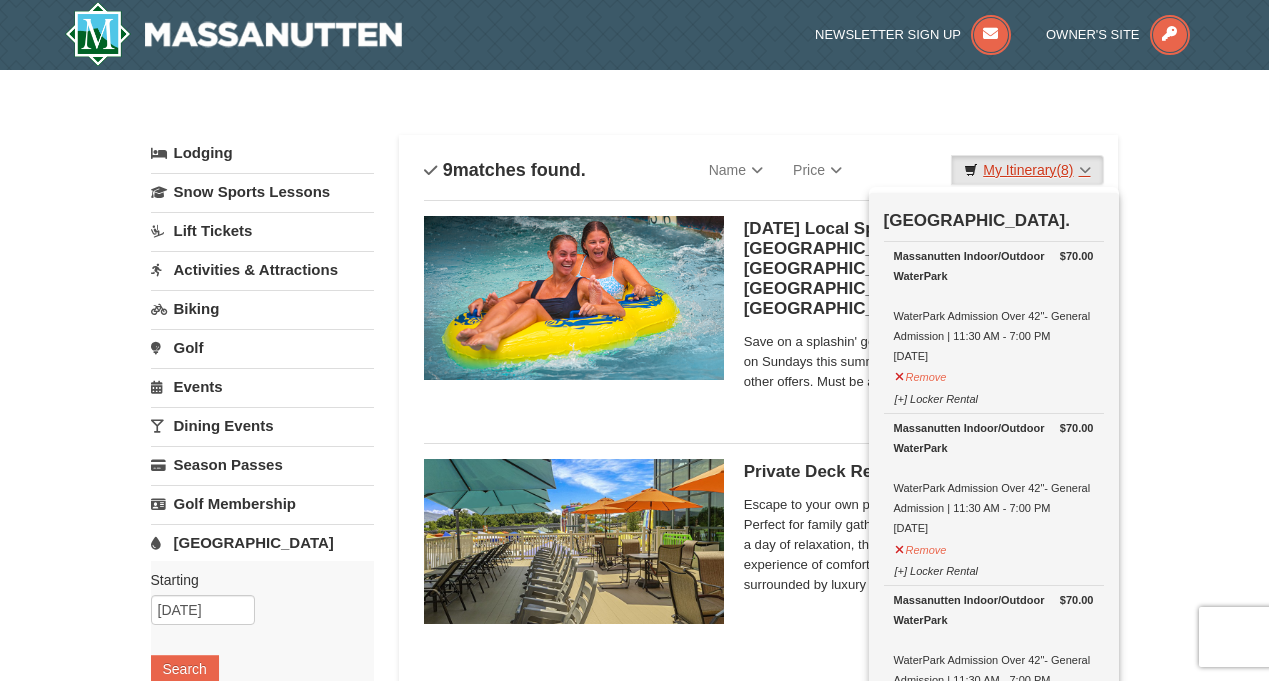 click on "My Itinerary (8)" at bounding box center [1027, 170] 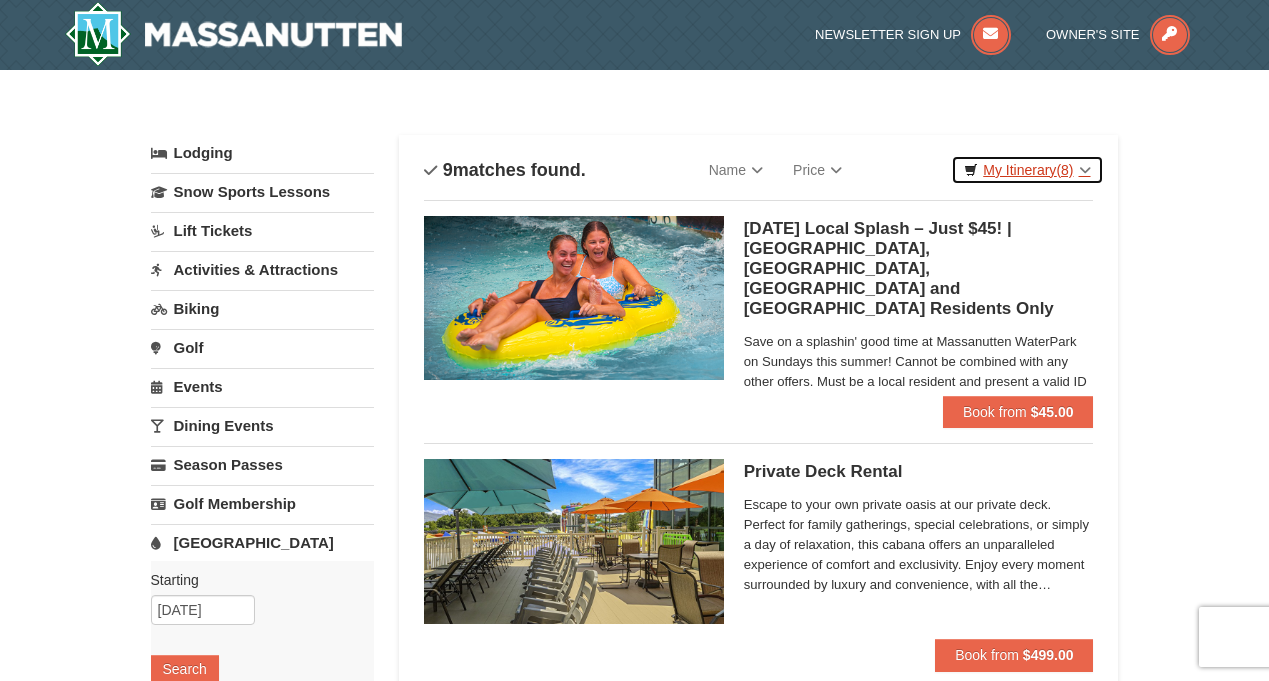 click on "My Itinerary (8)" at bounding box center (1027, 170) 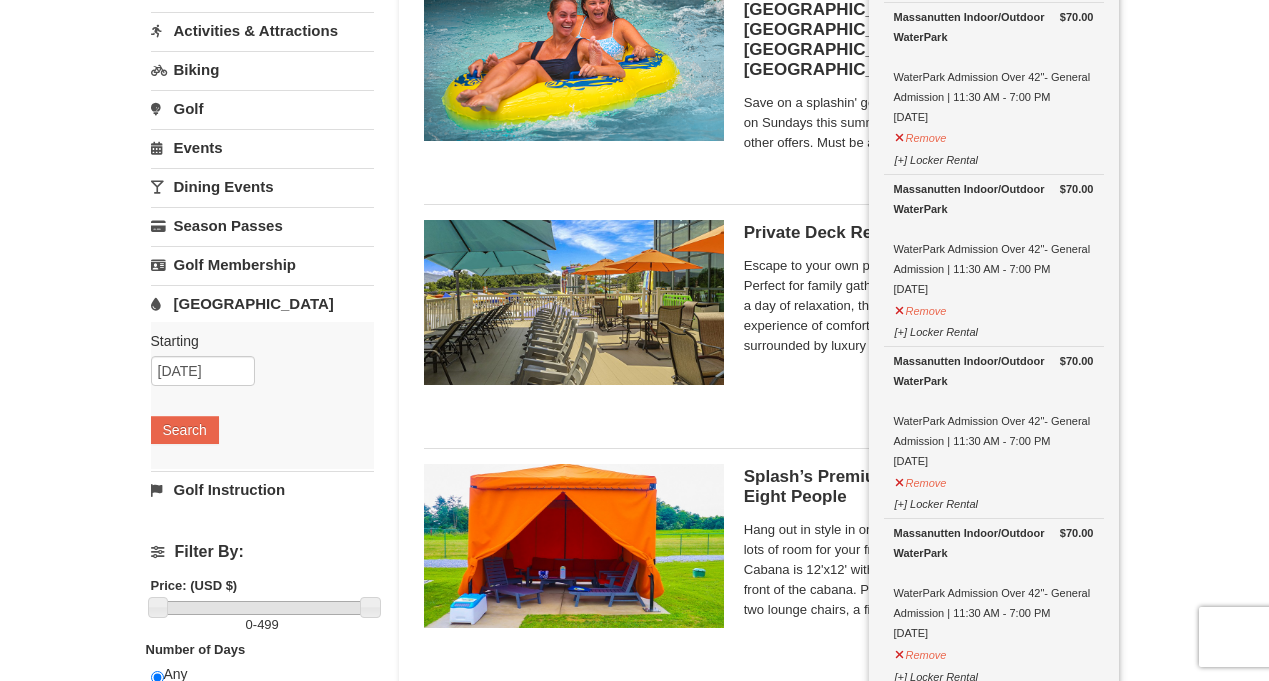 scroll, scrollTop: 199, scrollLeft: 0, axis: vertical 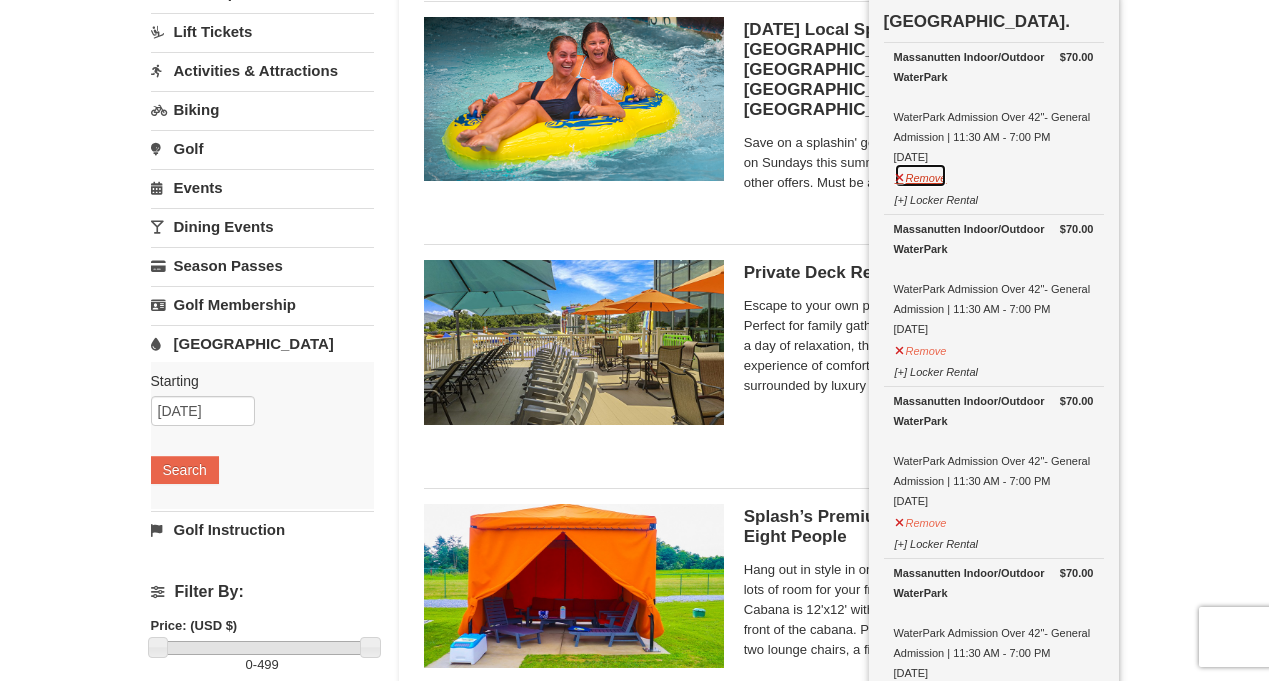 click on "Remove" at bounding box center [921, 175] 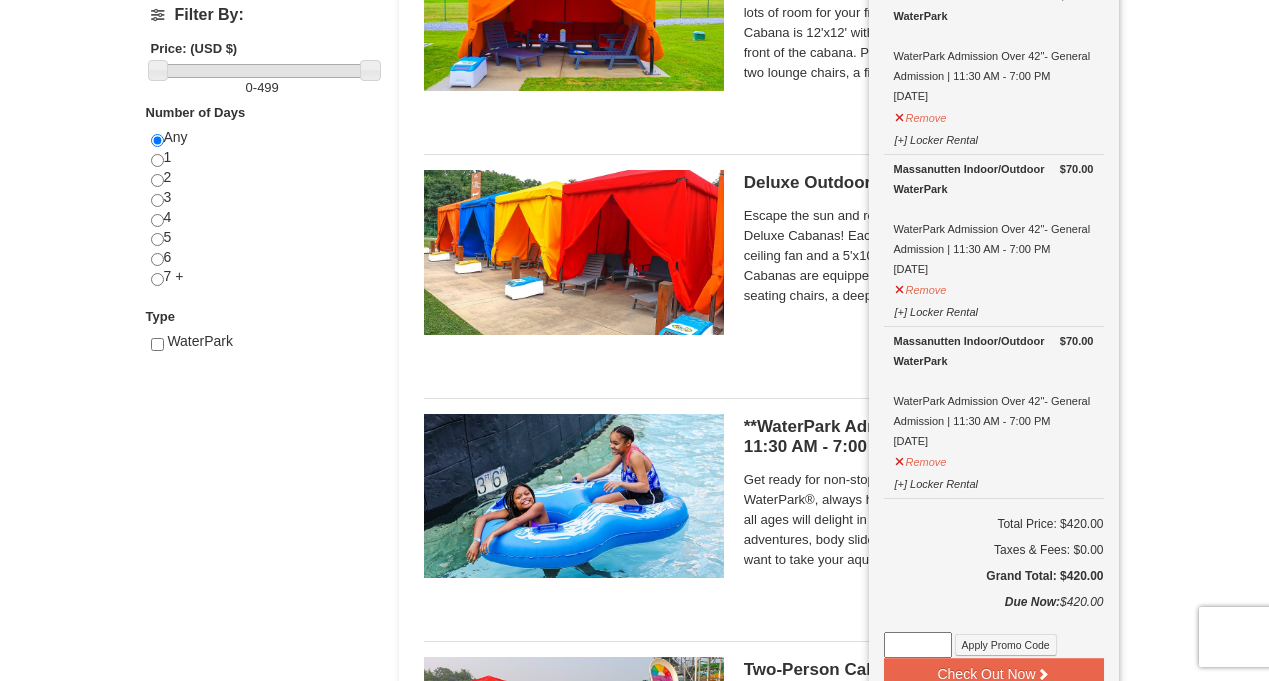 scroll, scrollTop: 780, scrollLeft: 0, axis: vertical 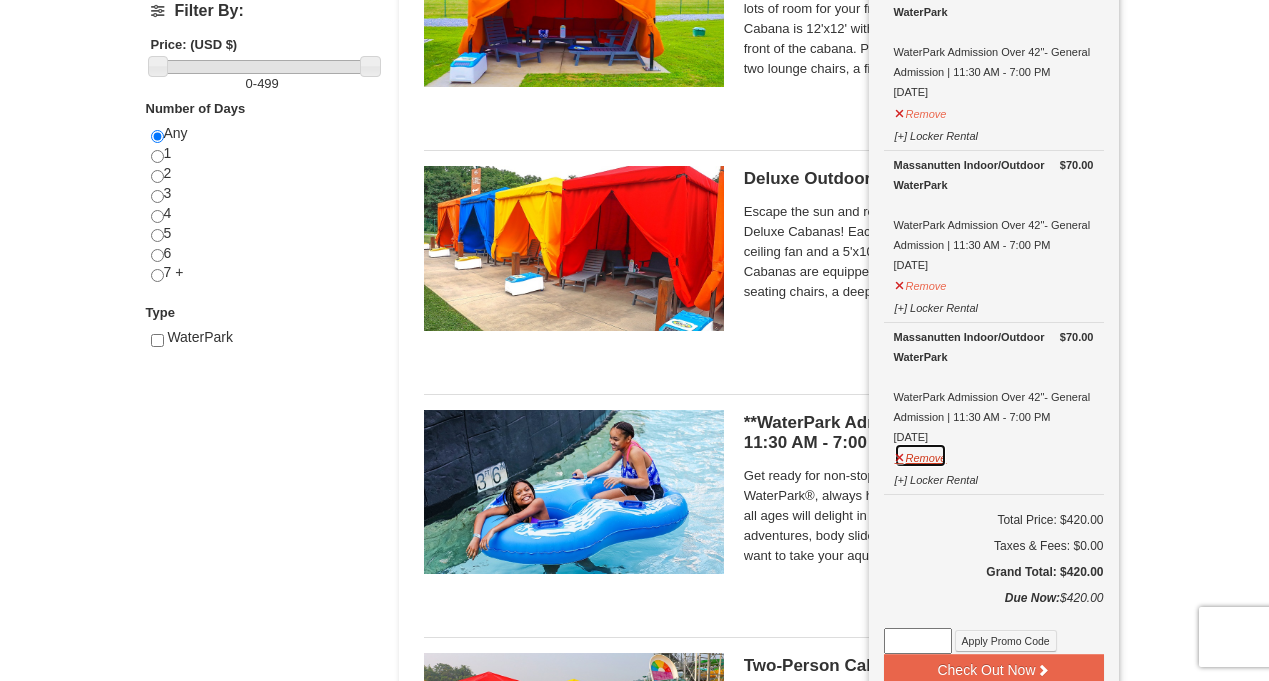 click on "Remove" at bounding box center (921, 455) 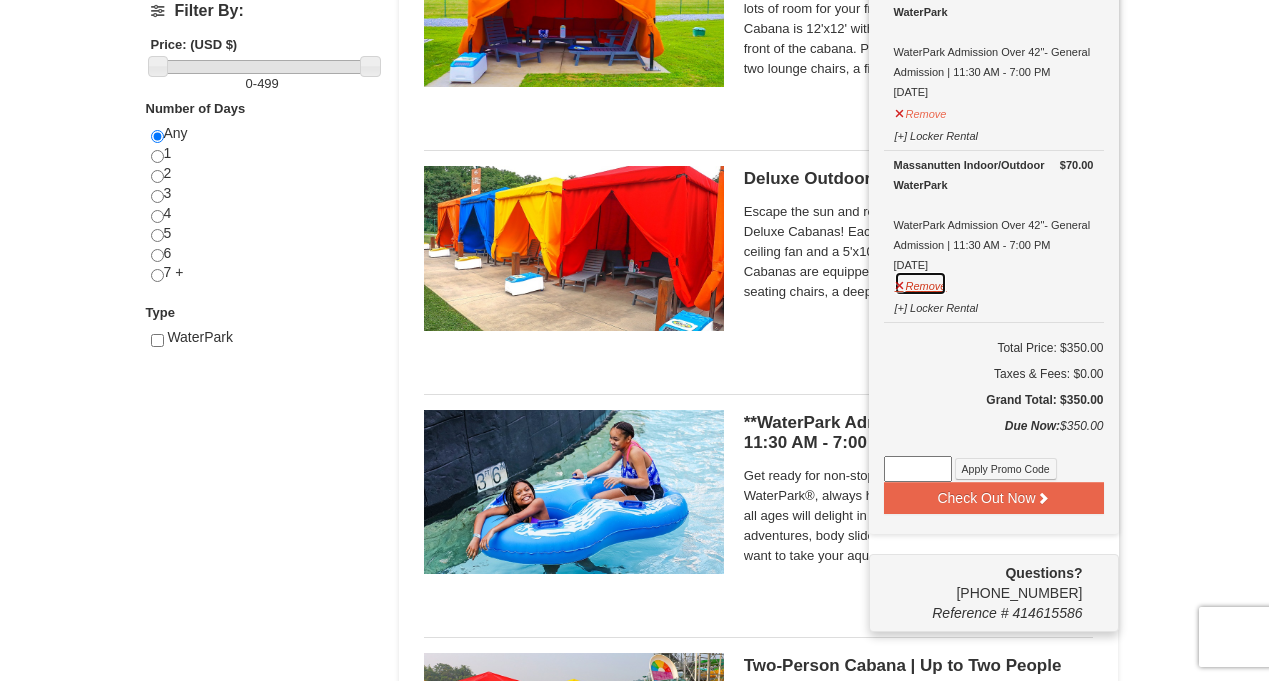 click on "Remove" at bounding box center (921, 283) 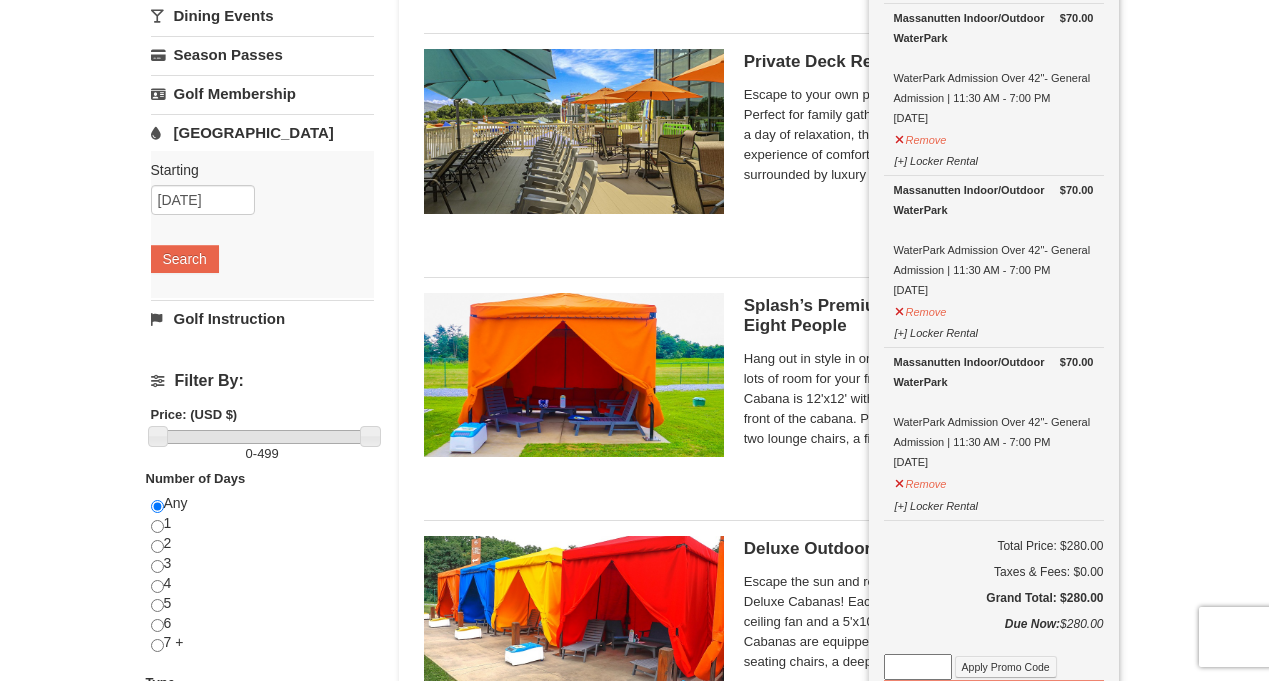 scroll, scrollTop: 415, scrollLeft: 0, axis: vertical 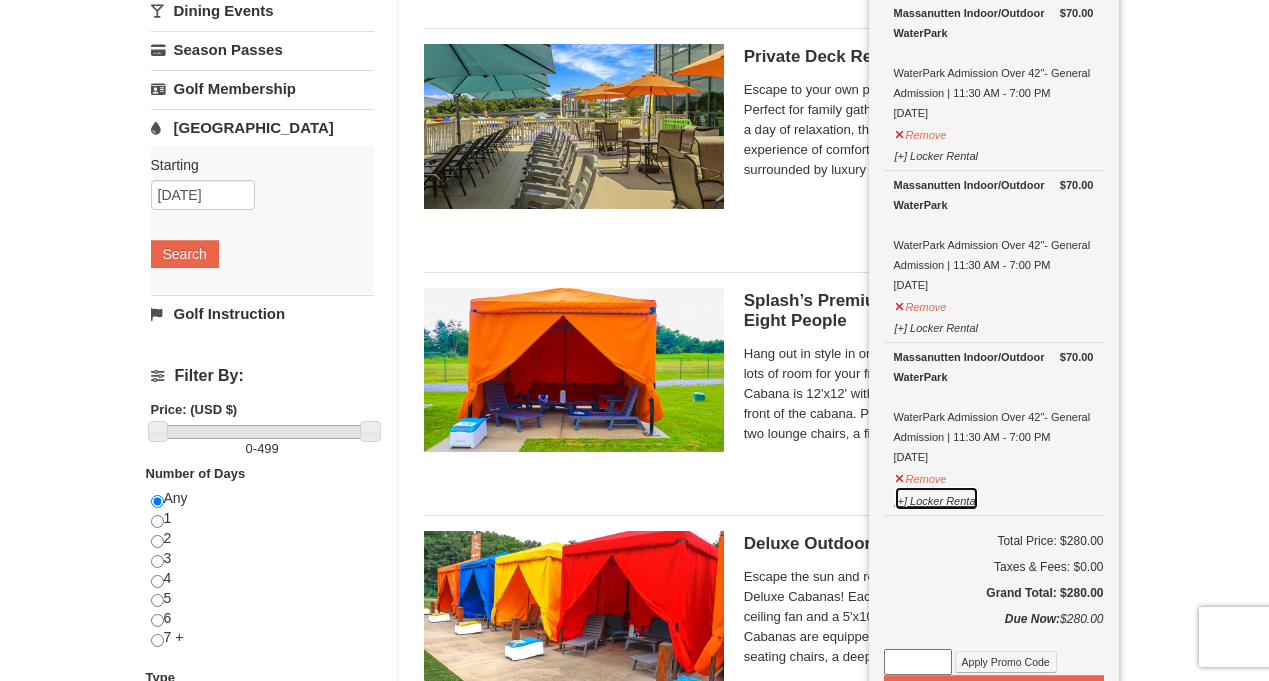 click on "[+] Locker Rental" at bounding box center (936, 498) 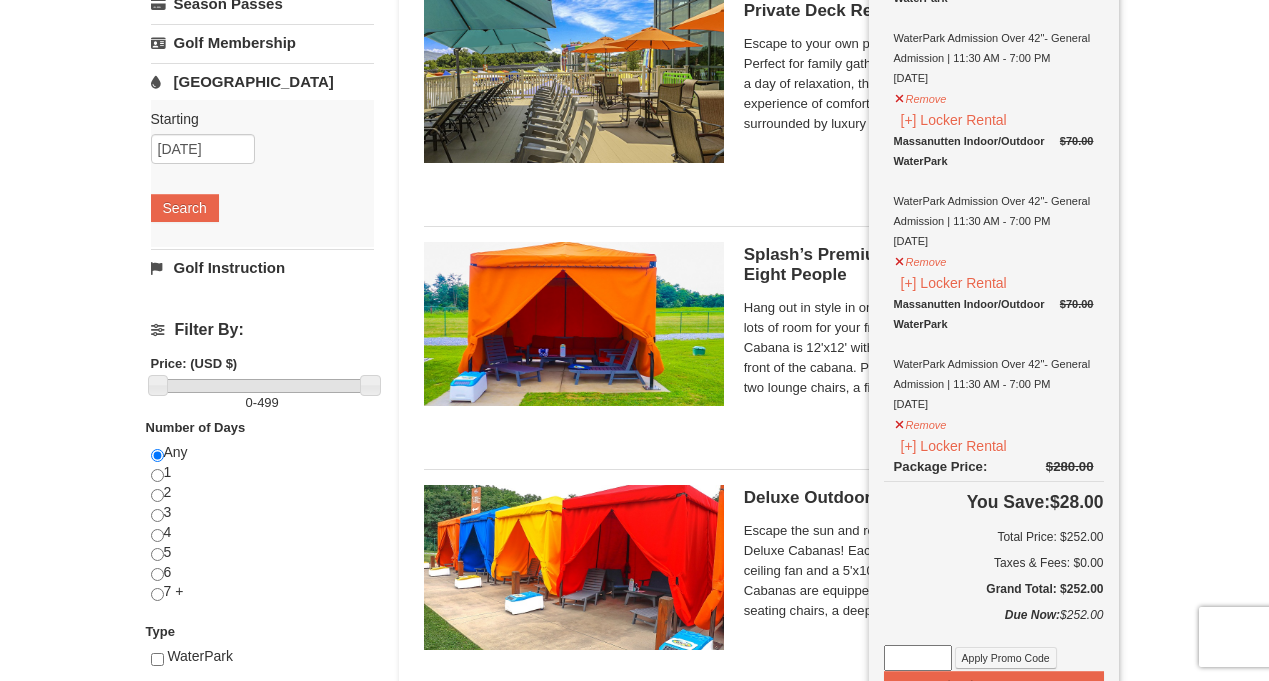 scroll, scrollTop: 480, scrollLeft: 0, axis: vertical 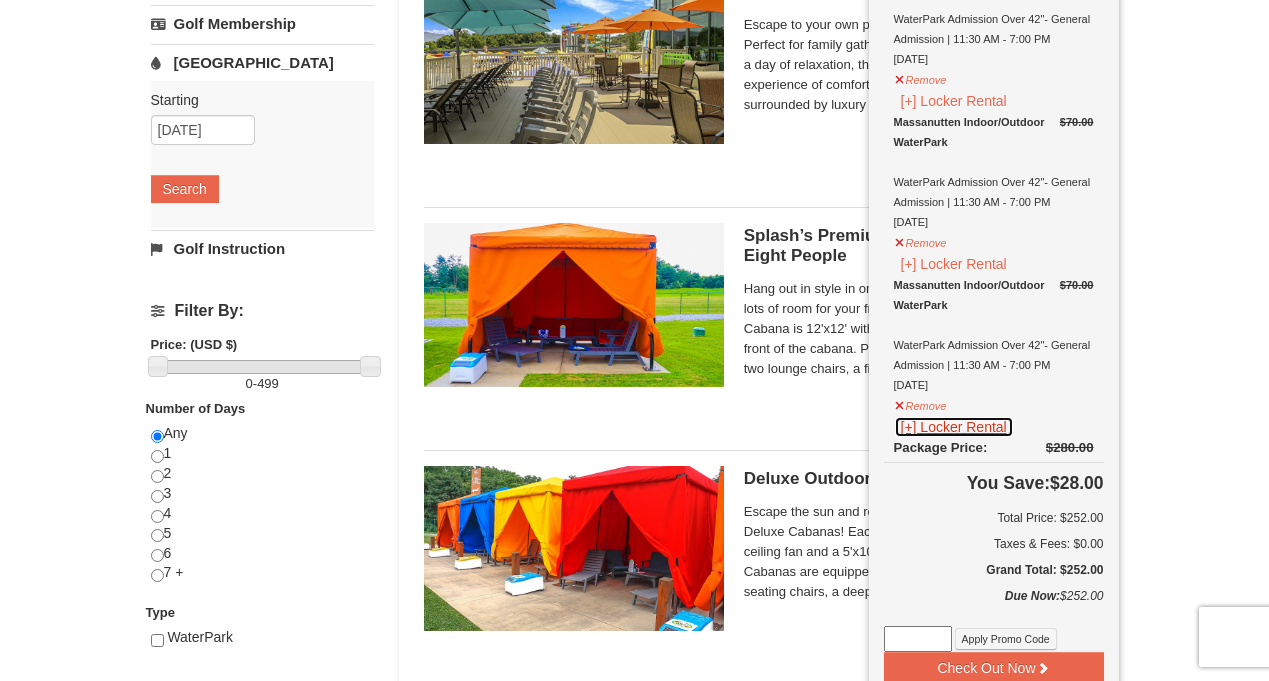 click on "[+] Locker Rental" at bounding box center (954, -62) 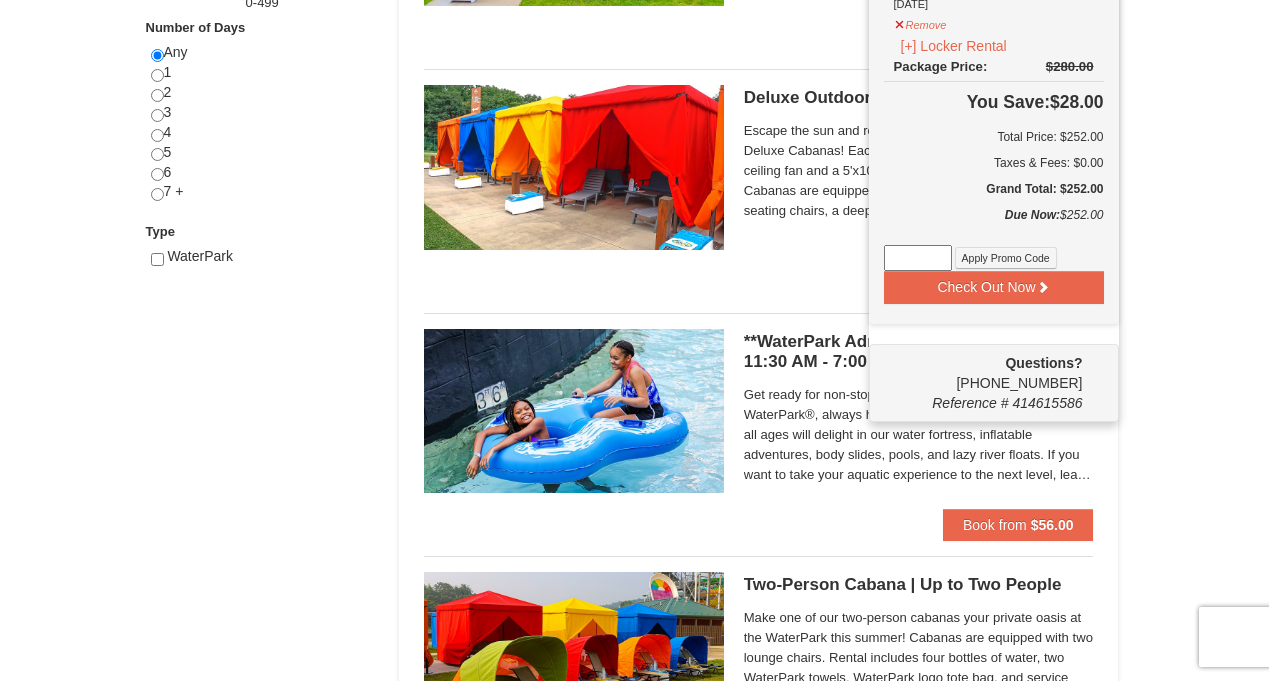 scroll, scrollTop: 864, scrollLeft: 0, axis: vertical 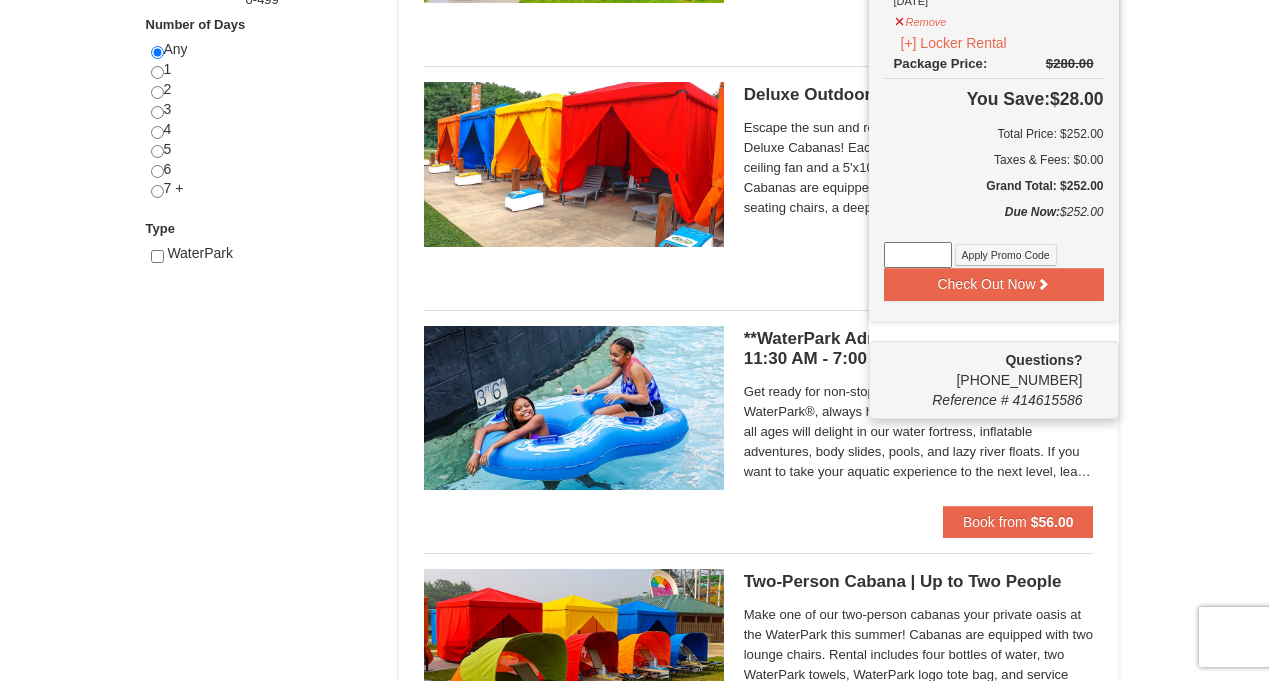 click at bounding box center (918, 255) 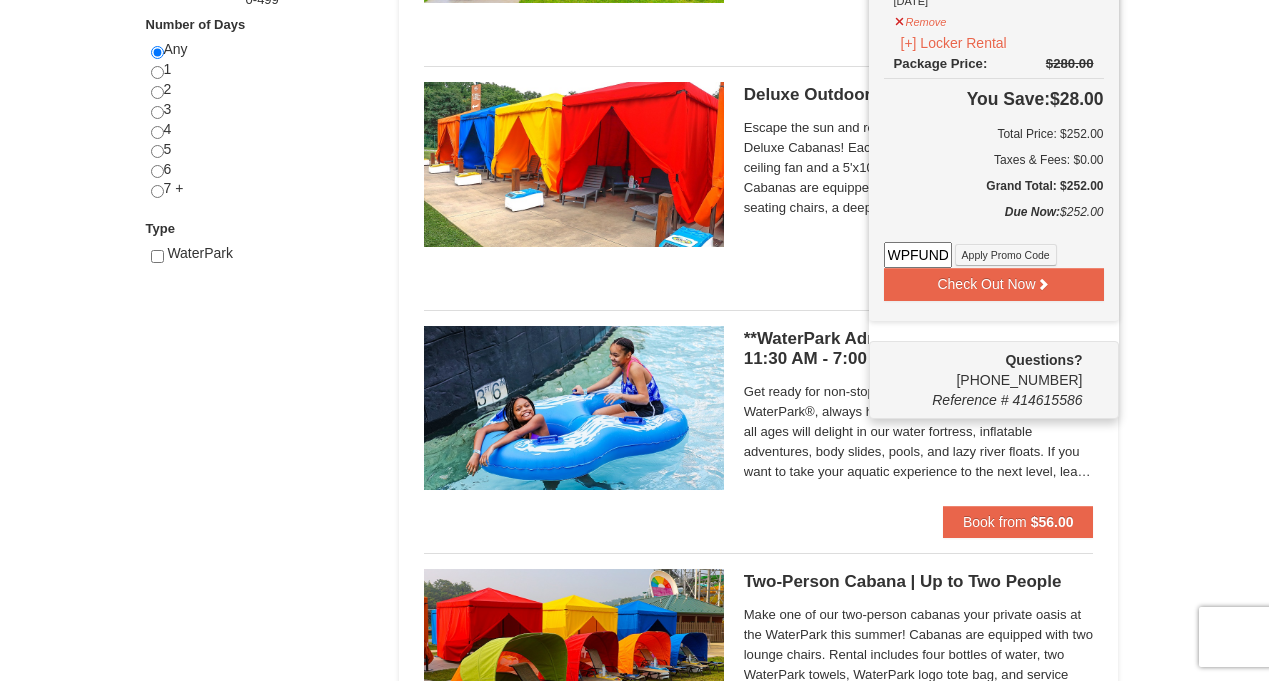 scroll, scrollTop: 0, scrollLeft: 32, axis: horizontal 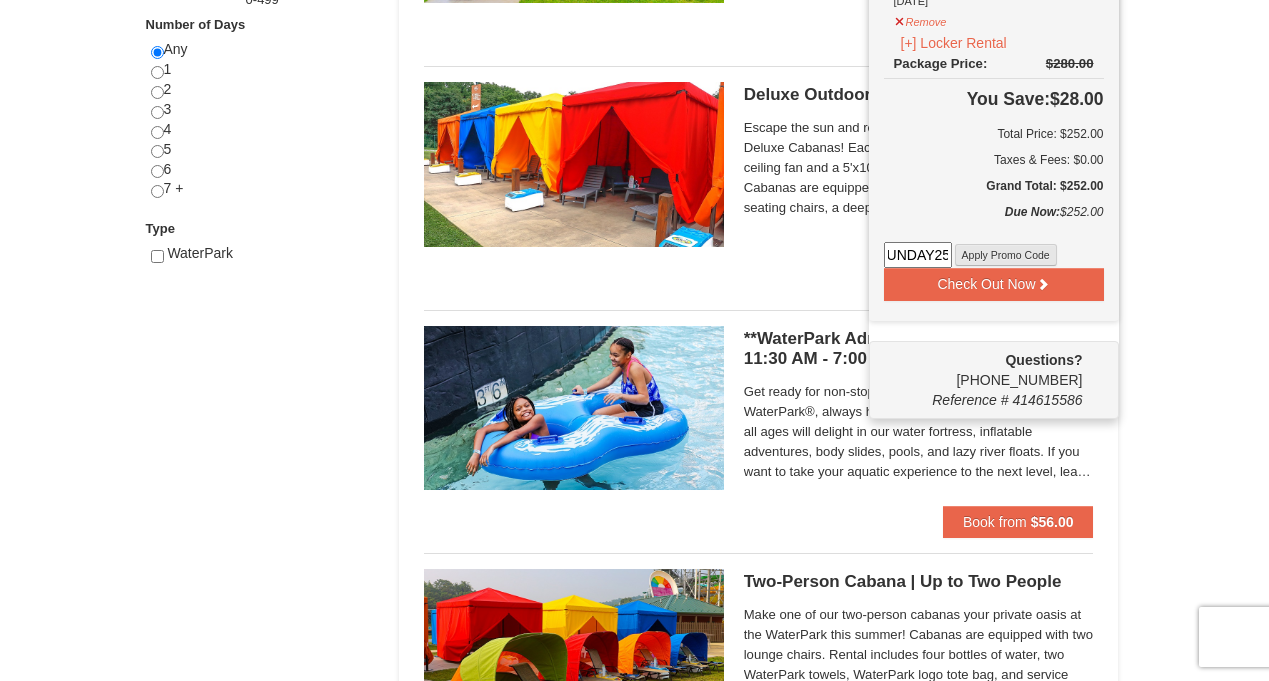 type on "WPFUNDAY25" 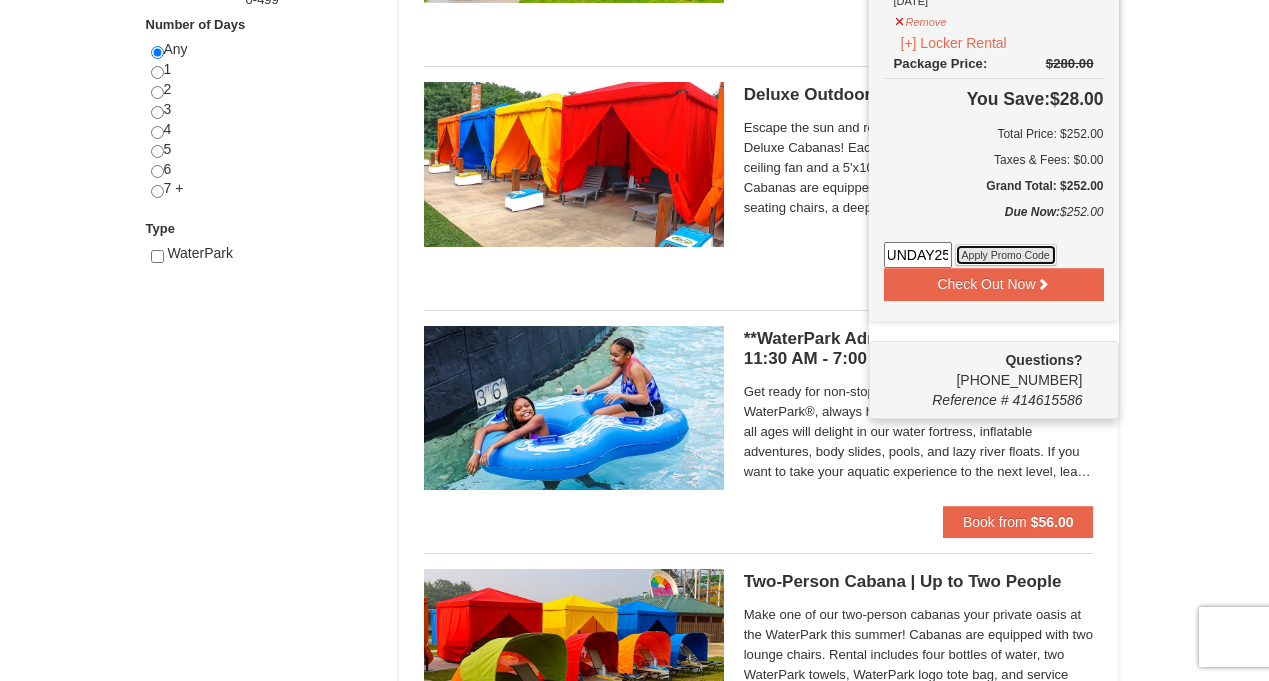 click on "Apply Promo Code" at bounding box center (1006, 255) 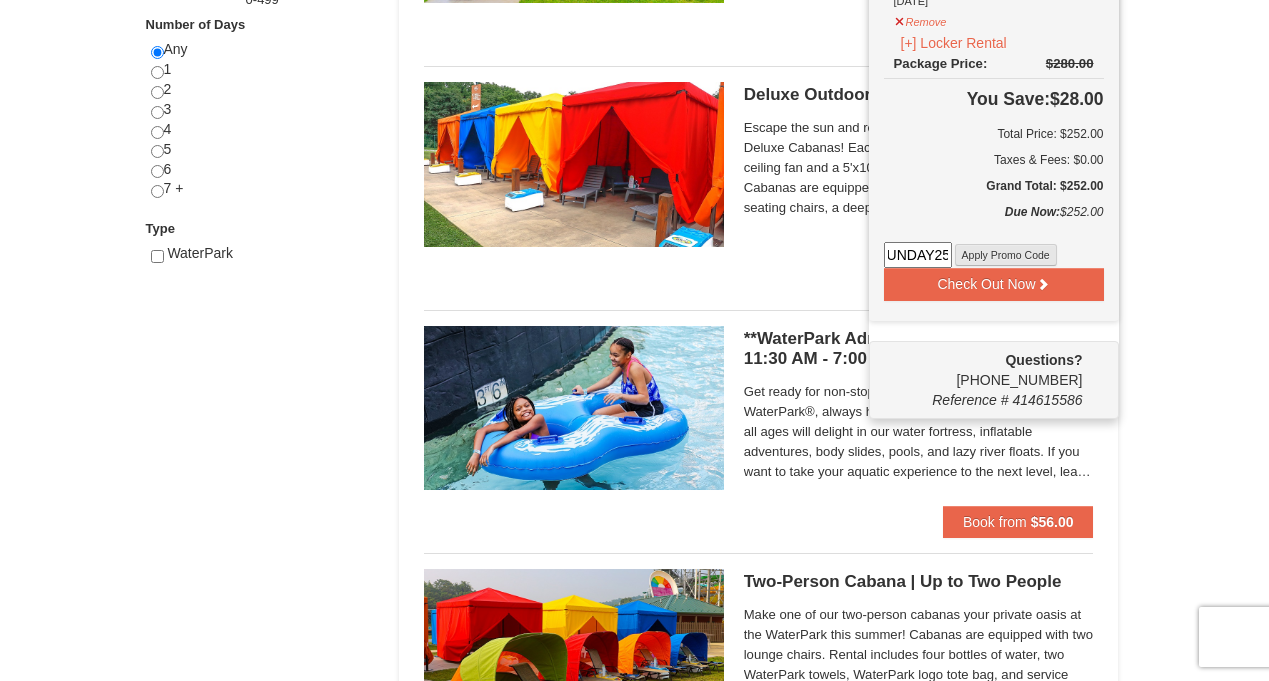 scroll, scrollTop: 0, scrollLeft: 0, axis: both 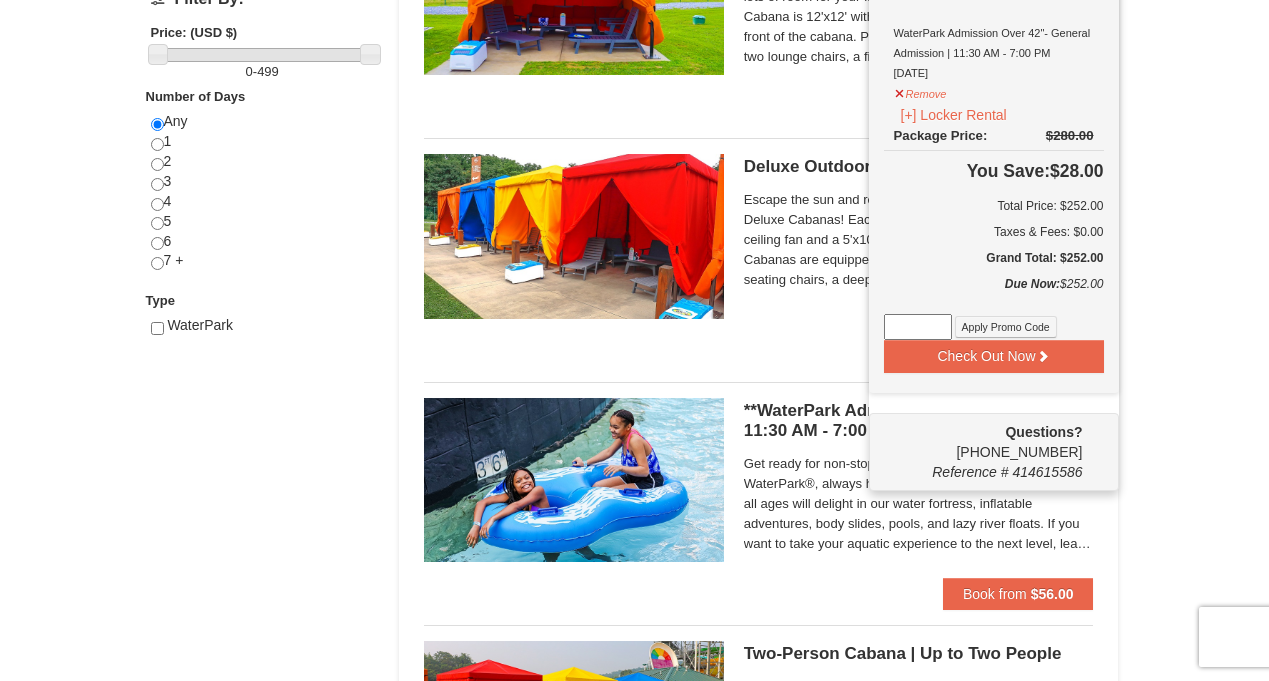 click at bounding box center (918, 327) 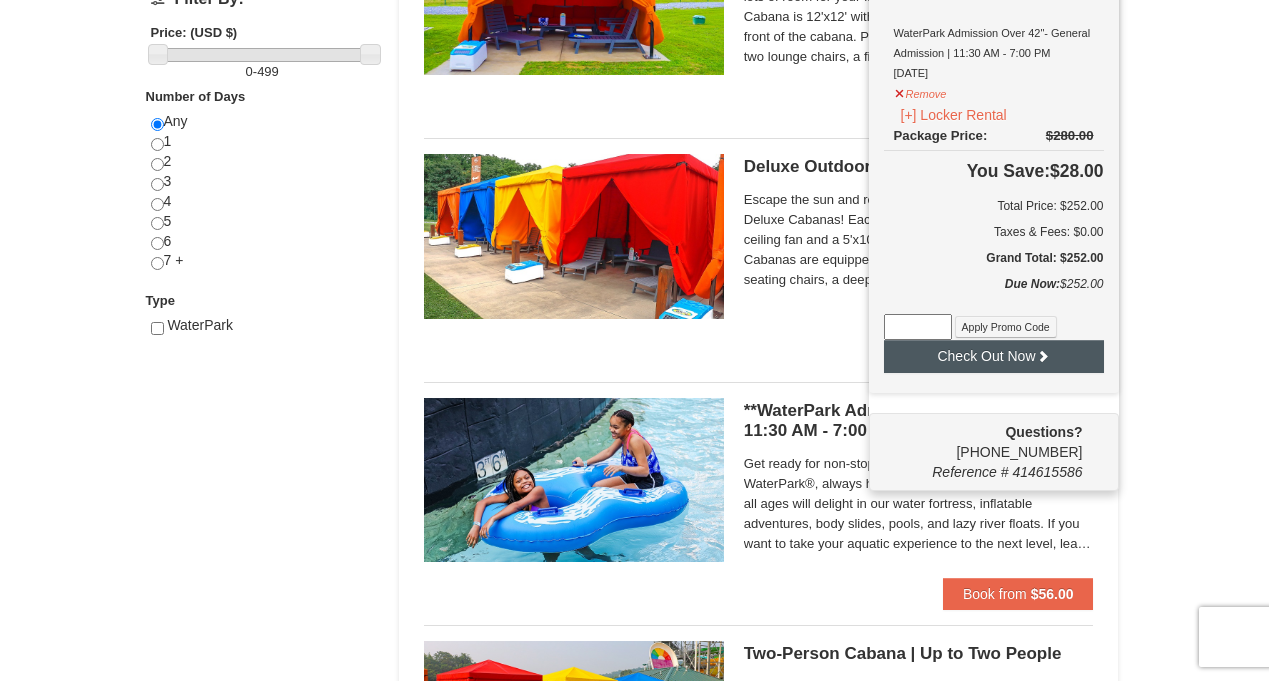 type on "WPFUNDAY25" 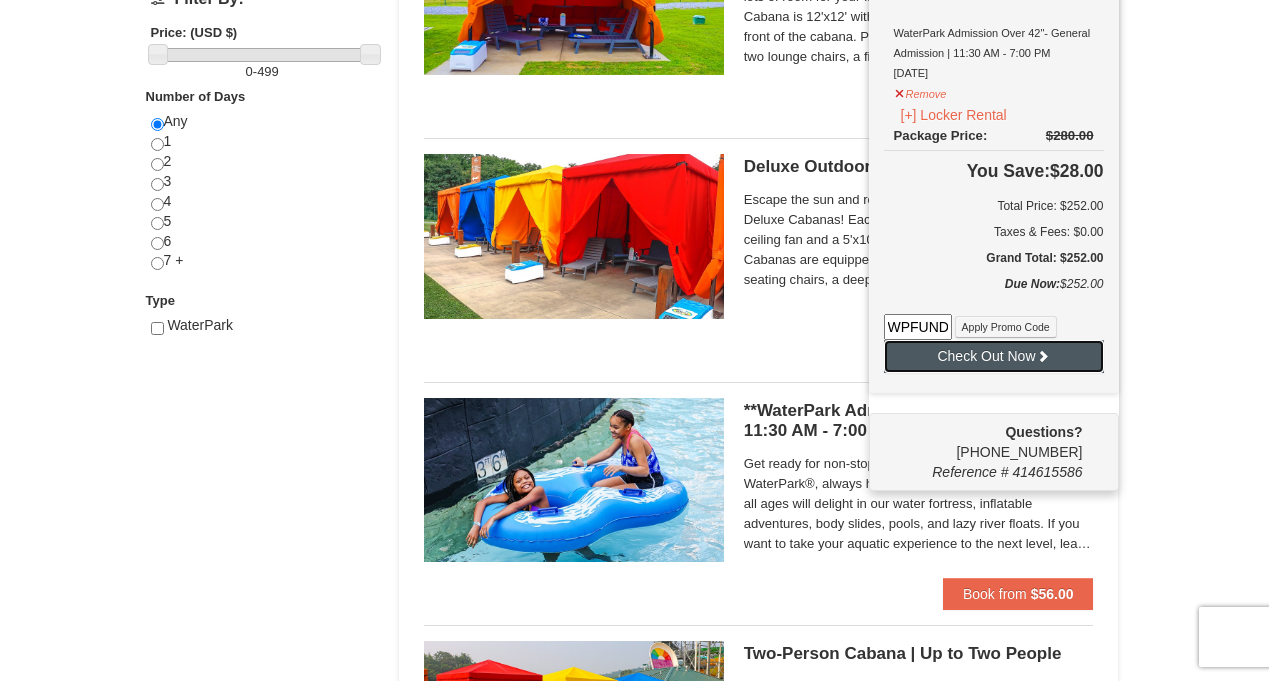 click on "Check Out Now" at bounding box center (994, 356) 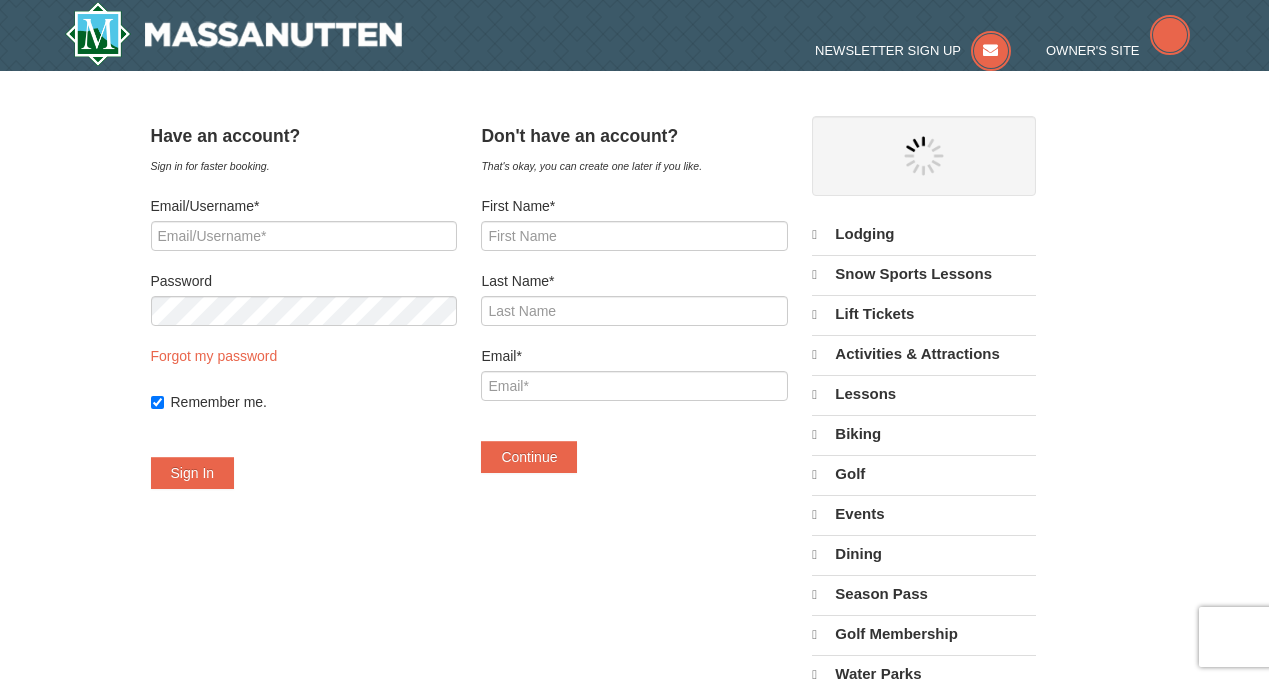 scroll, scrollTop: 0, scrollLeft: 0, axis: both 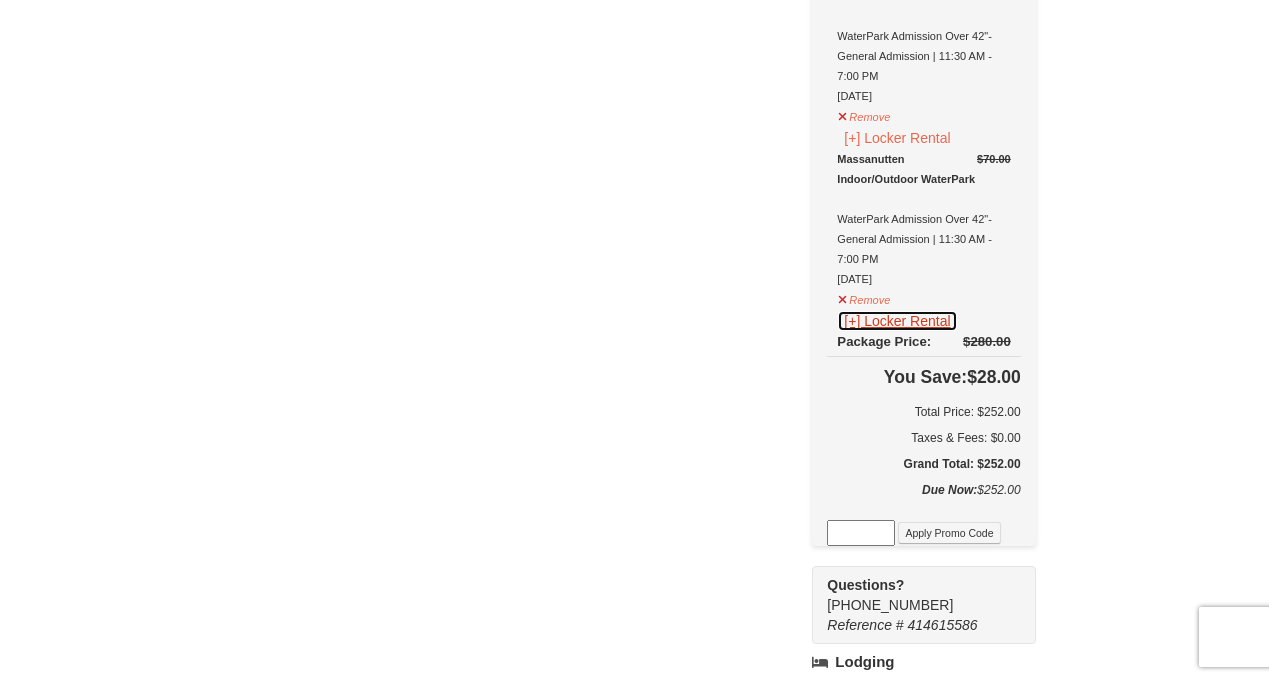 click on "[+] Locker Rental" at bounding box center [897, -228] 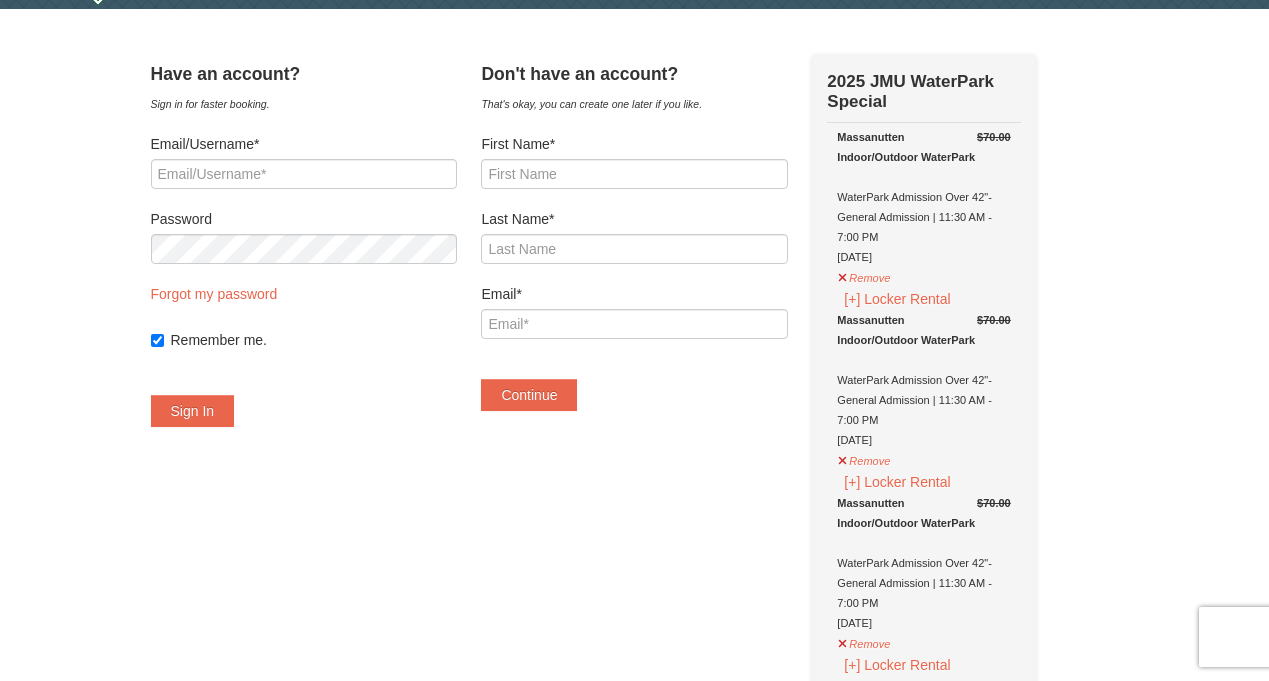 scroll, scrollTop: 97, scrollLeft: 0, axis: vertical 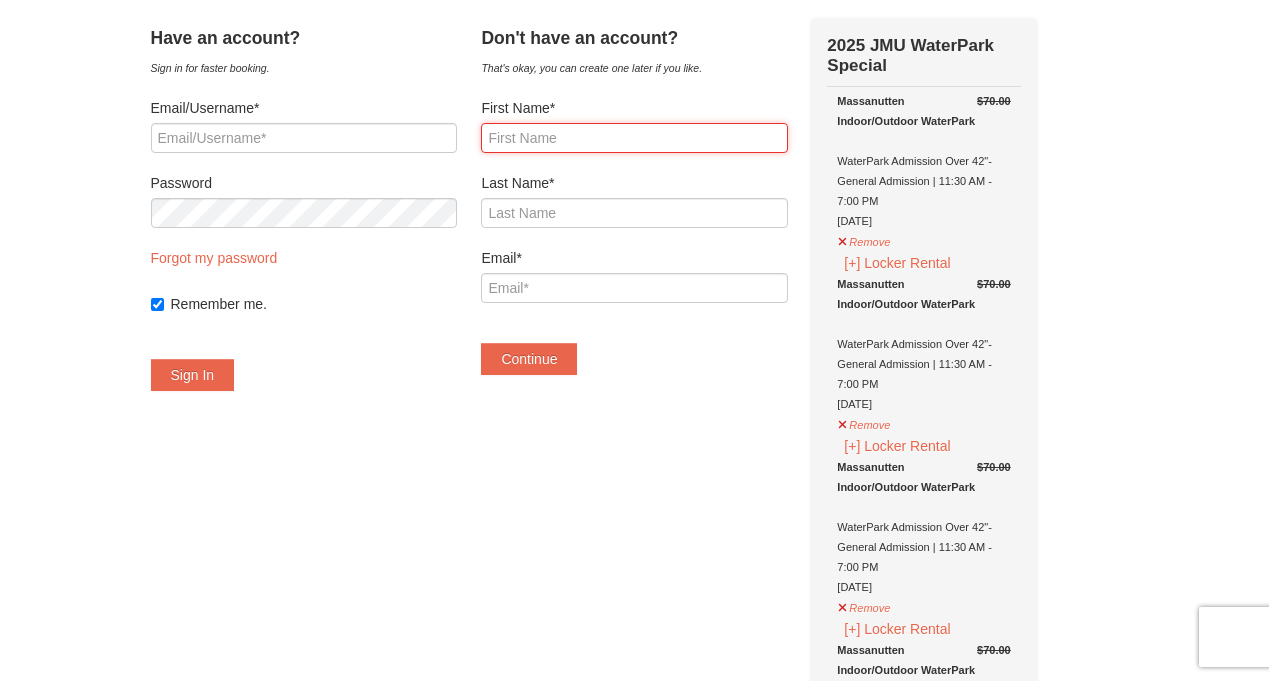 click on "First Name*" at bounding box center (634, 138) 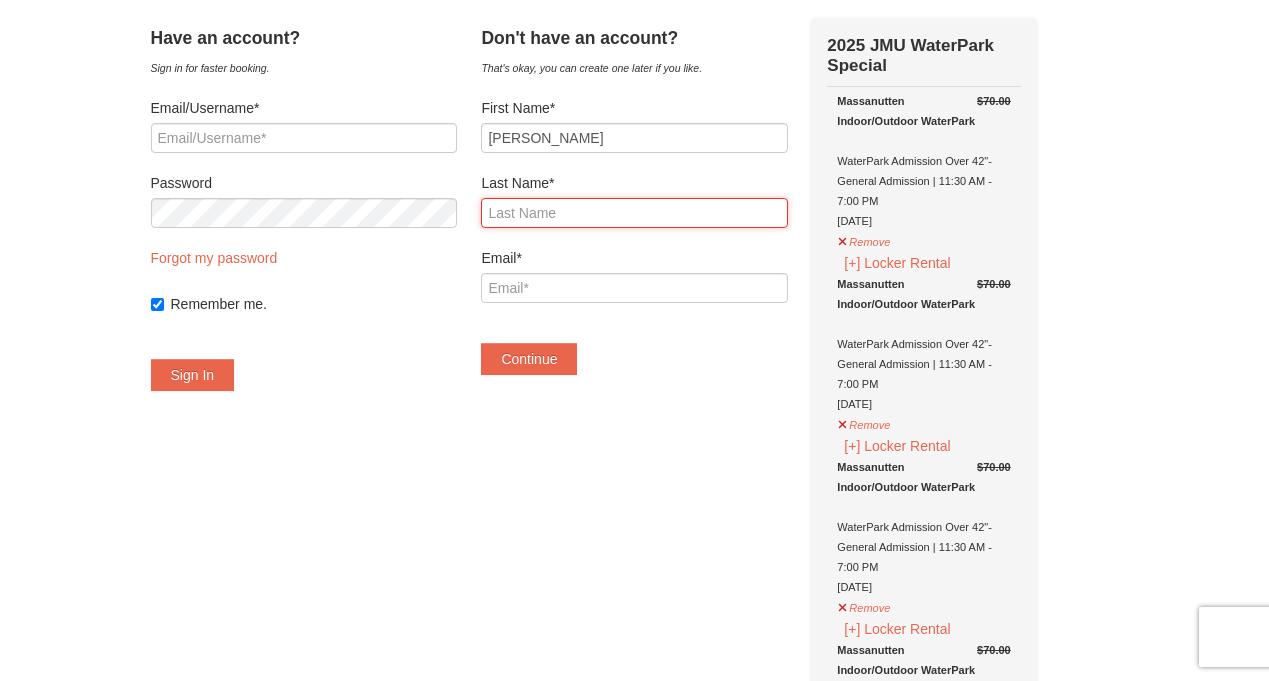 type on "[PERSON_NAME]" 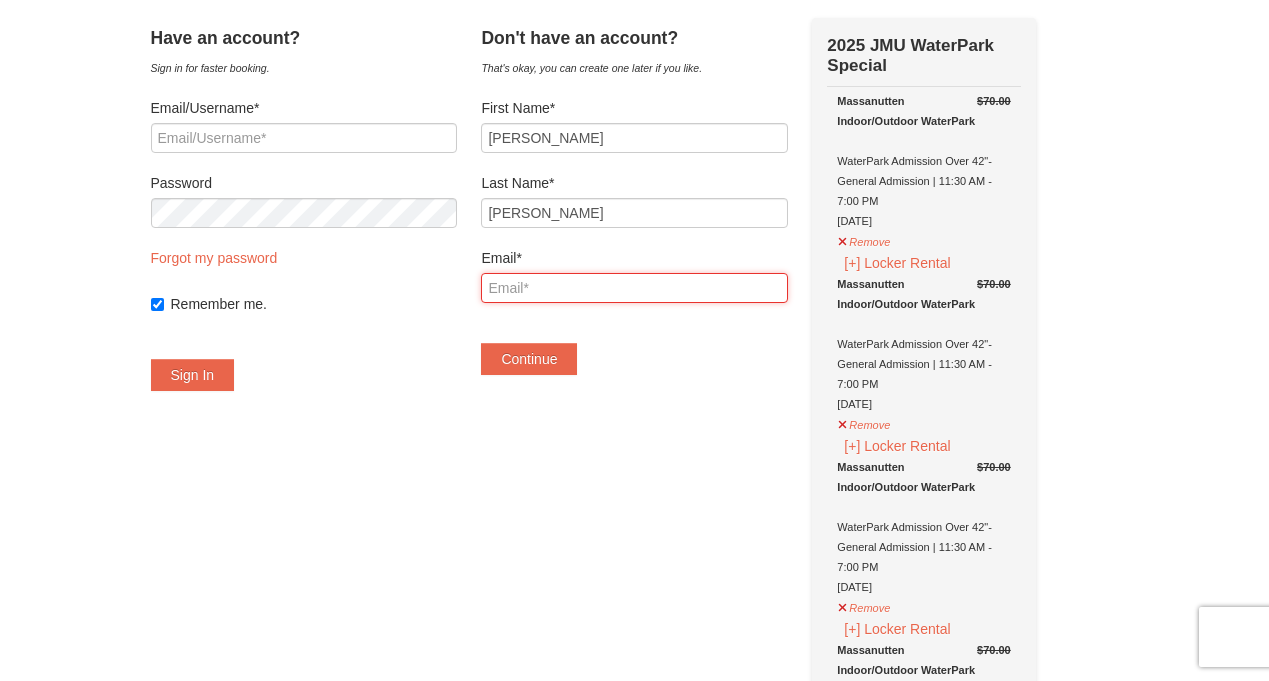 type on "[EMAIL_ADDRESS][DOMAIN_NAME]" 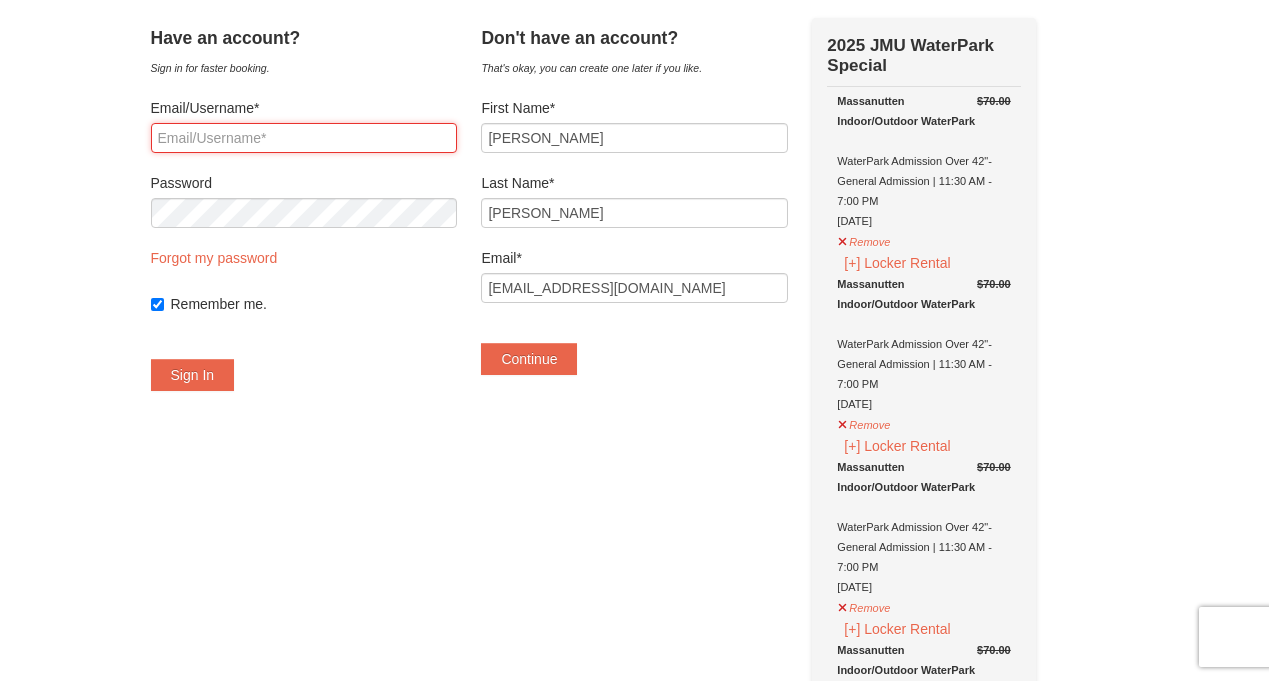 click on "Email/Username*" at bounding box center (304, 138) 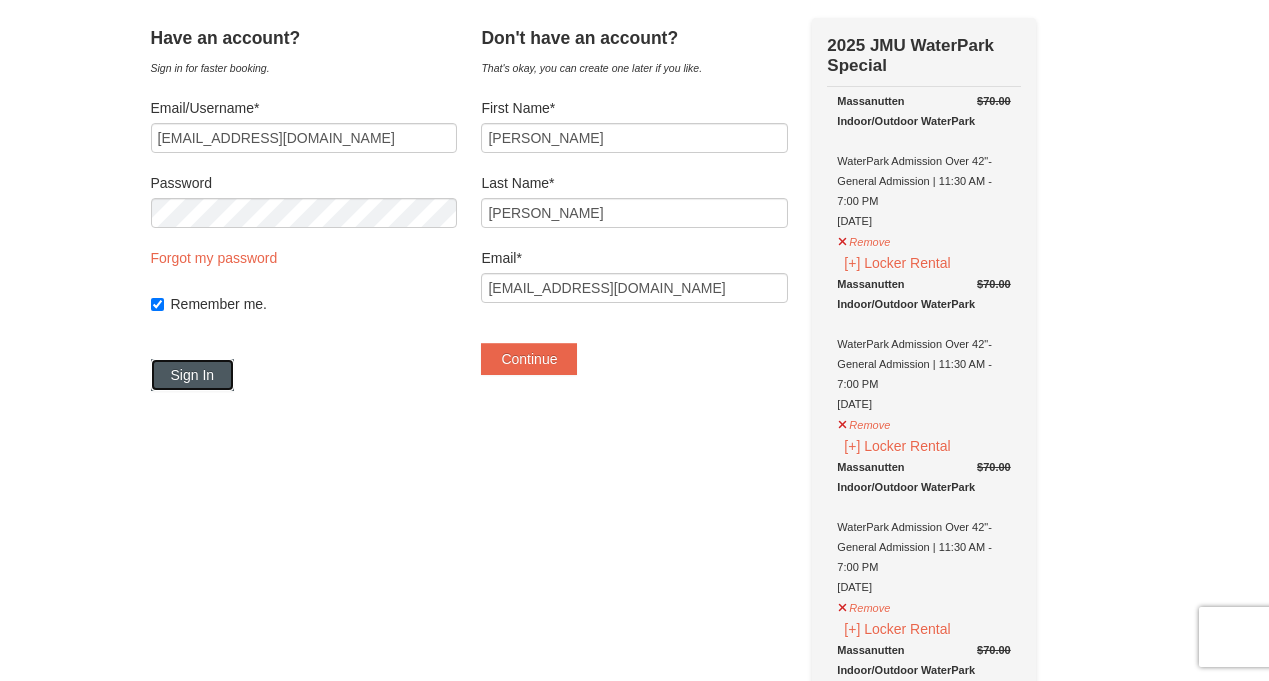 click on "Sign In" at bounding box center (193, 375) 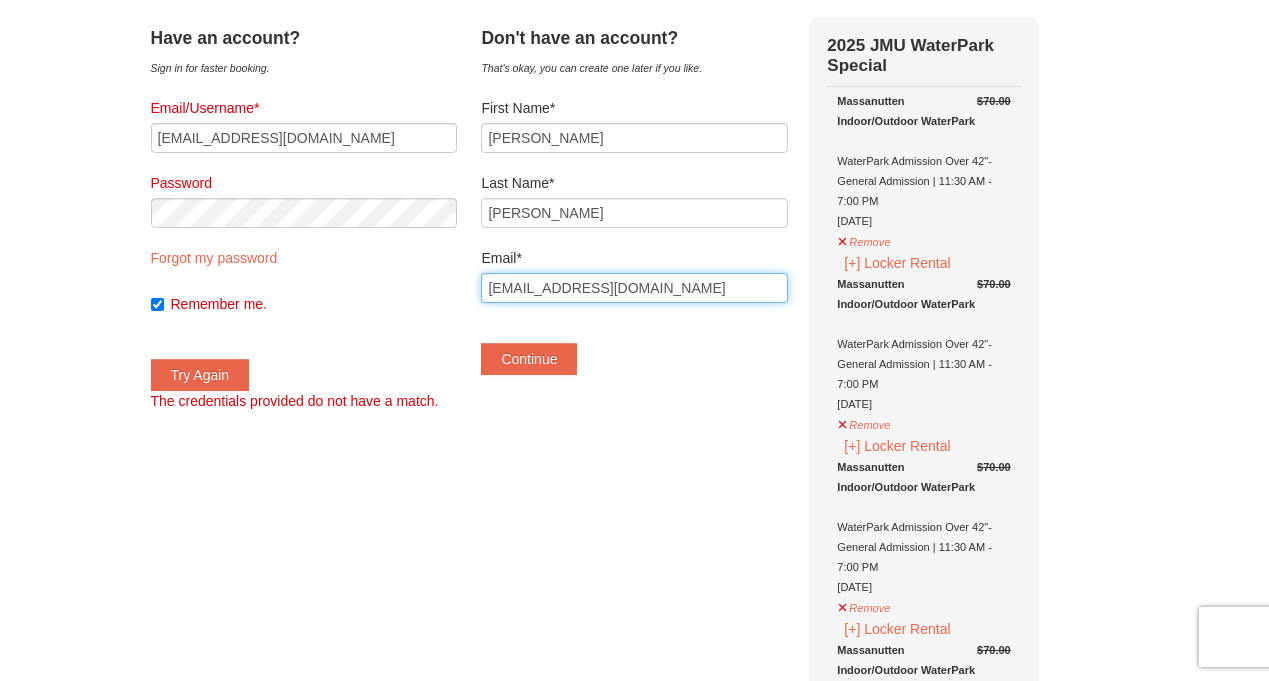 click on "[EMAIL_ADDRESS][DOMAIN_NAME]" at bounding box center (634, 288) 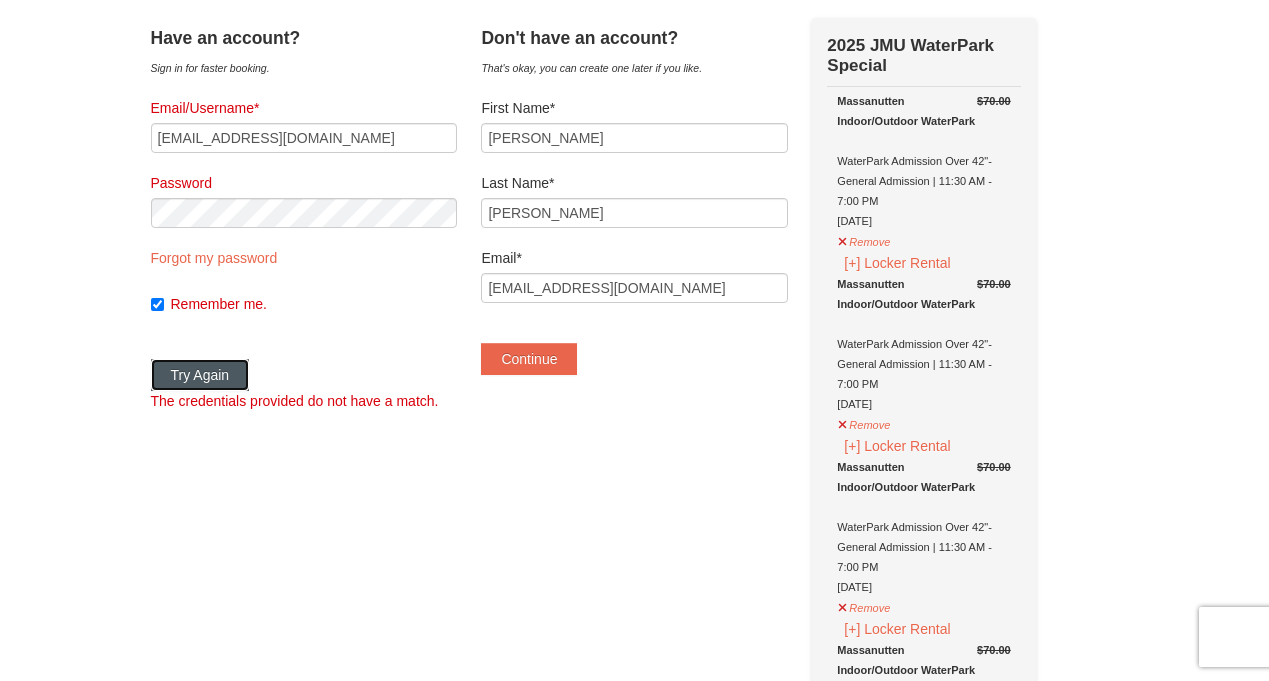 click on "Try Again" at bounding box center [200, 375] 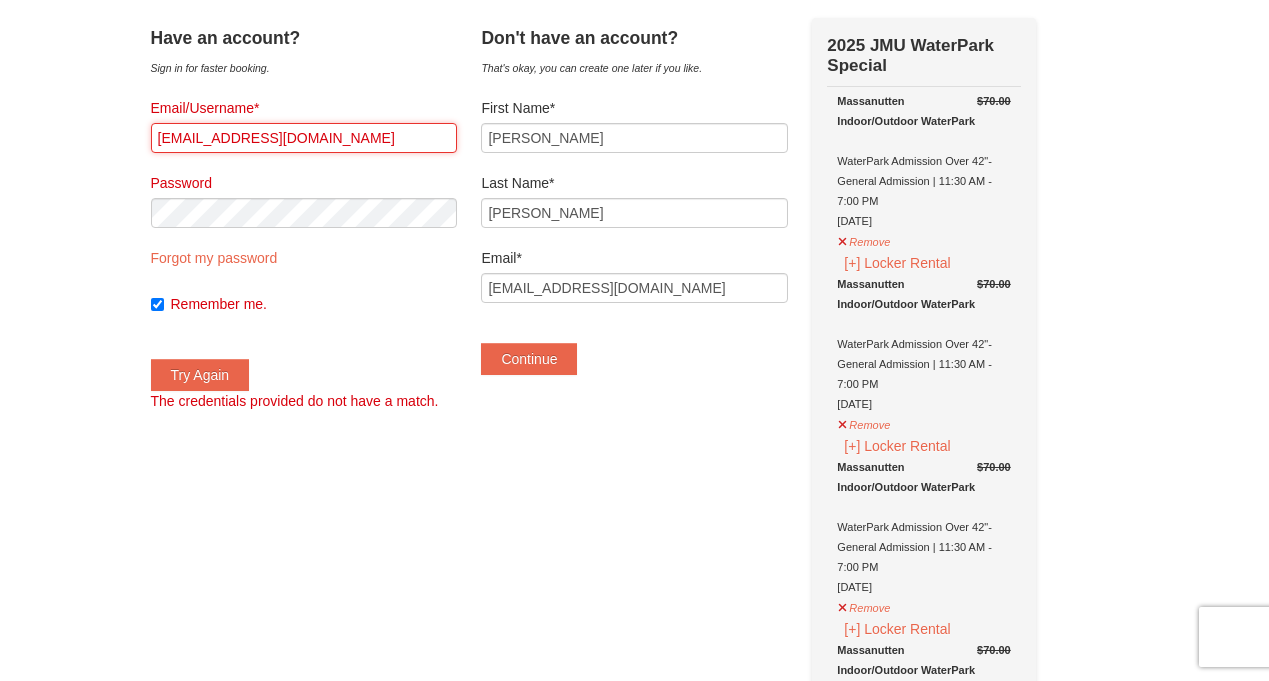 click on "[EMAIL_ADDRESS][DOMAIN_NAME]" at bounding box center [304, 138] 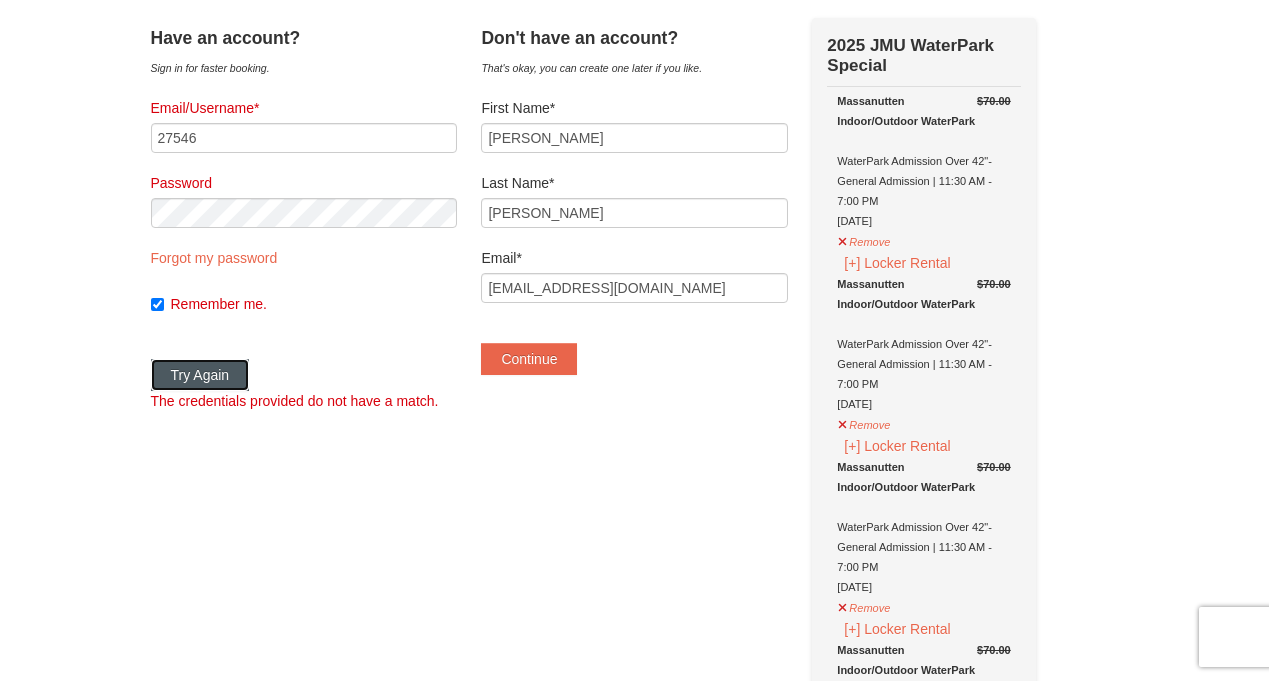 click on "Try Again" at bounding box center (200, 375) 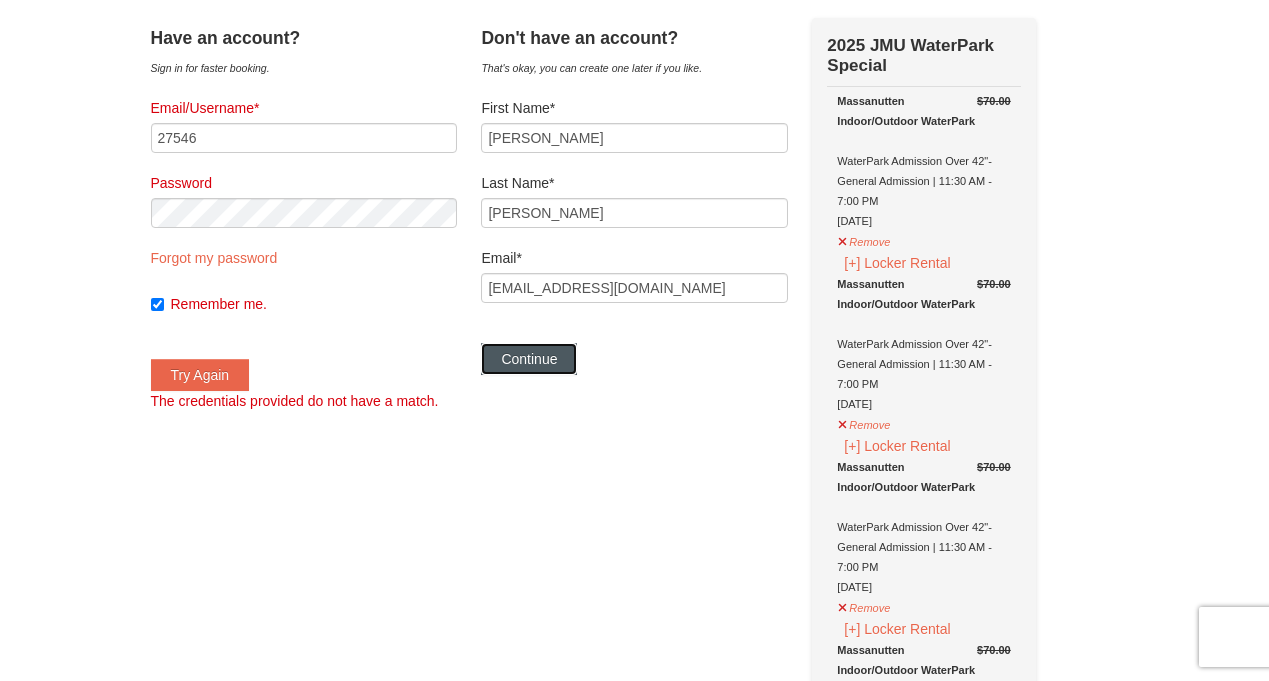 click on "Continue" at bounding box center [529, 359] 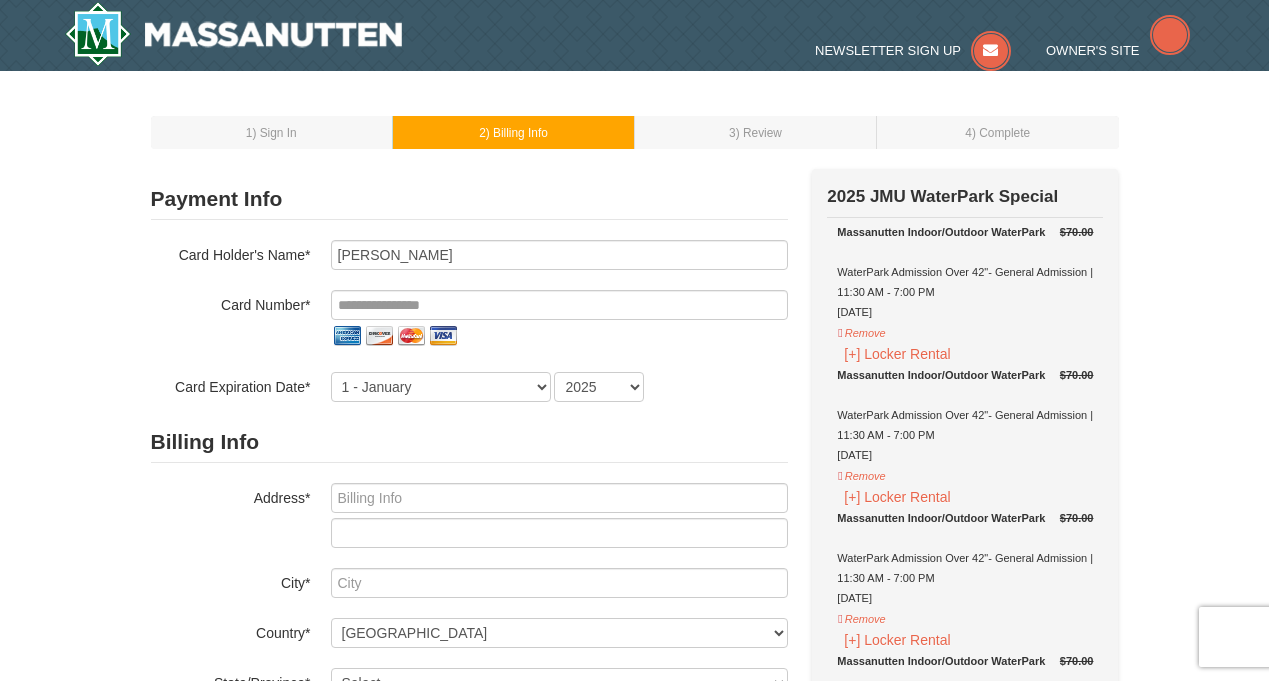 scroll, scrollTop: 0, scrollLeft: 0, axis: both 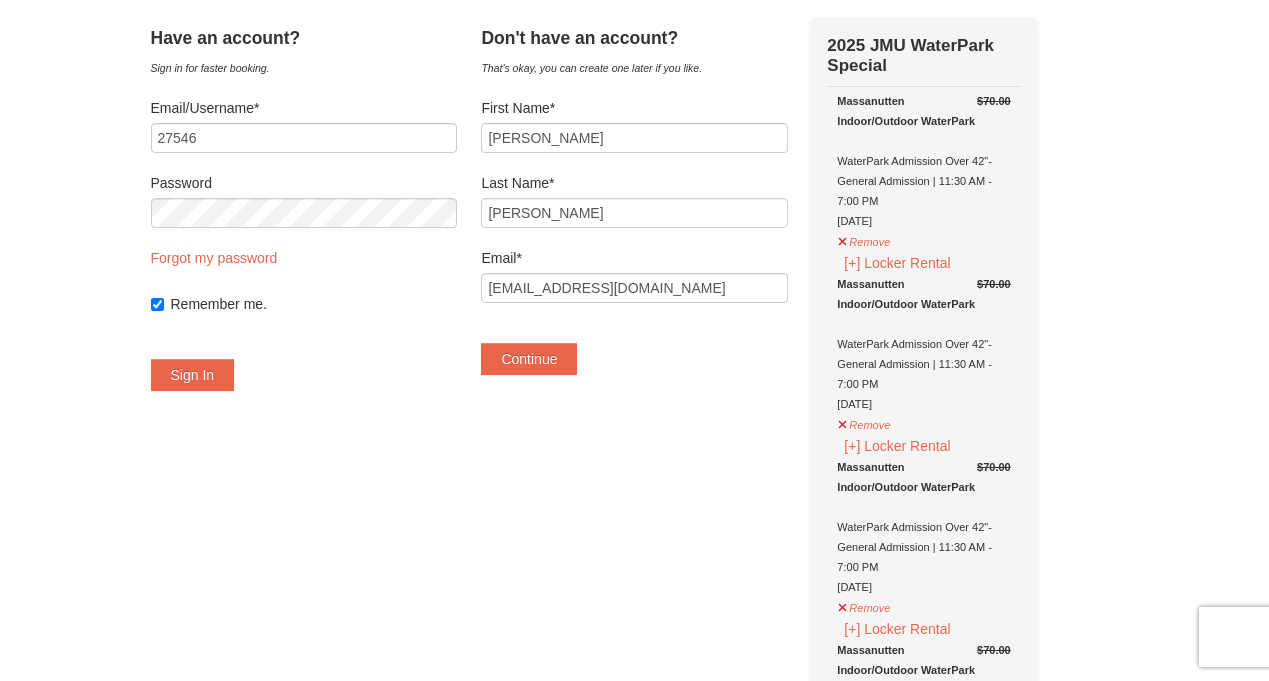 drag, startPoint x: 675, startPoint y: 232, endPoint x: 530, endPoint y: 247, distance: 145.7738 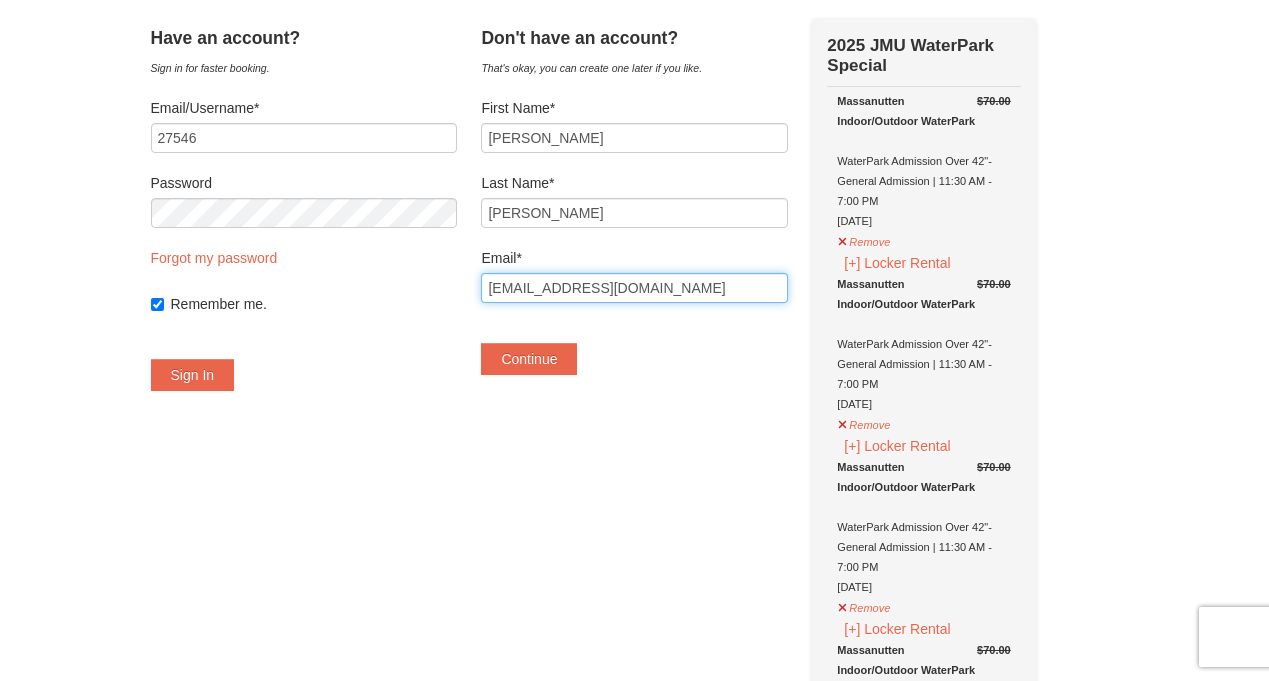 drag, startPoint x: 664, startPoint y: 280, endPoint x: 489, endPoint y: 290, distance: 175.28548 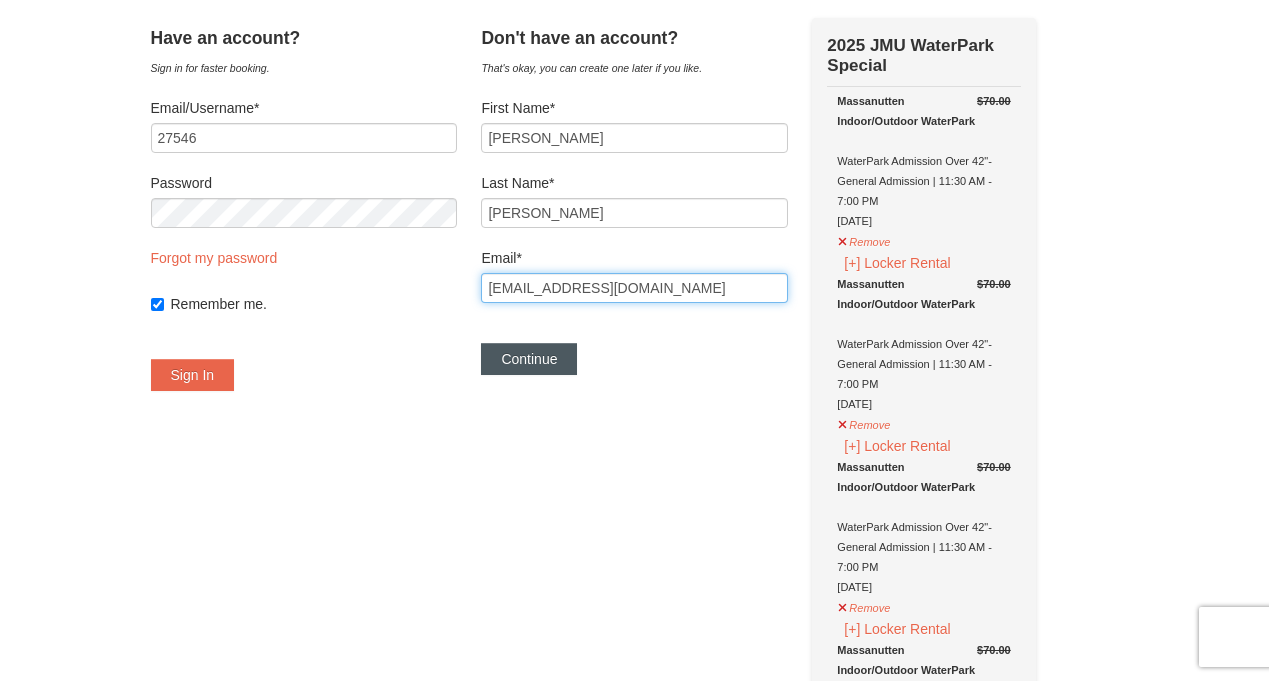 type on "[EMAIL_ADDRESS][DOMAIN_NAME]" 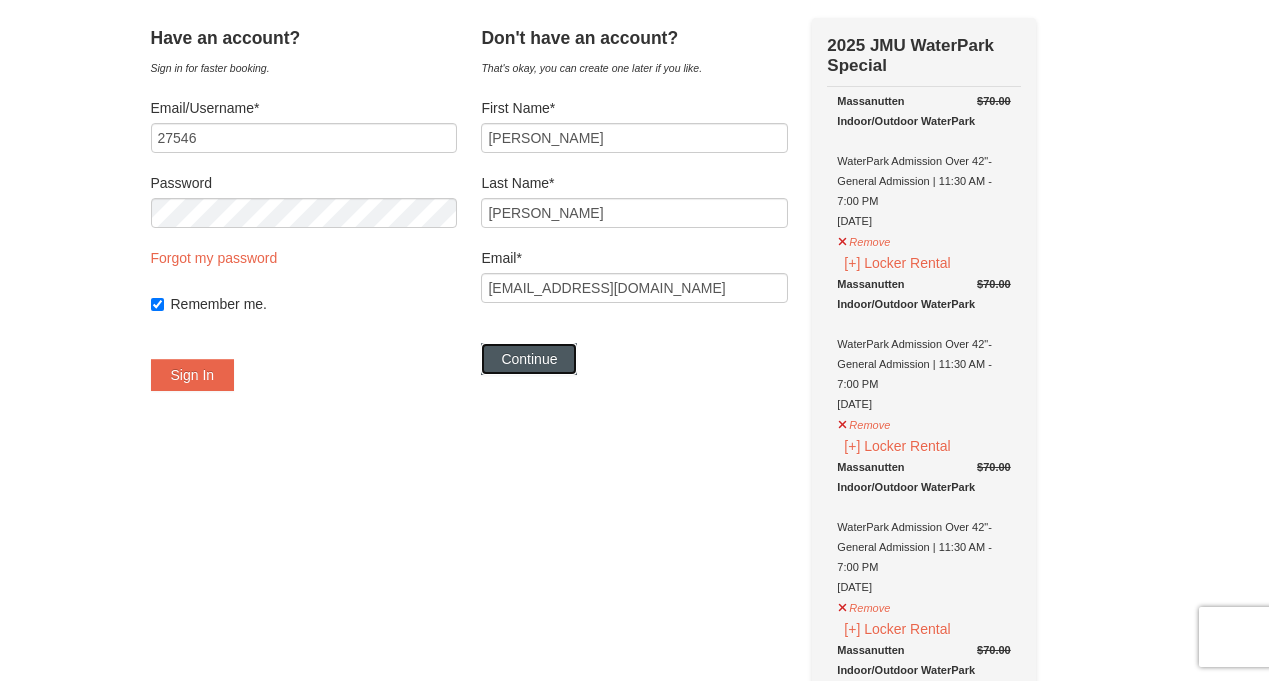 click on "Continue" at bounding box center [529, 359] 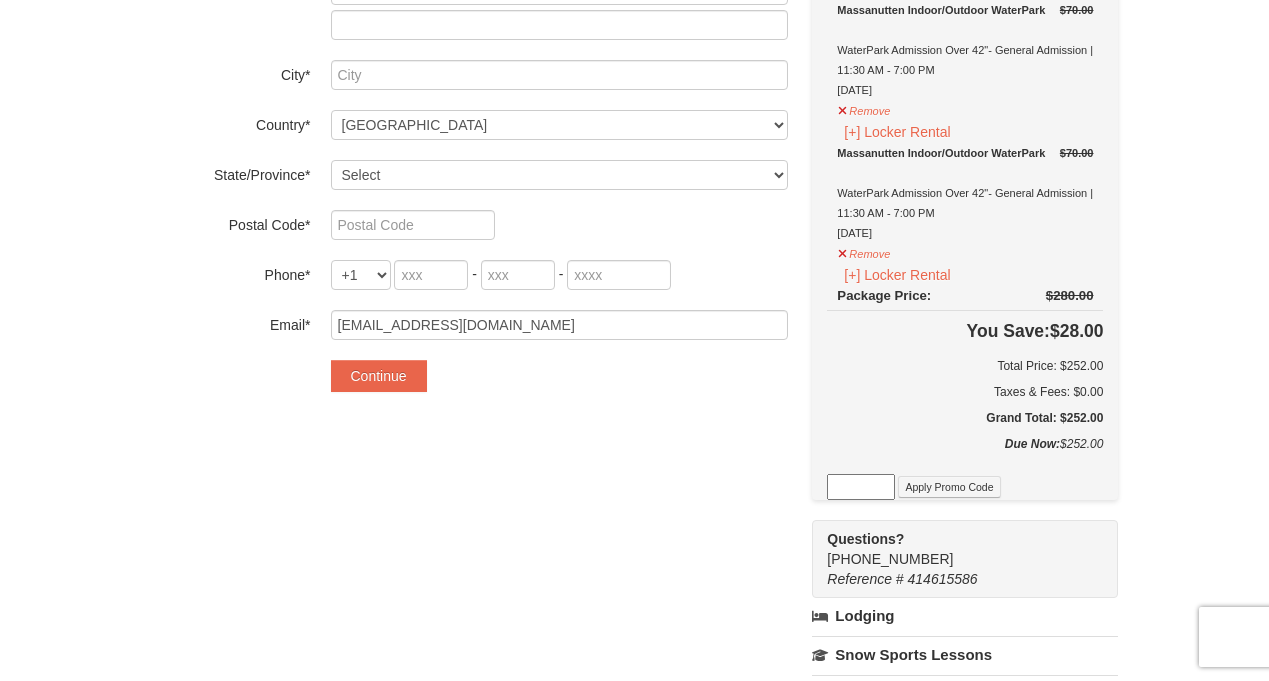 scroll, scrollTop: 518, scrollLeft: 0, axis: vertical 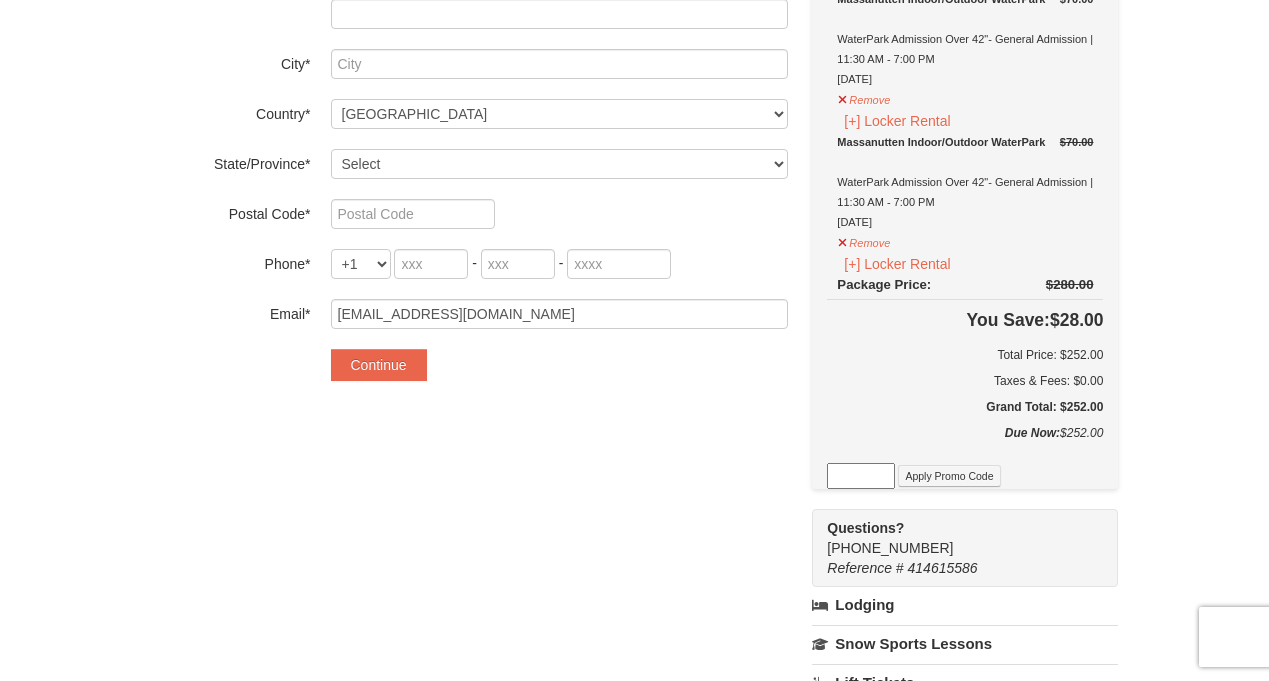 click at bounding box center [861, 476] 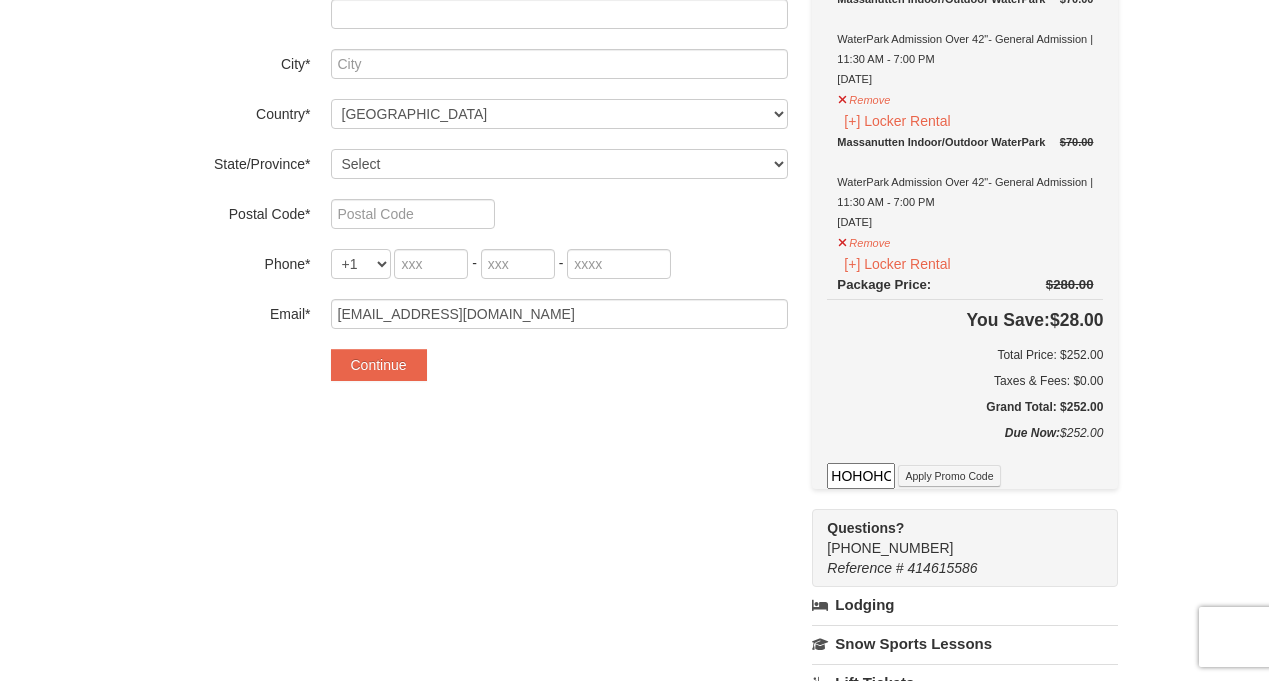scroll, scrollTop: 0, scrollLeft: 2, axis: horizontal 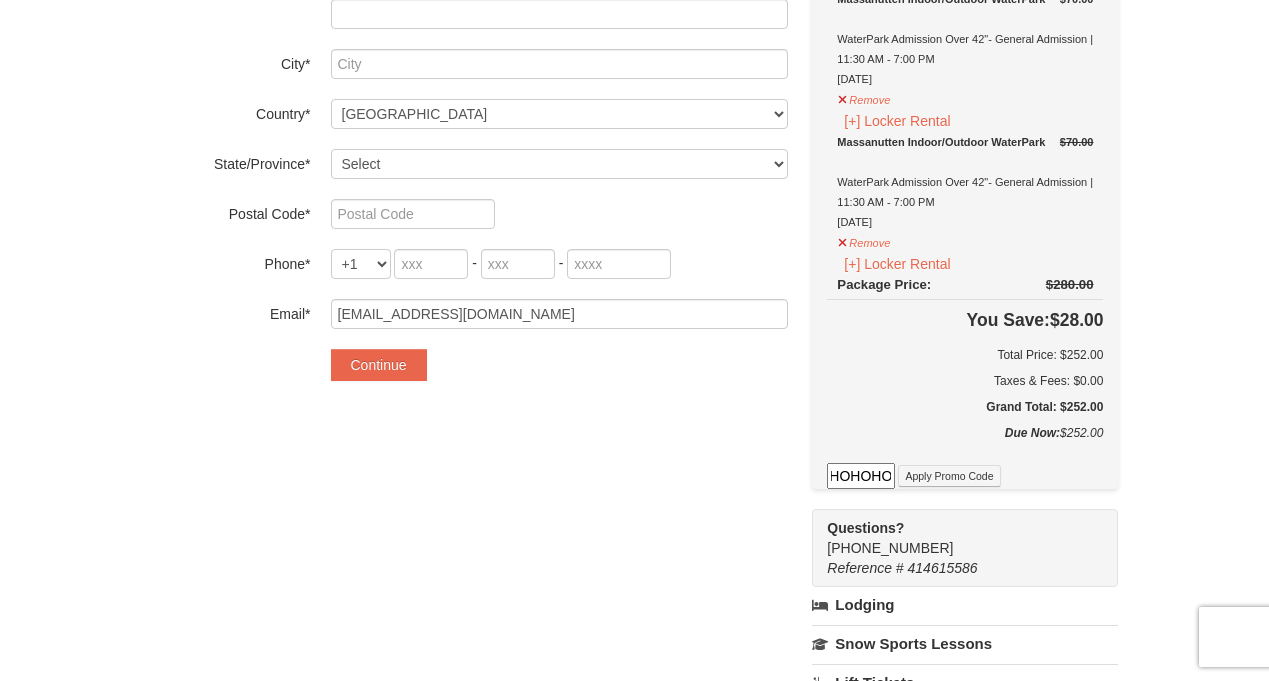 type on "HOHOHO" 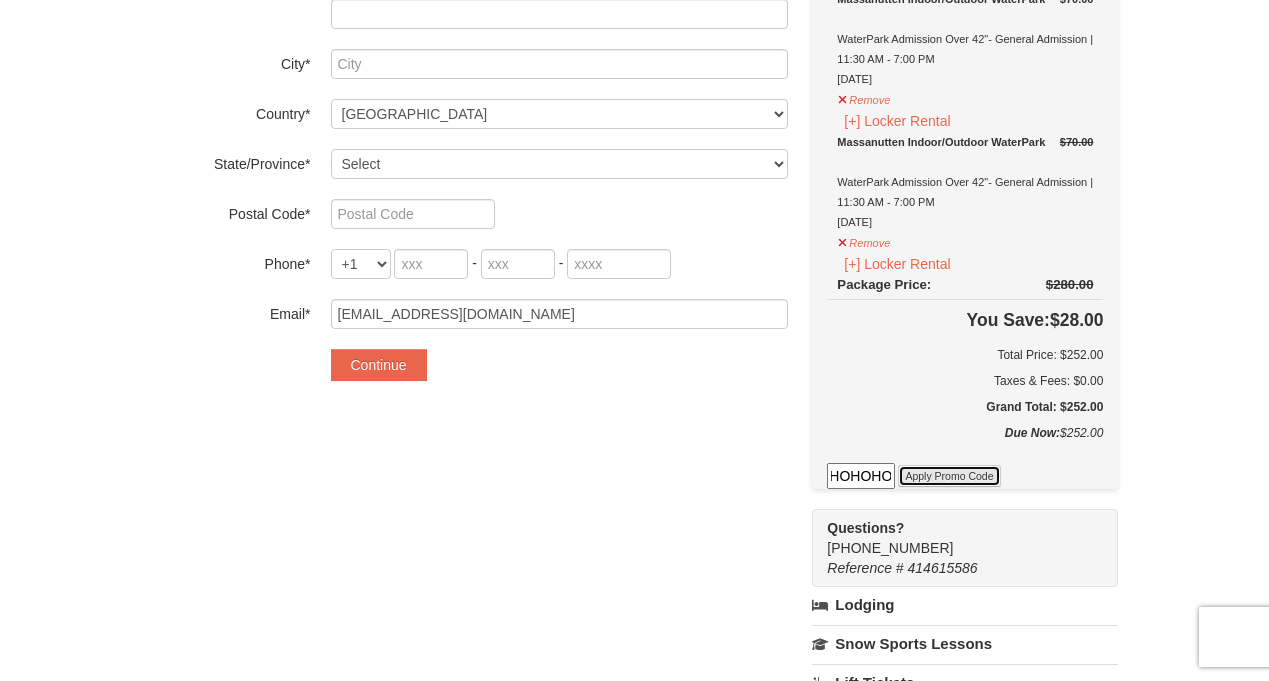 click on "Apply Promo Code" at bounding box center [949, 476] 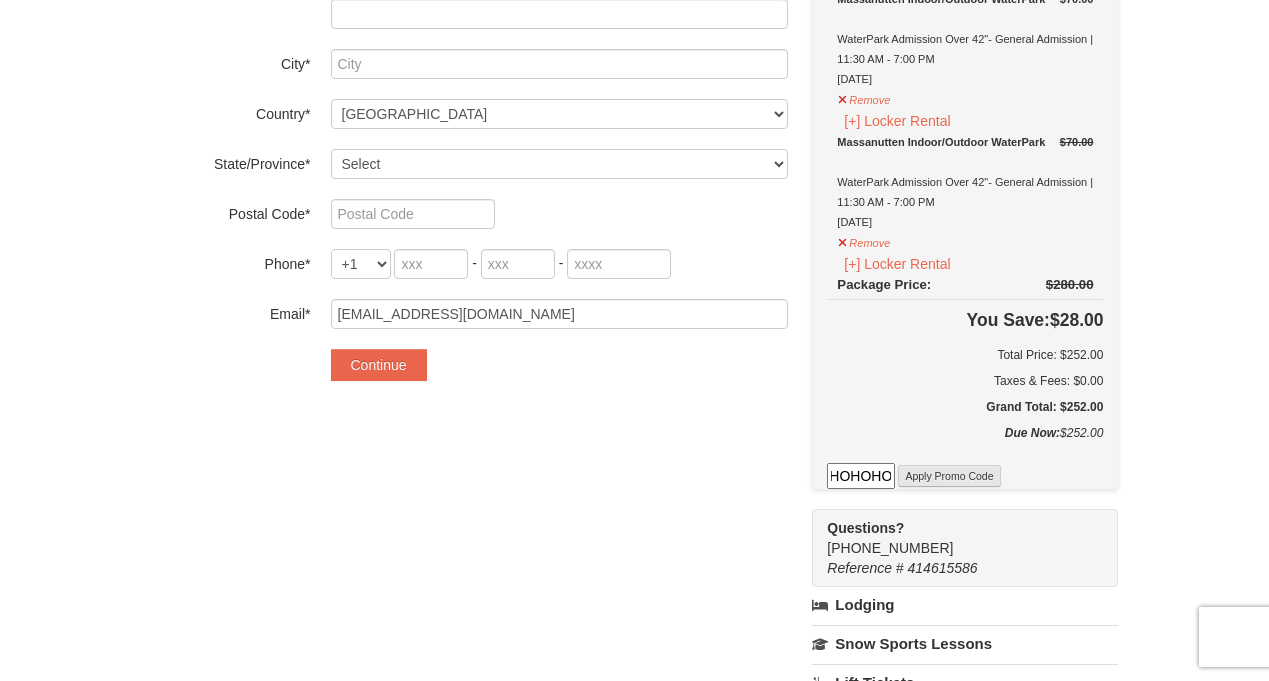 scroll, scrollTop: 0, scrollLeft: 0, axis: both 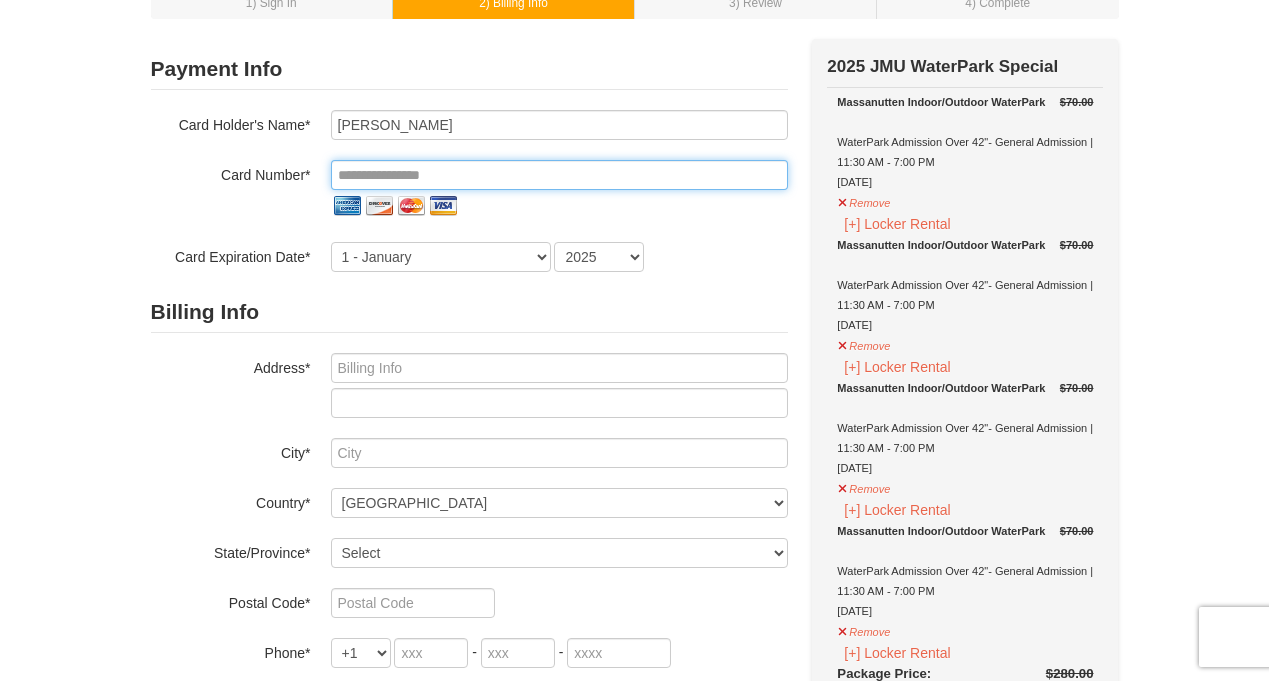 click at bounding box center (559, 175) 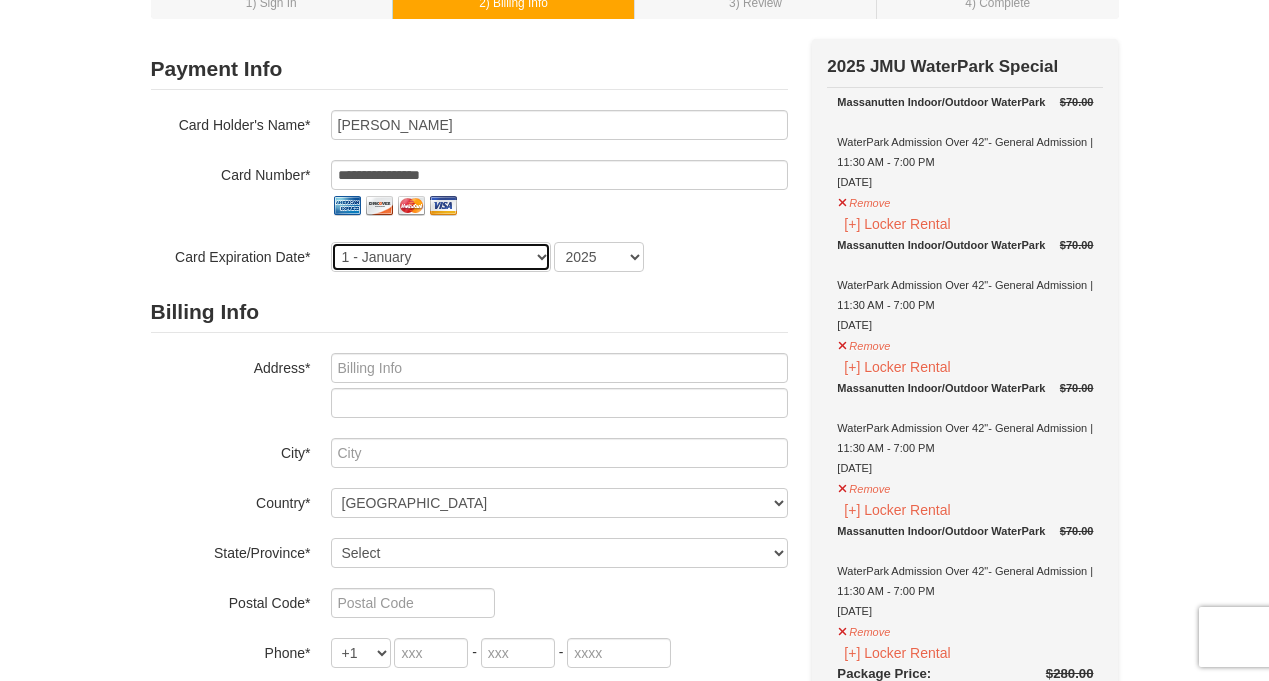 select on "10" 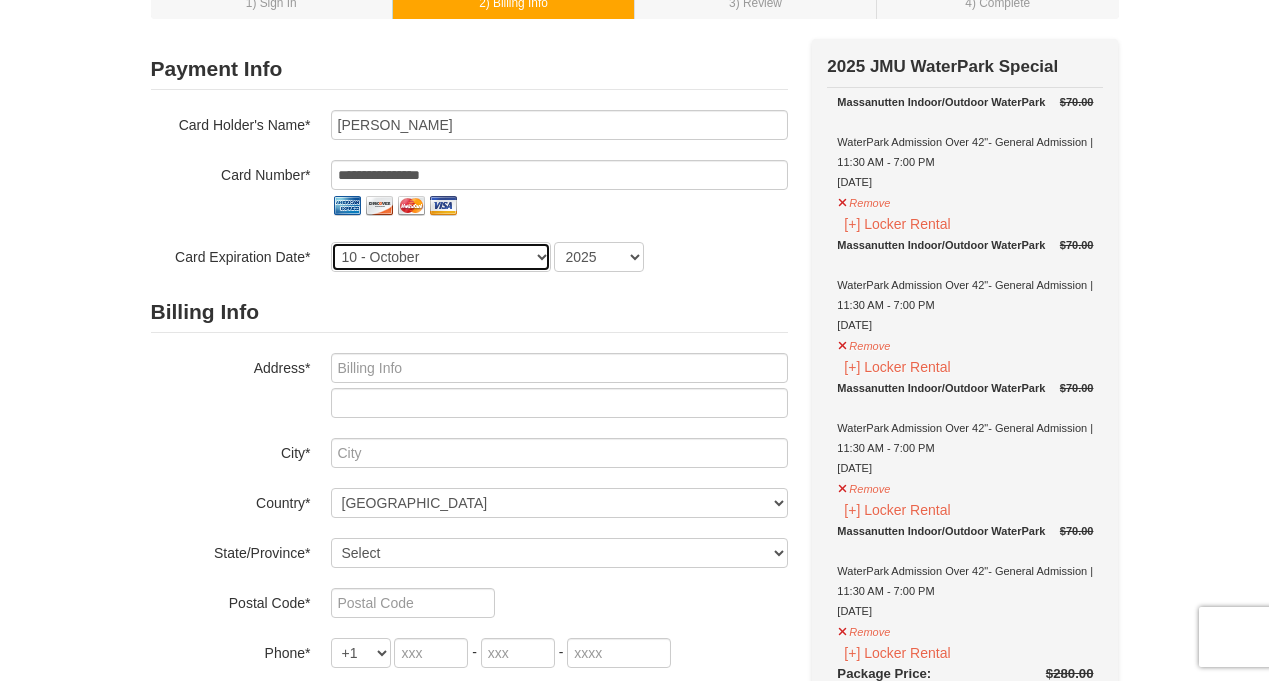 select on "2027" 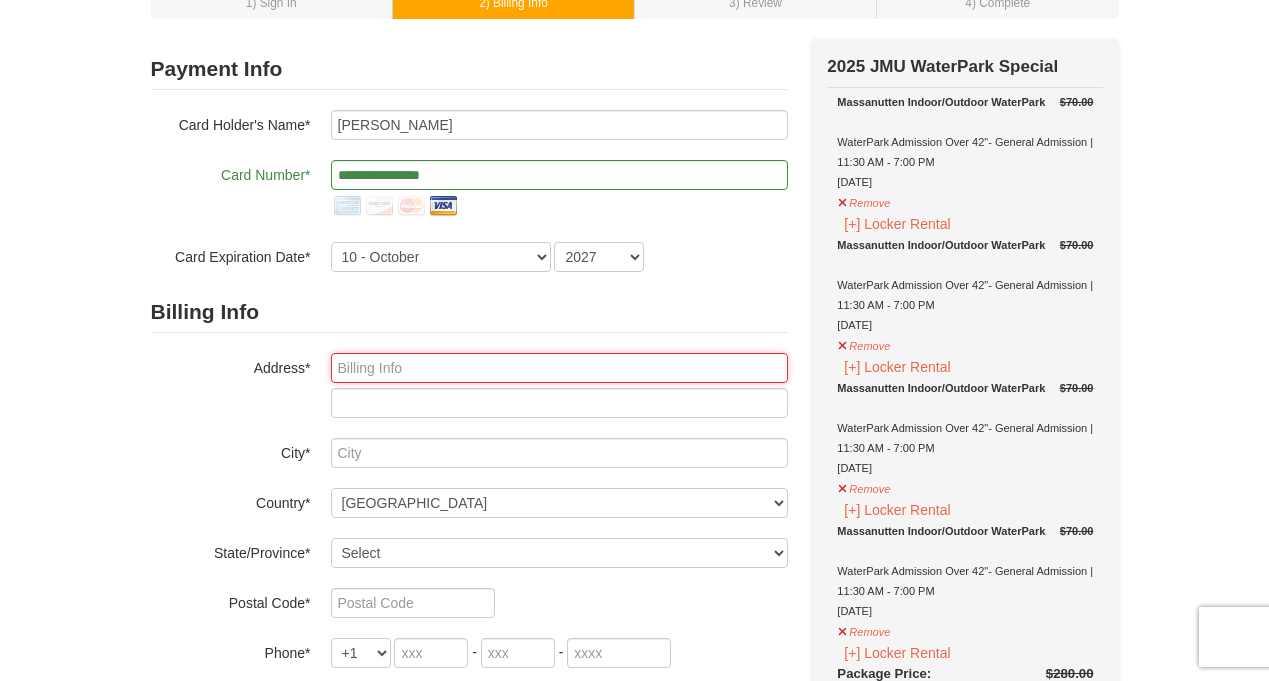 click at bounding box center [559, 368] 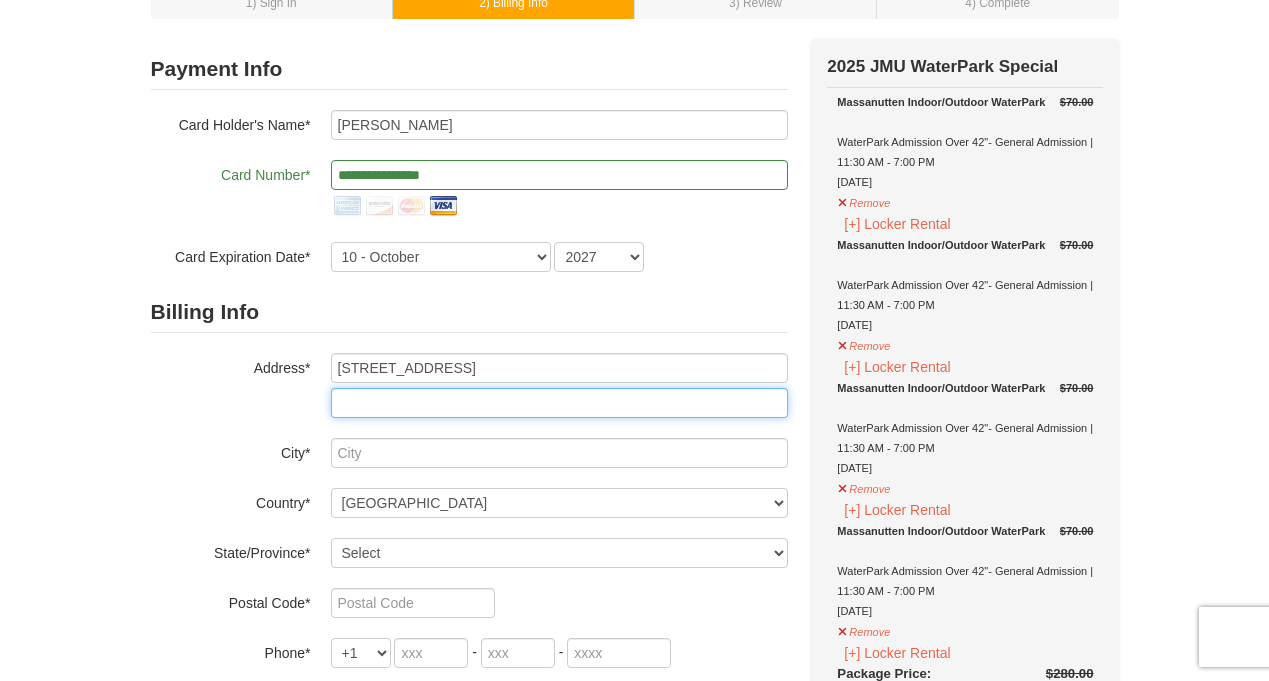 type on "Apt 651" 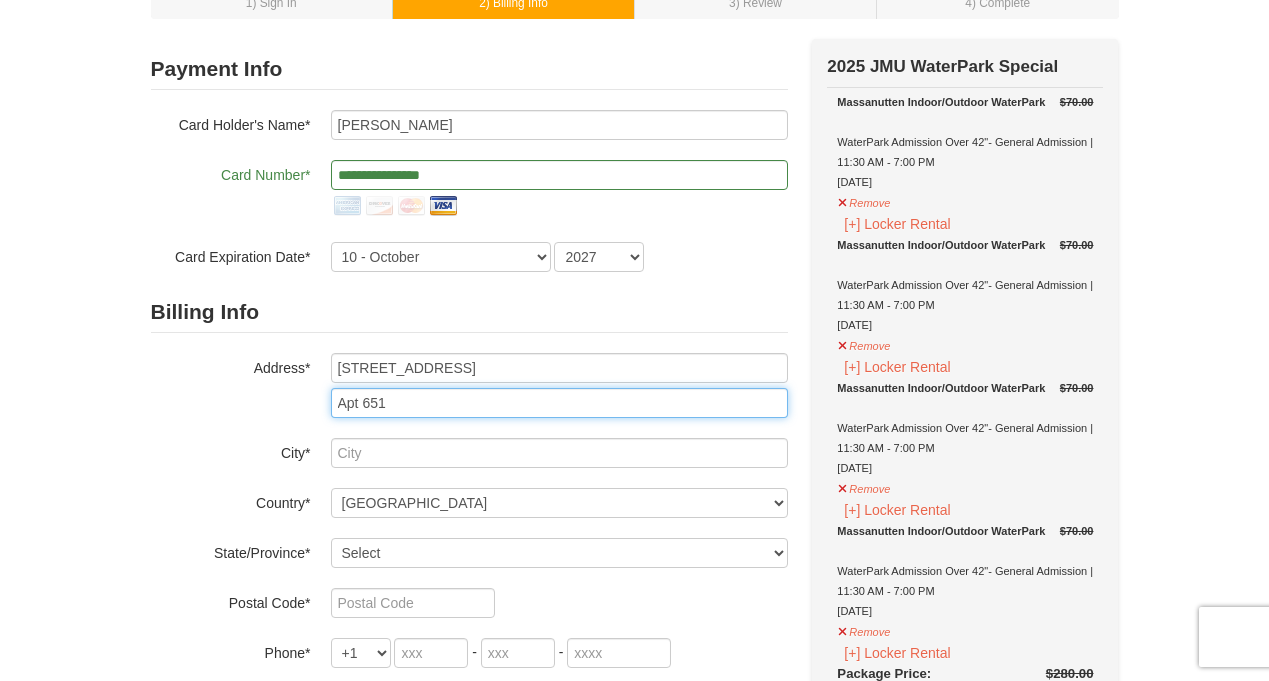 type on "Ashburn" 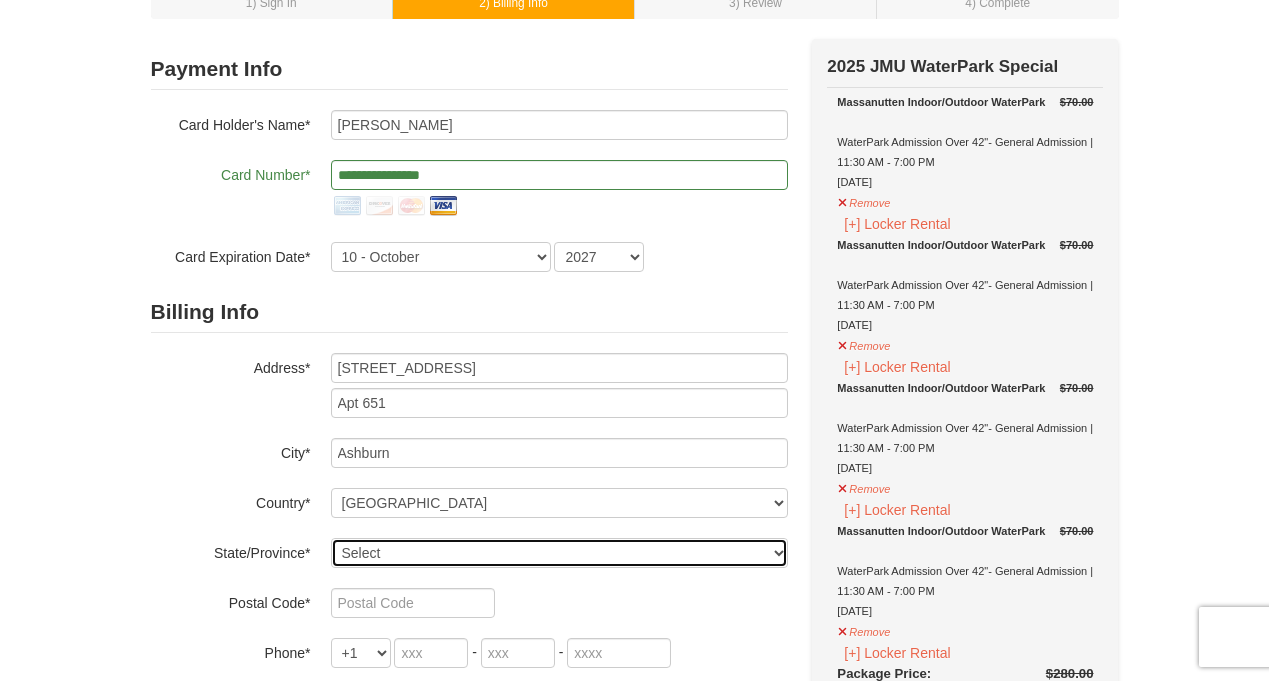 select on "VA" 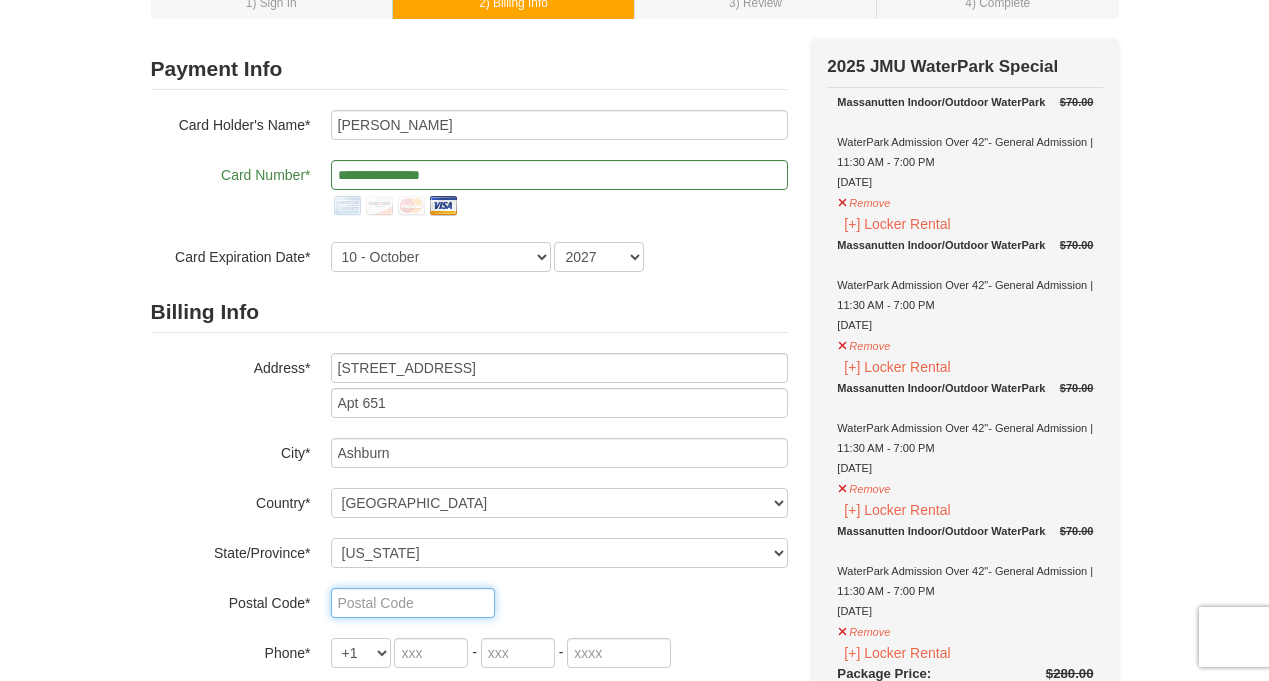 type on "20147" 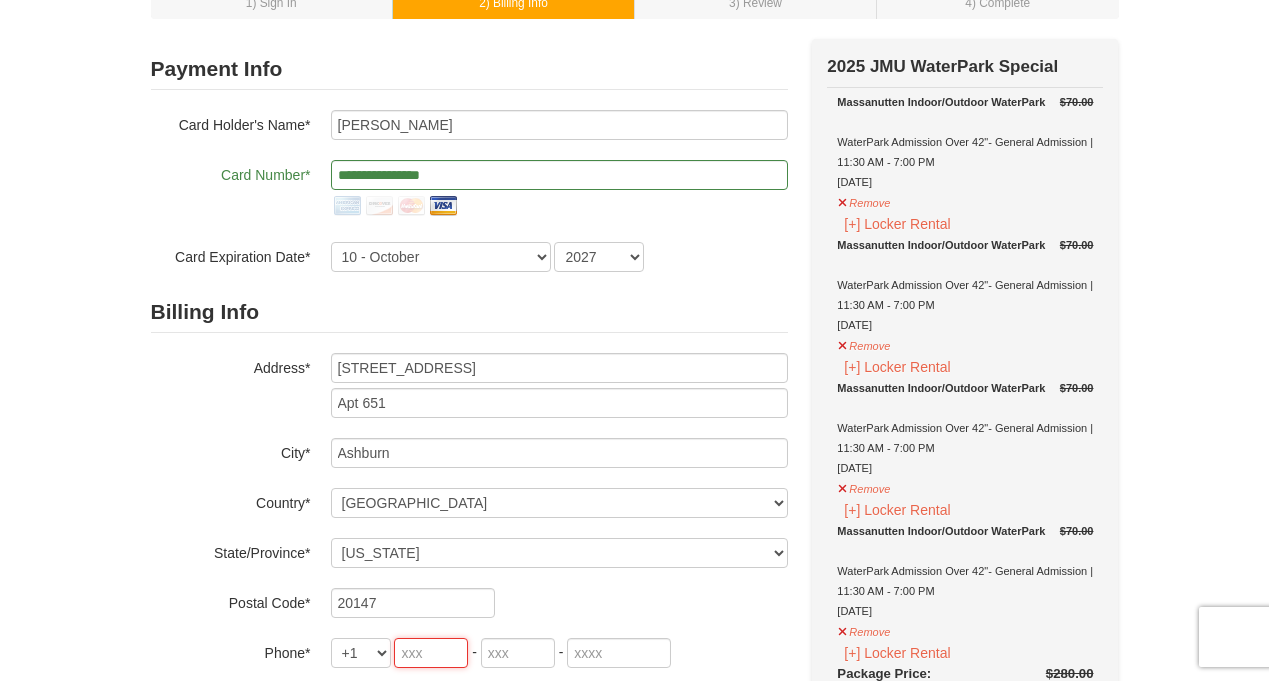 type on "919" 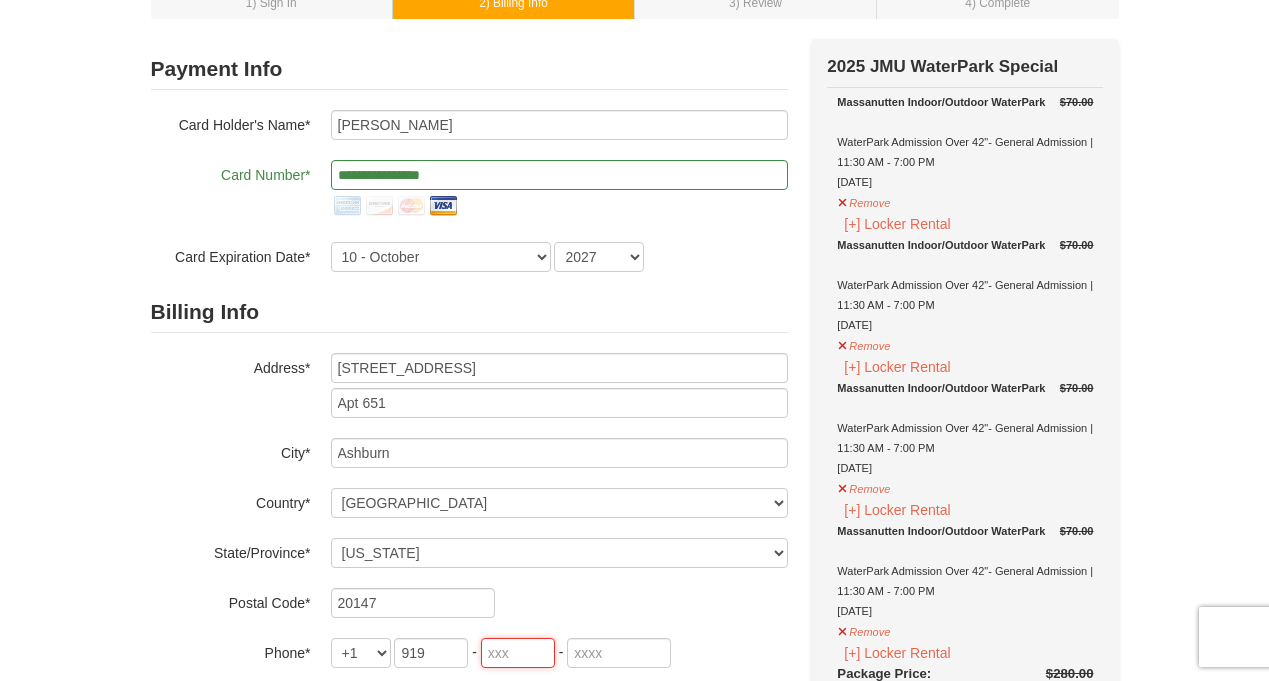 type on "356" 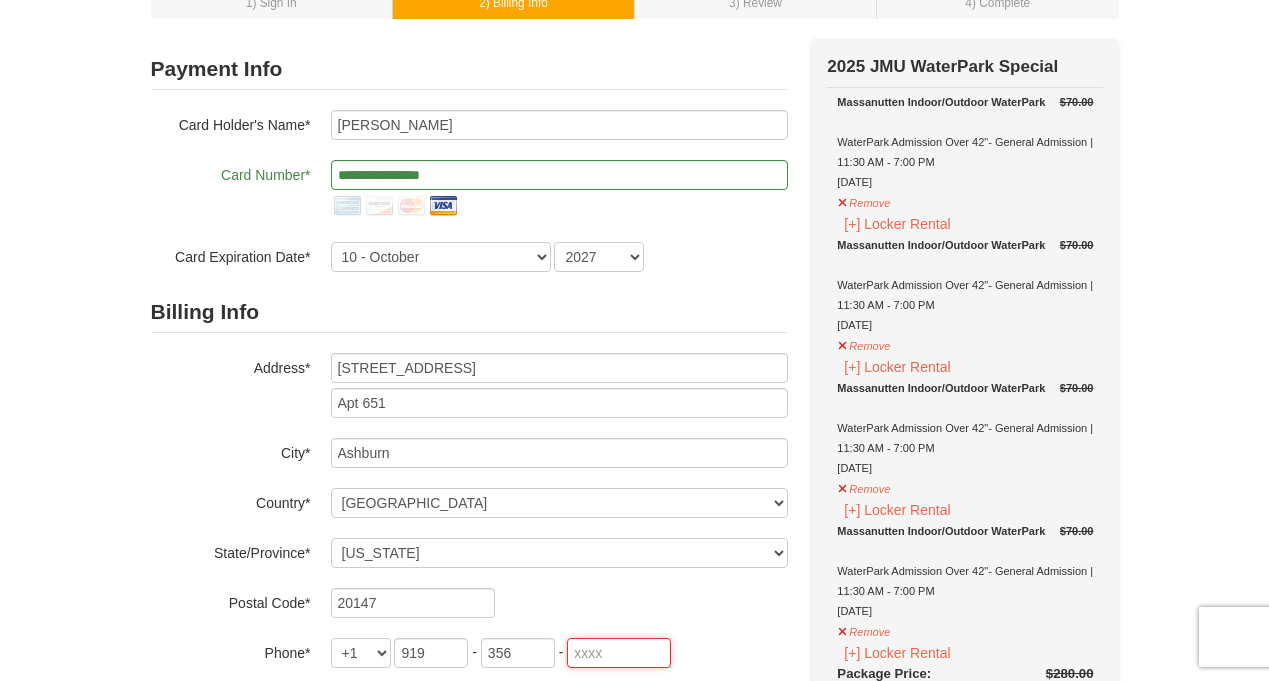 type on "2163" 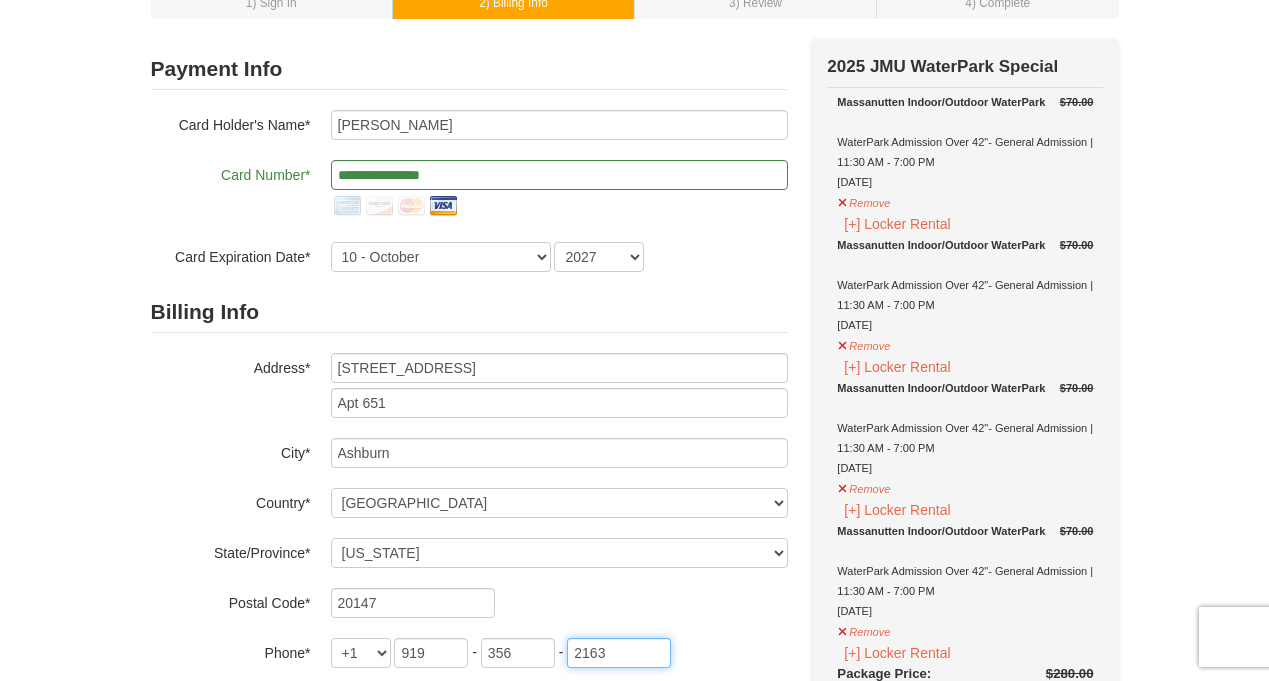 type on "dencausey23@icloud.com" 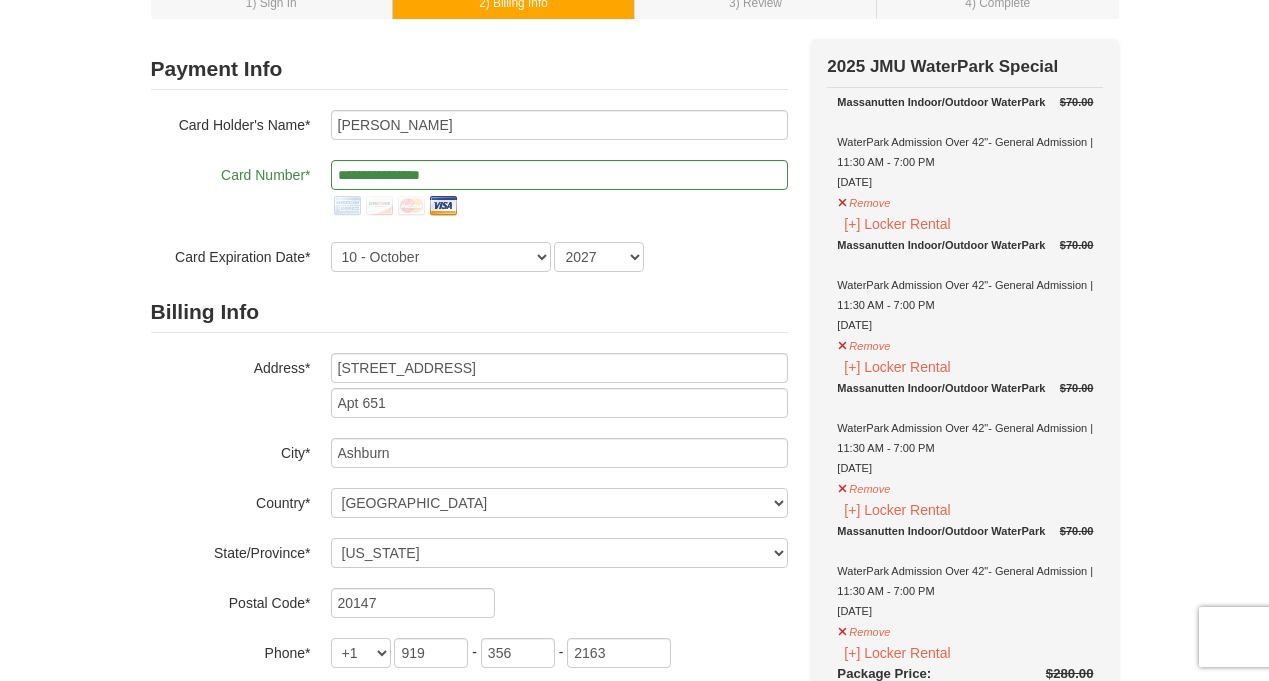 click on "Billing Info
Address*
22050 Eastside Drive
Apt 651
City*
Ashburn
Country*
----- Select ------ Afghanistan Åland Islands Albania Algeria American Samoa Andorra Angola Anguilla Antarctica Antigua and Barbuda Argentina Armenia Aruba Australia Austria Azerbaijan Bahamas Bahrain Bangladesh Barbados Belarus Belgium Belize Benin Bermuda Bhutan Bolivia Bosnia and Herzegovina Botswana Bouvet Island Brazil British Indian Ocean Territory Brunei Darussalam Bulgaria Burkina Faso Burundi Cambodia Cameroon Canada Cape Verde Cayman Islands Central African Republic Chad Chile China Christmas Island Cocos (Keeling) Islands Colombia Comoros +1" at bounding box center [469, 505] 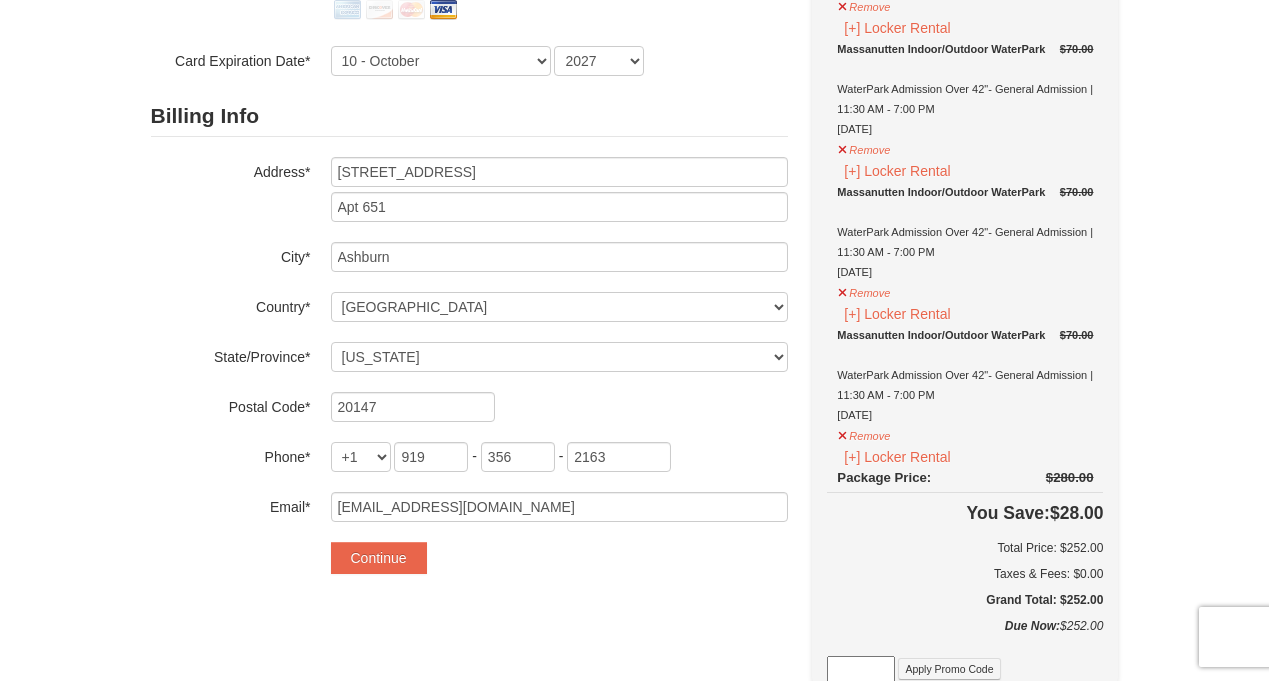 scroll, scrollTop: 328, scrollLeft: 0, axis: vertical 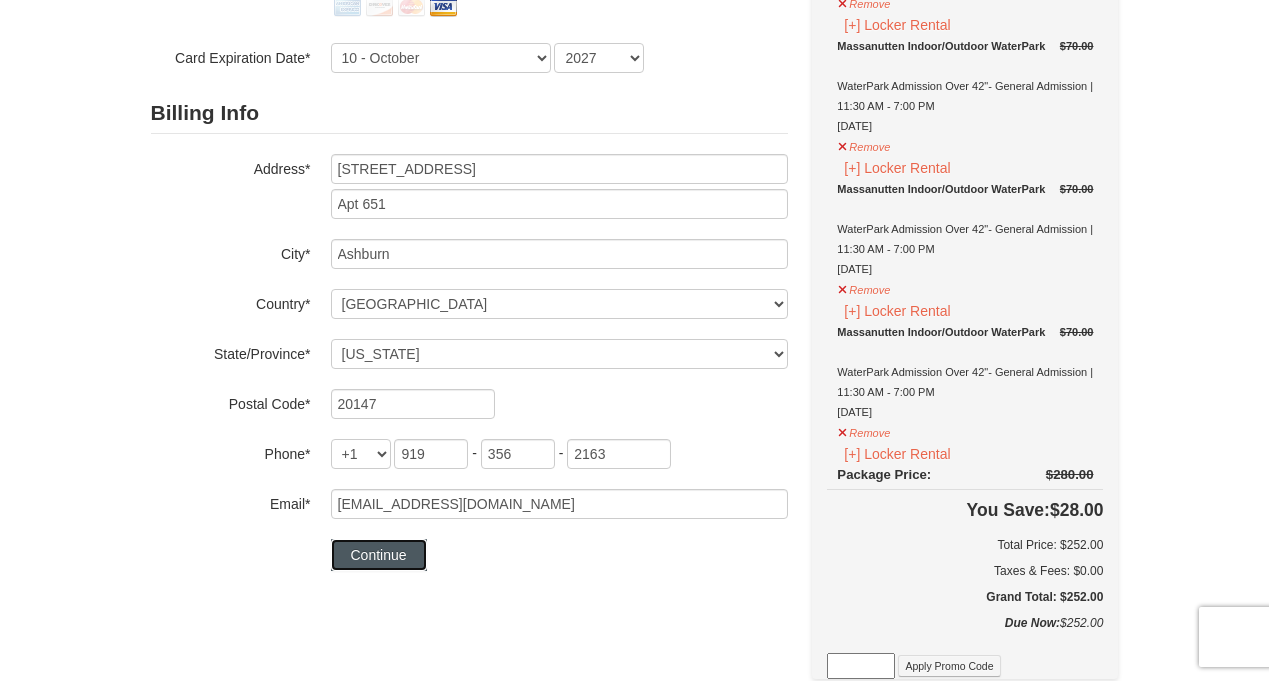 click on "Continue" at bounding box center (379, 555) 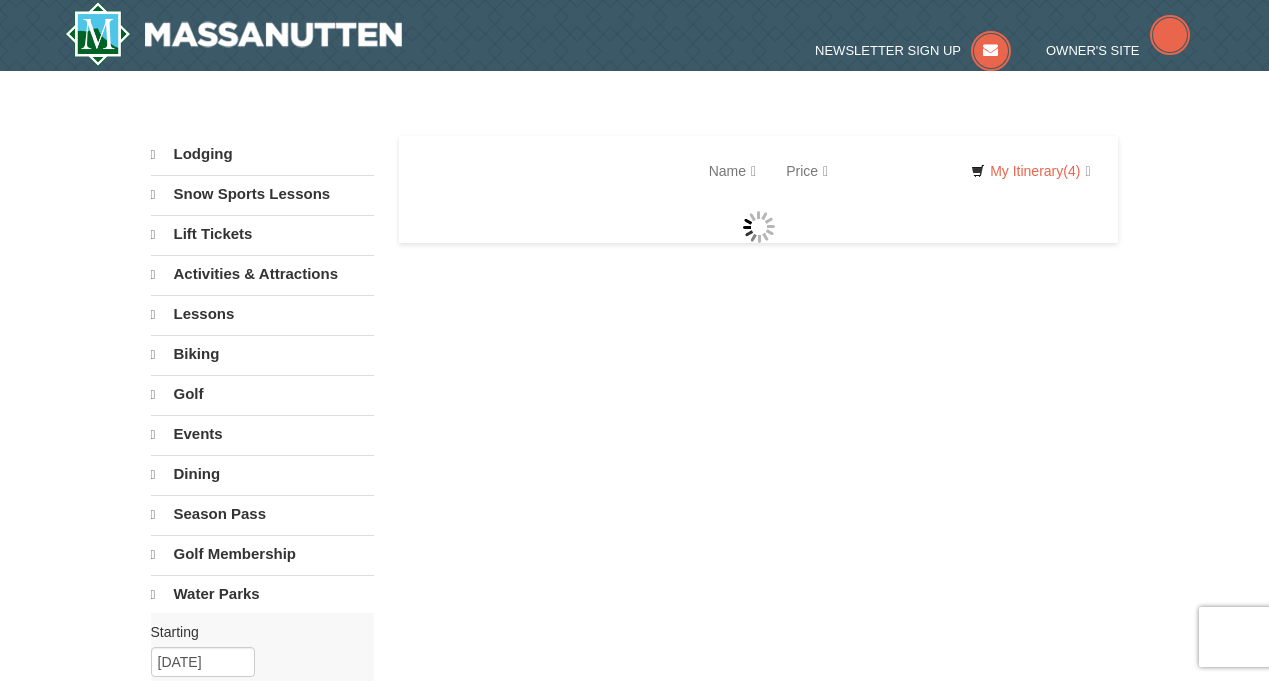 select on "7" 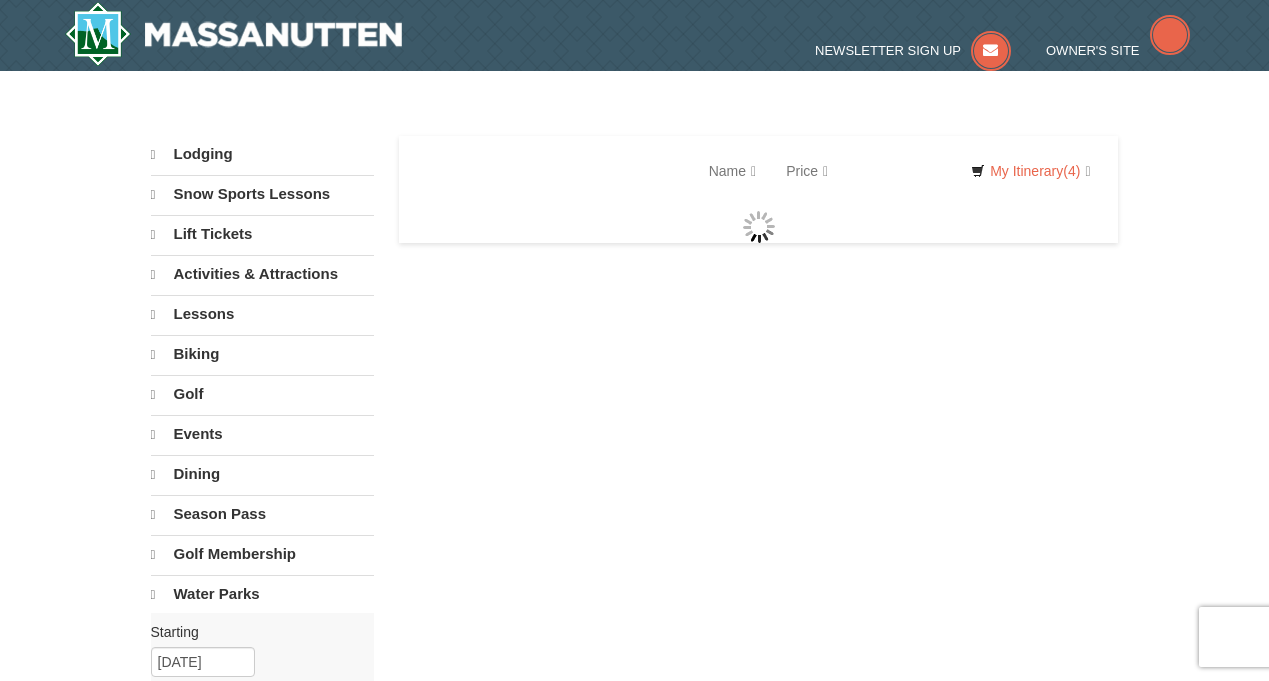 select on "7" 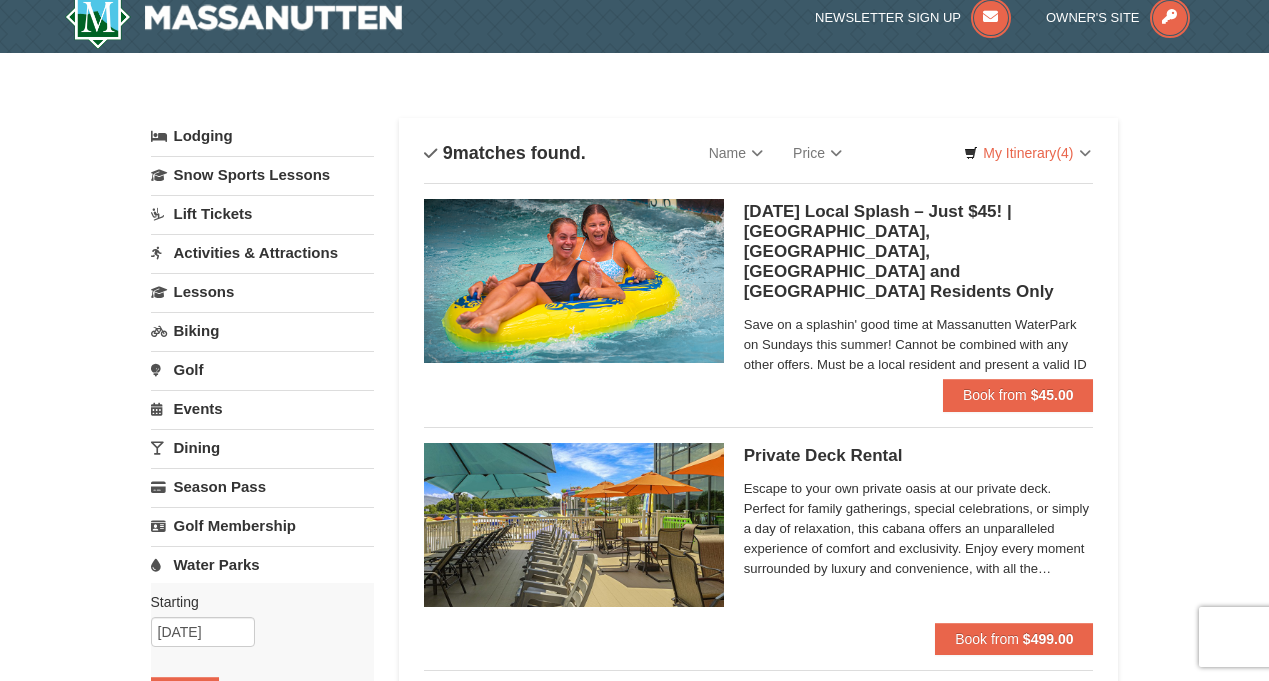 scroll, scrollTop: 38, scrollLeft: 0, axis: vertical 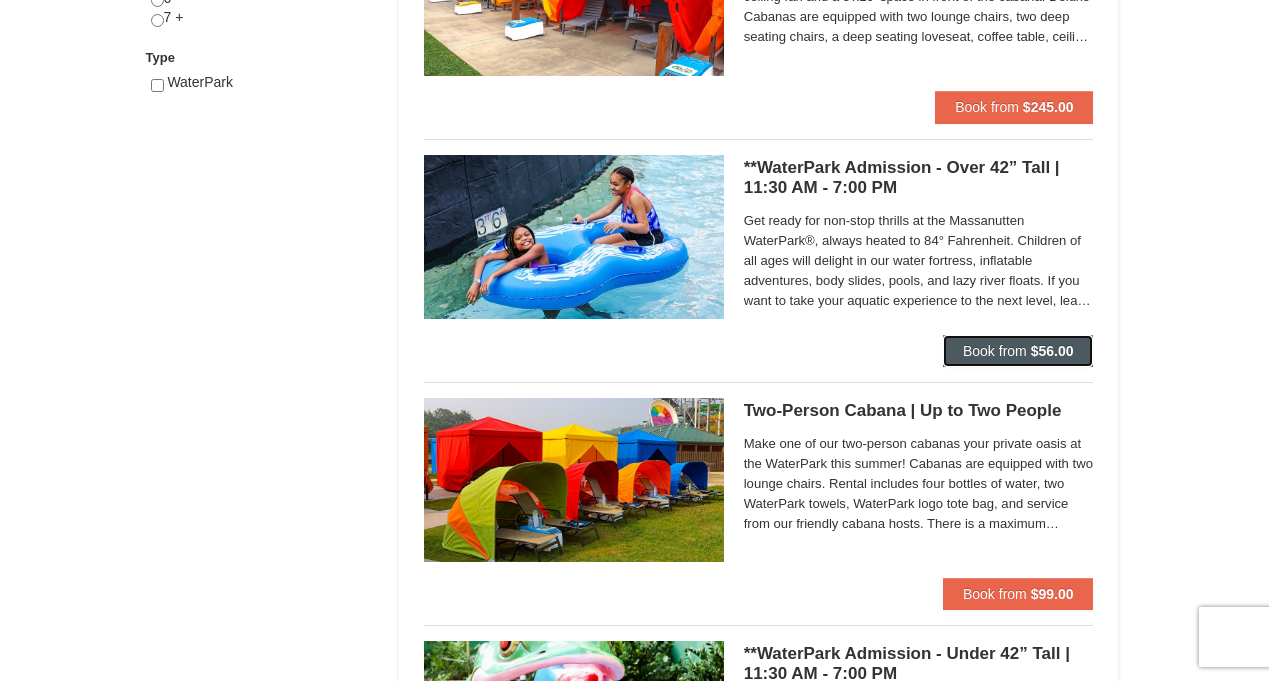 click on "Book from" at bounding box center [995, 351] 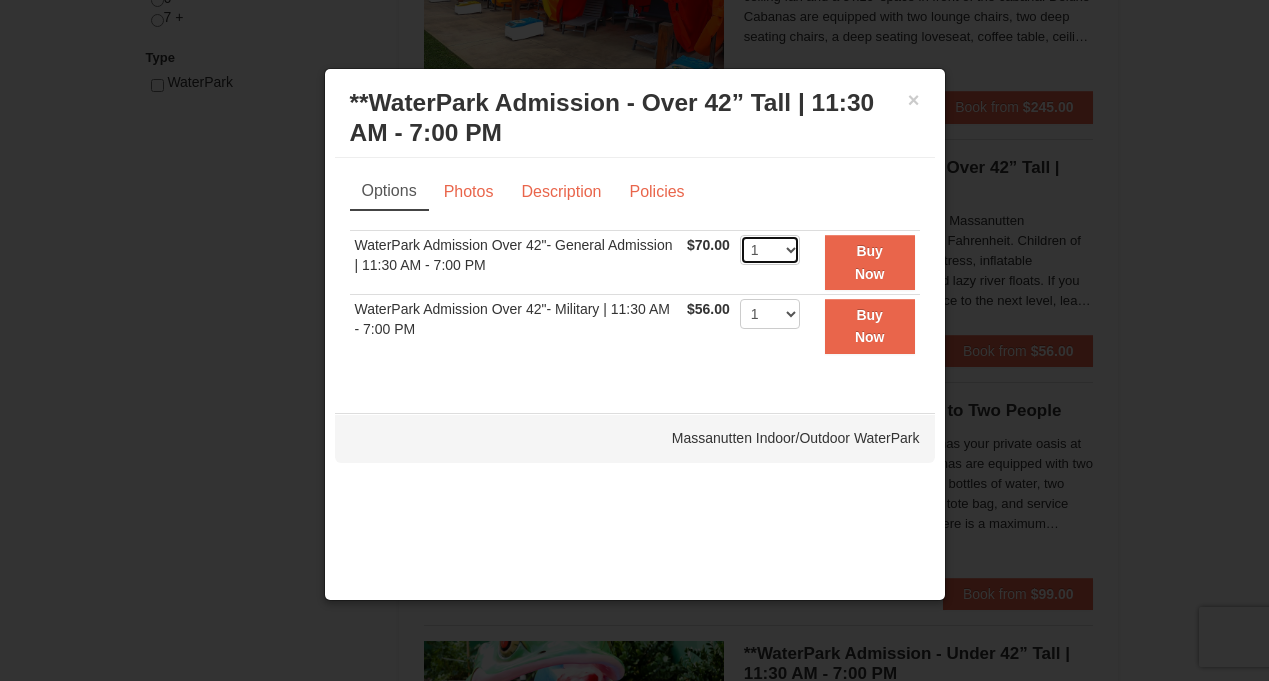 click on "1
2
3
4
5
6
7
8
9
10
11
12
13
14
15
16
17
18
19
20
21 22" at bounding box center [770, 250] 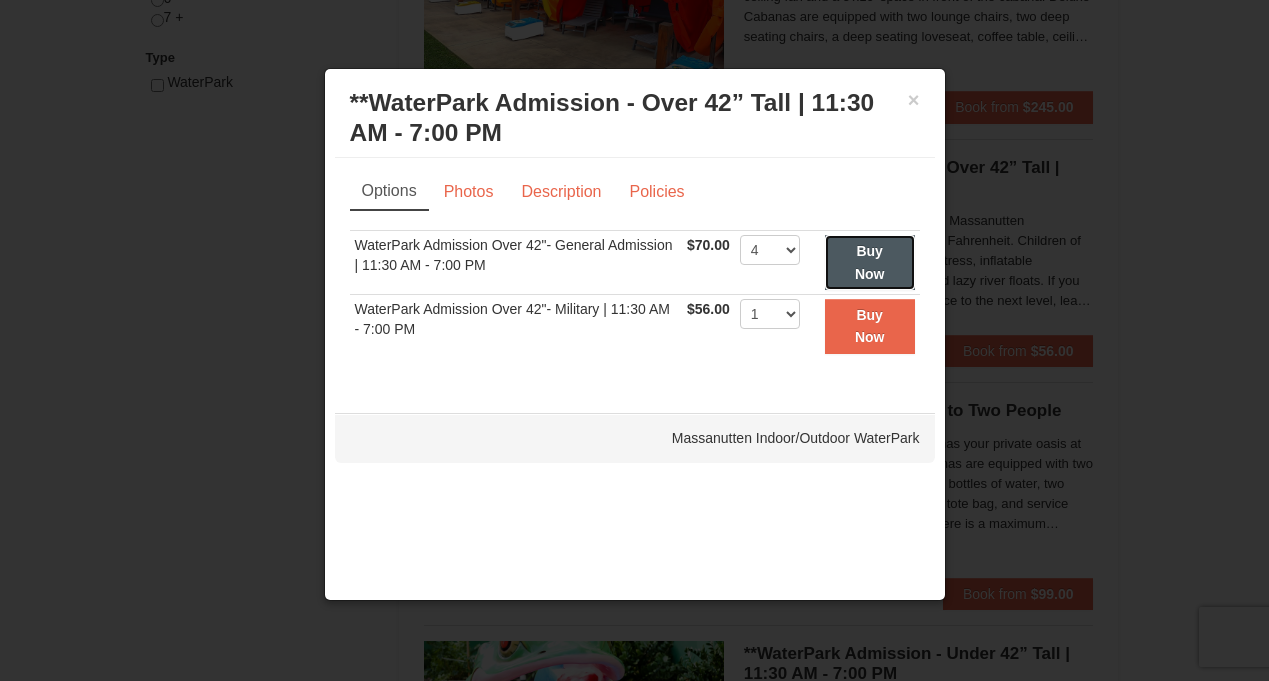 click on "Buy Now" at bounding box center (870, 262) 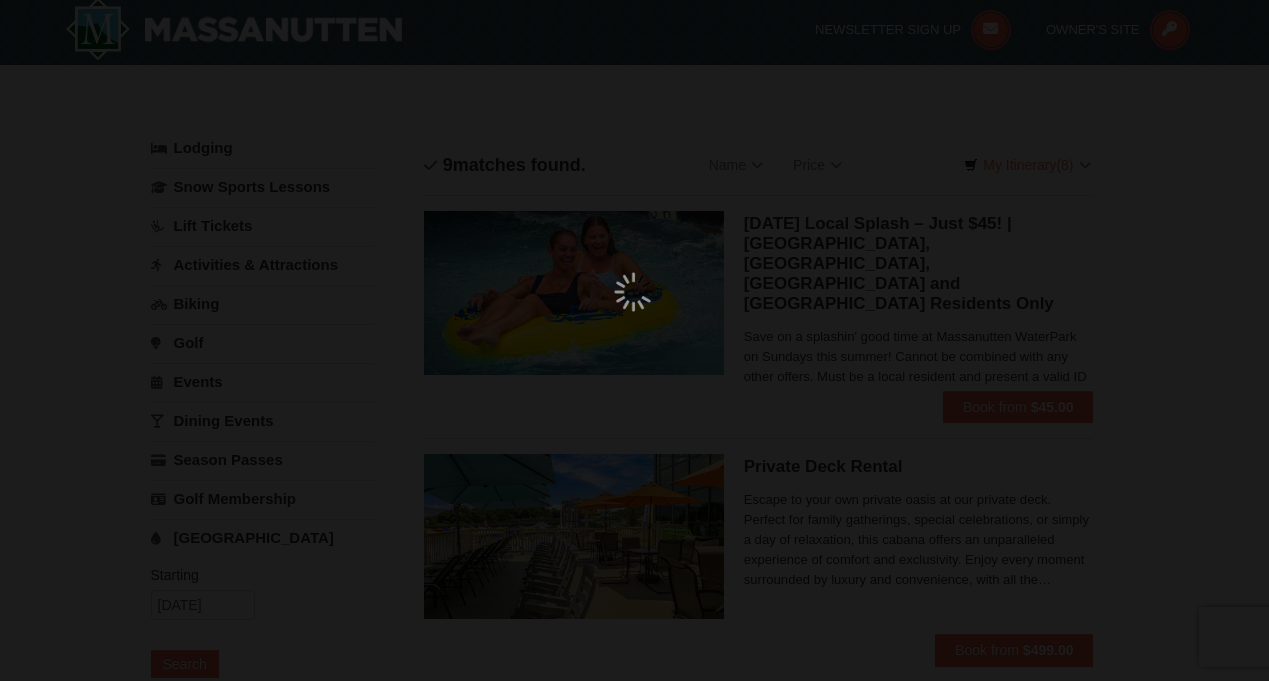 scroll, scrollTop: 6, scrollLeft: 0, axis: vertical 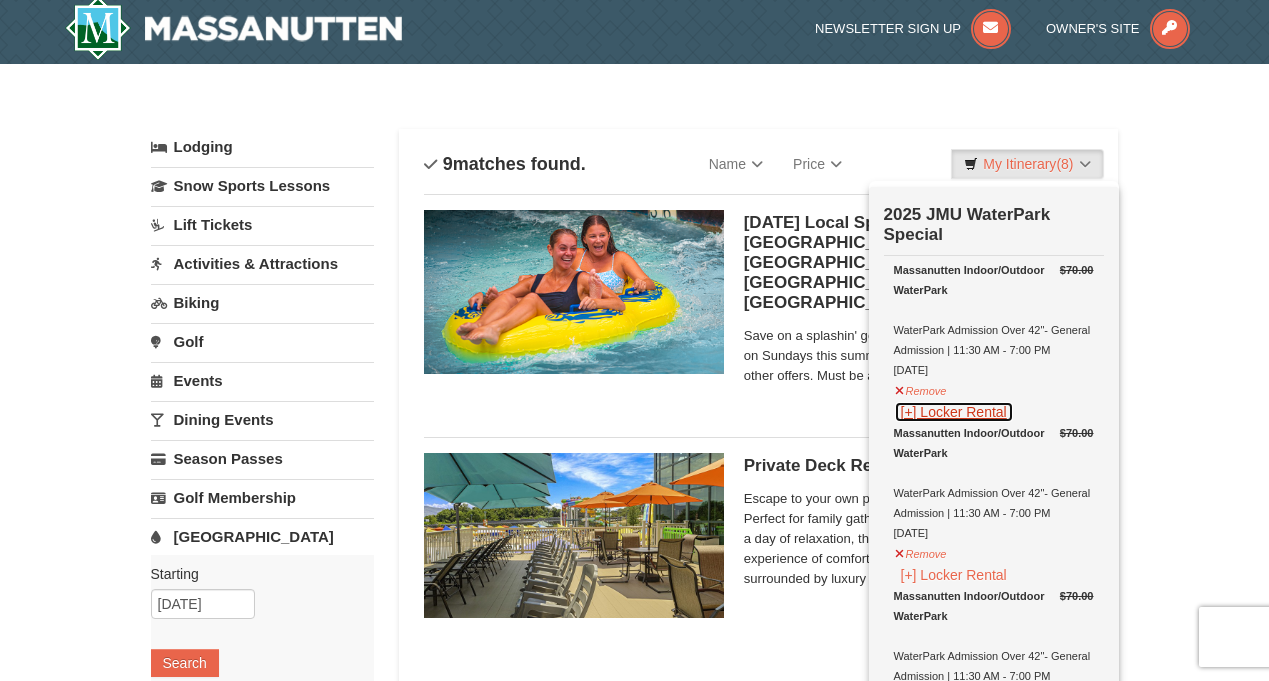 click on "[+] Locker Rental" at bounding box center [954, 412] 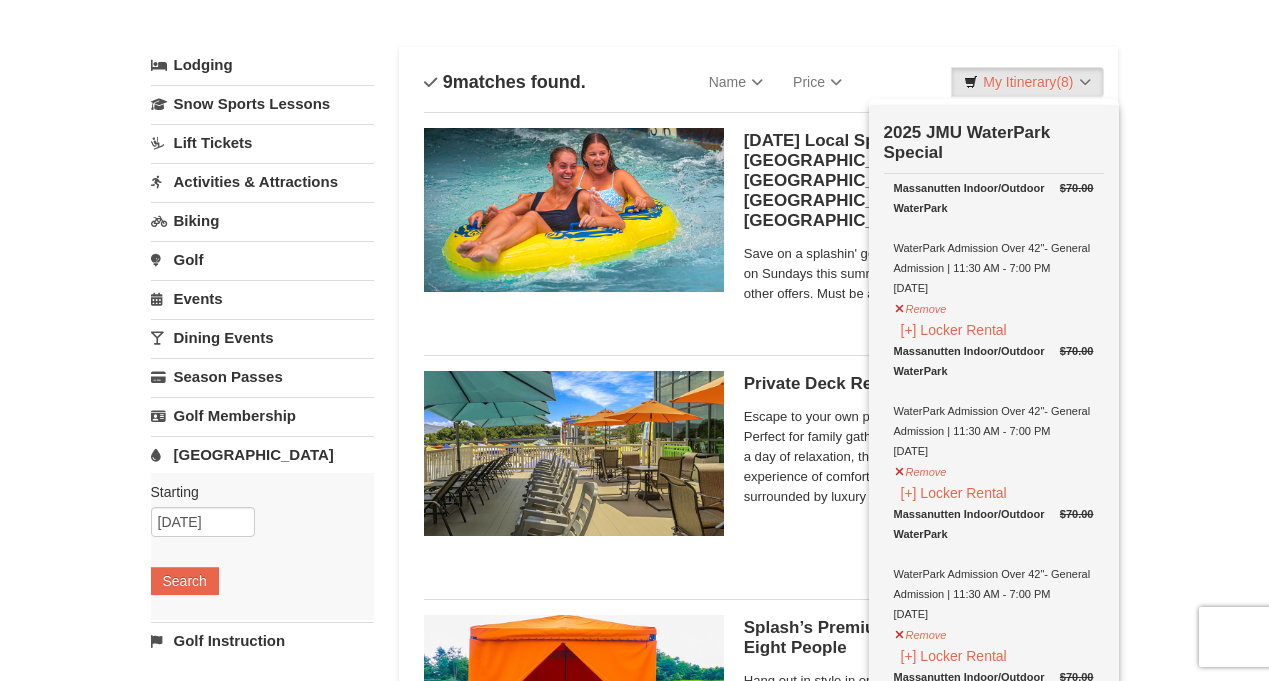 scroll, scrollTop: 70, scrollLeft: 0, axis: vertical 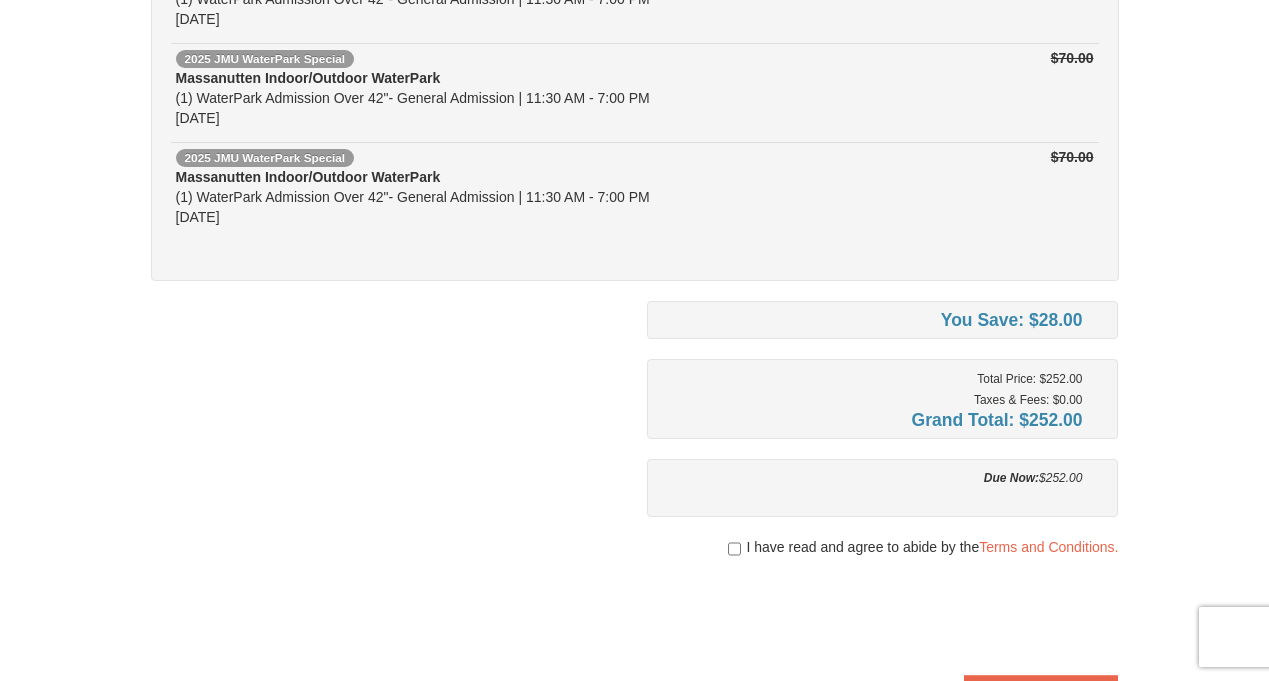 click on "I have read and agree to abide by the  Terms and Conditions." at bounding box center (883, 547) 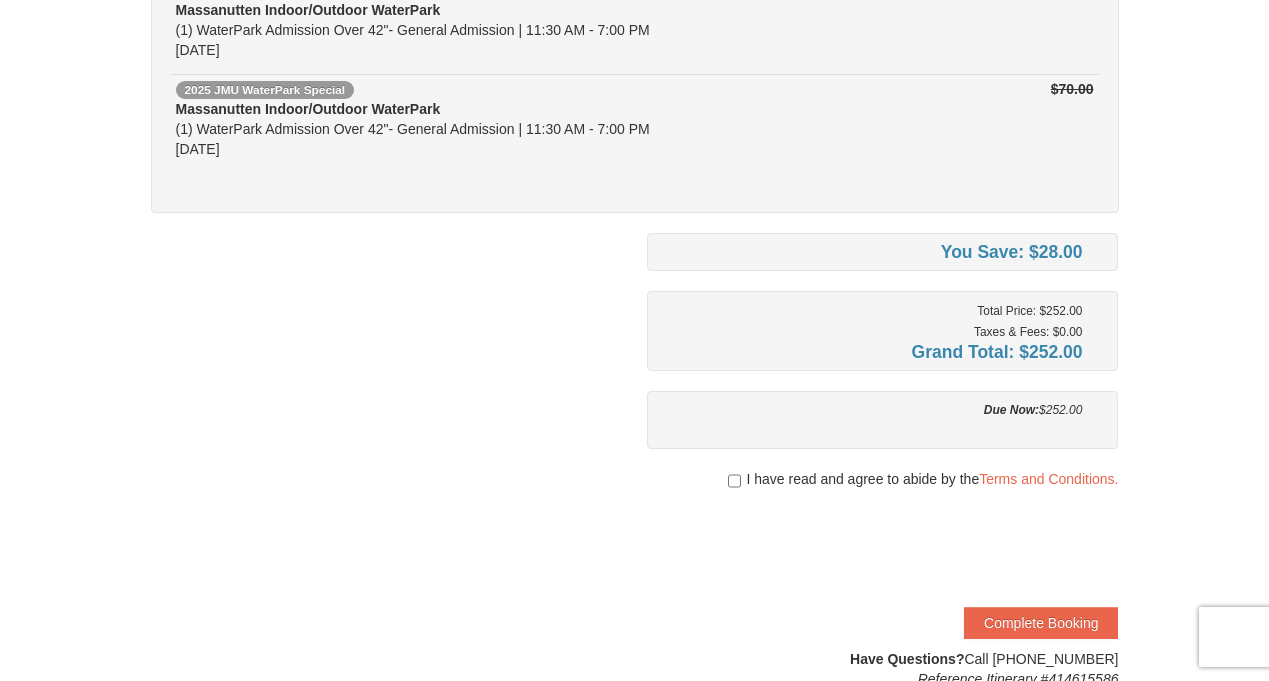 scroll, scrollTop: 455, scrollLeft: 0, axis: vertical 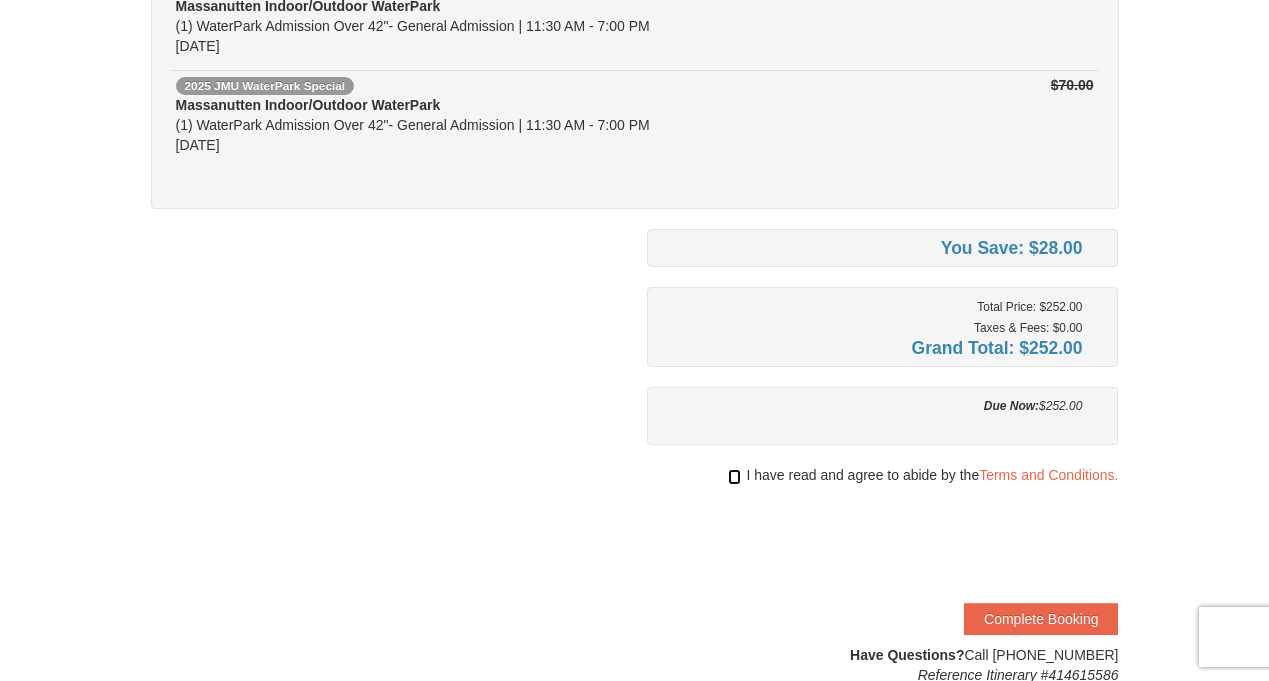 click at bounding box center (734, 477) 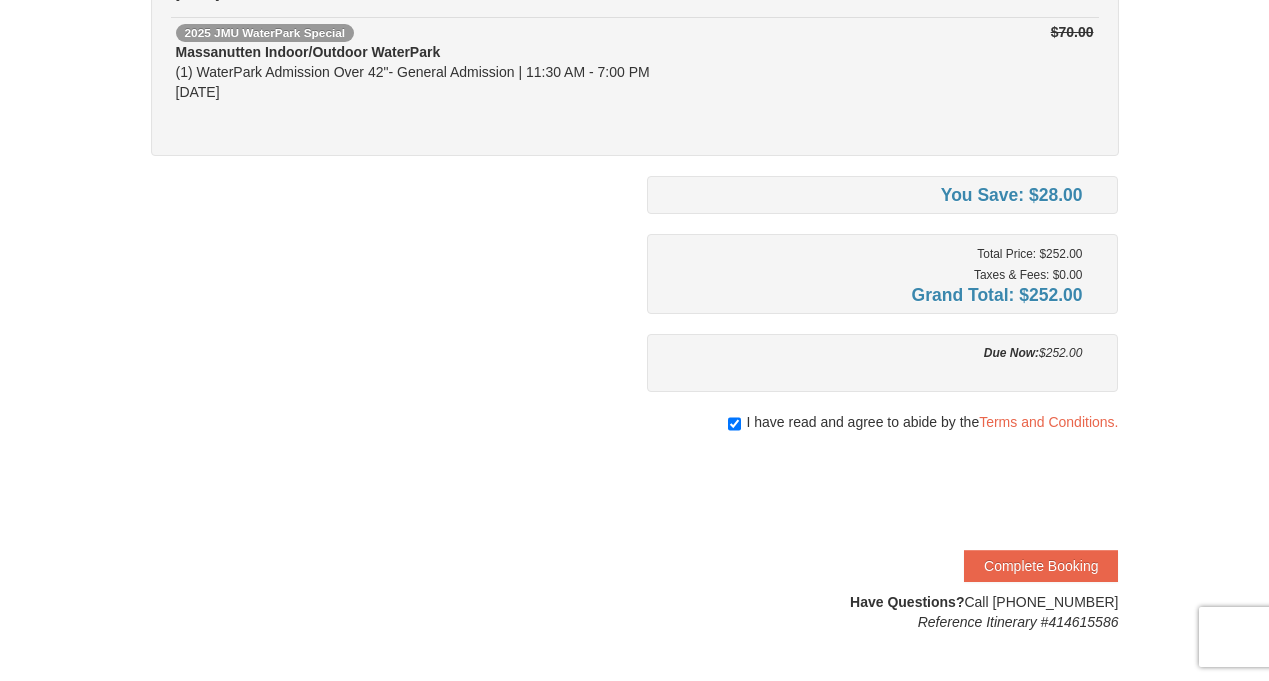 scroll, scrollTop: 516, scrollLeft: 0, axis: vertical 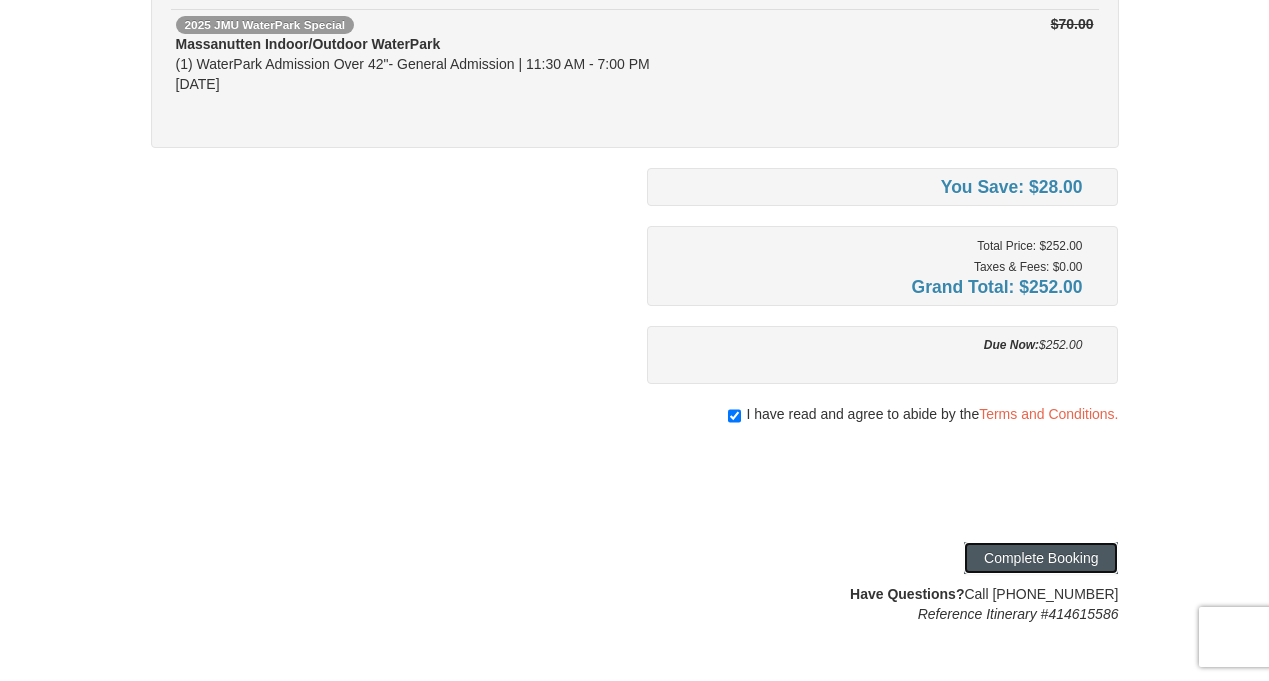 click on "Complete Booking" at bounding box center (1041, 558) 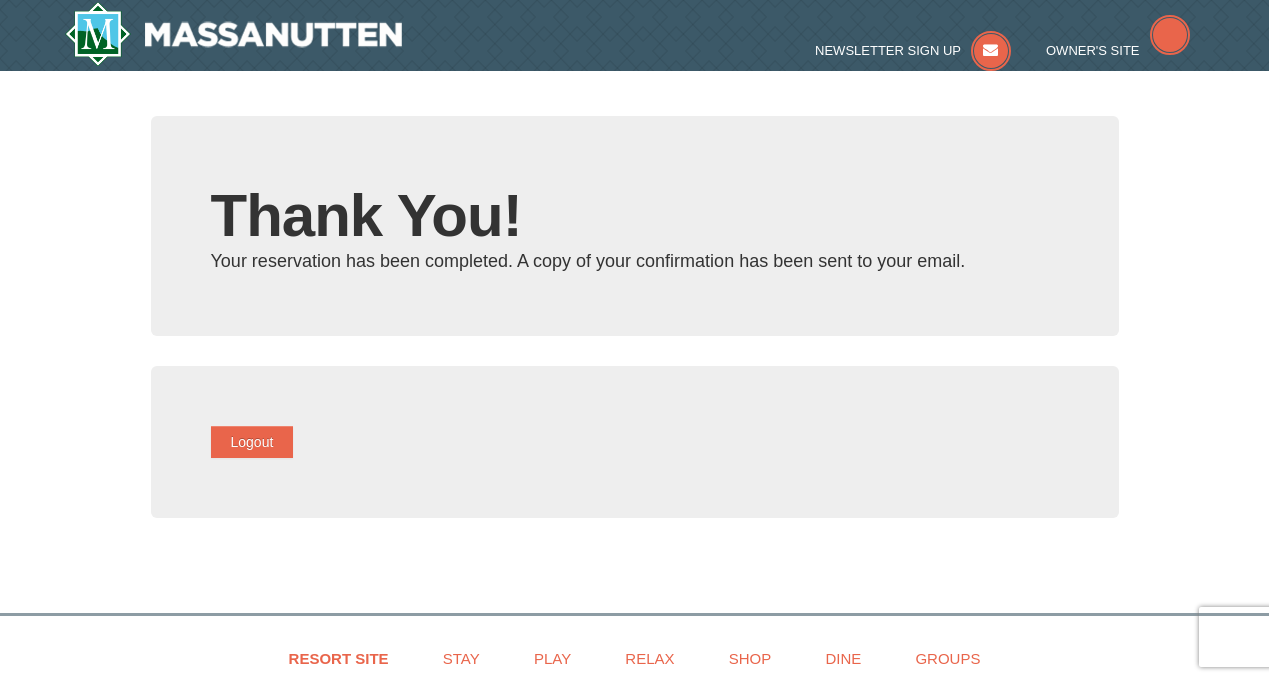 scroll, scrollTop: 0, scrollLeft: 0, axis: both 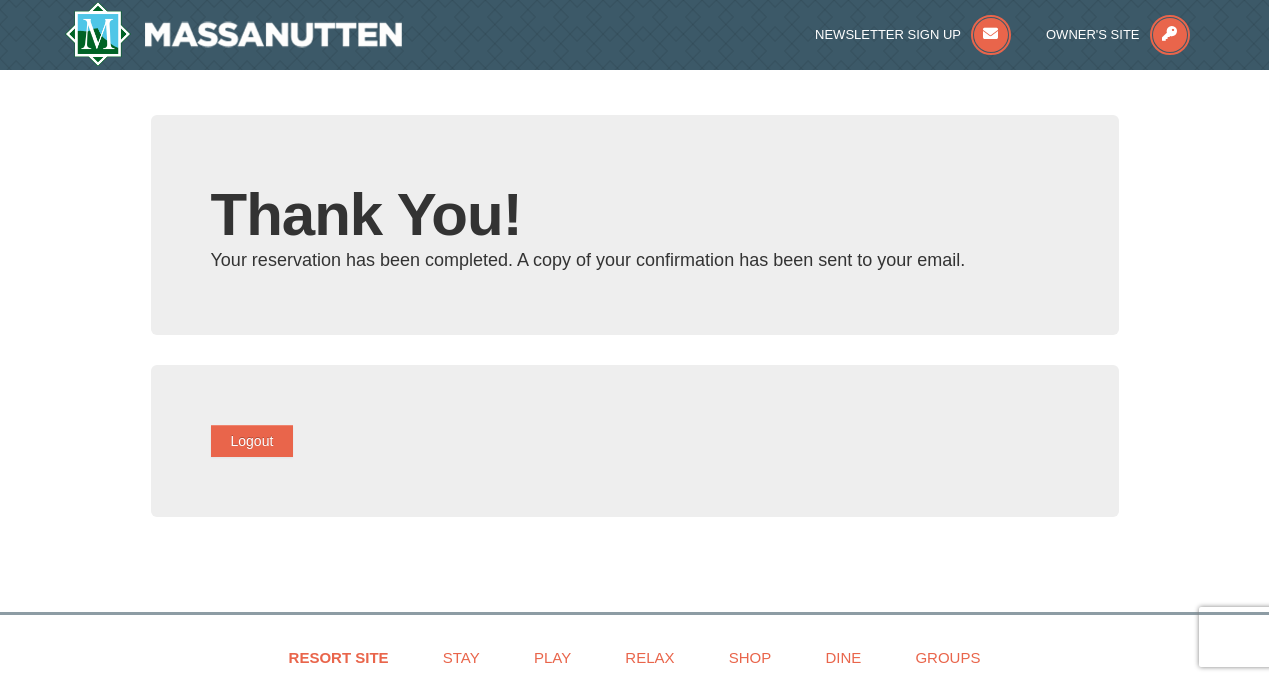 type on "dencausey23@icloud.com" 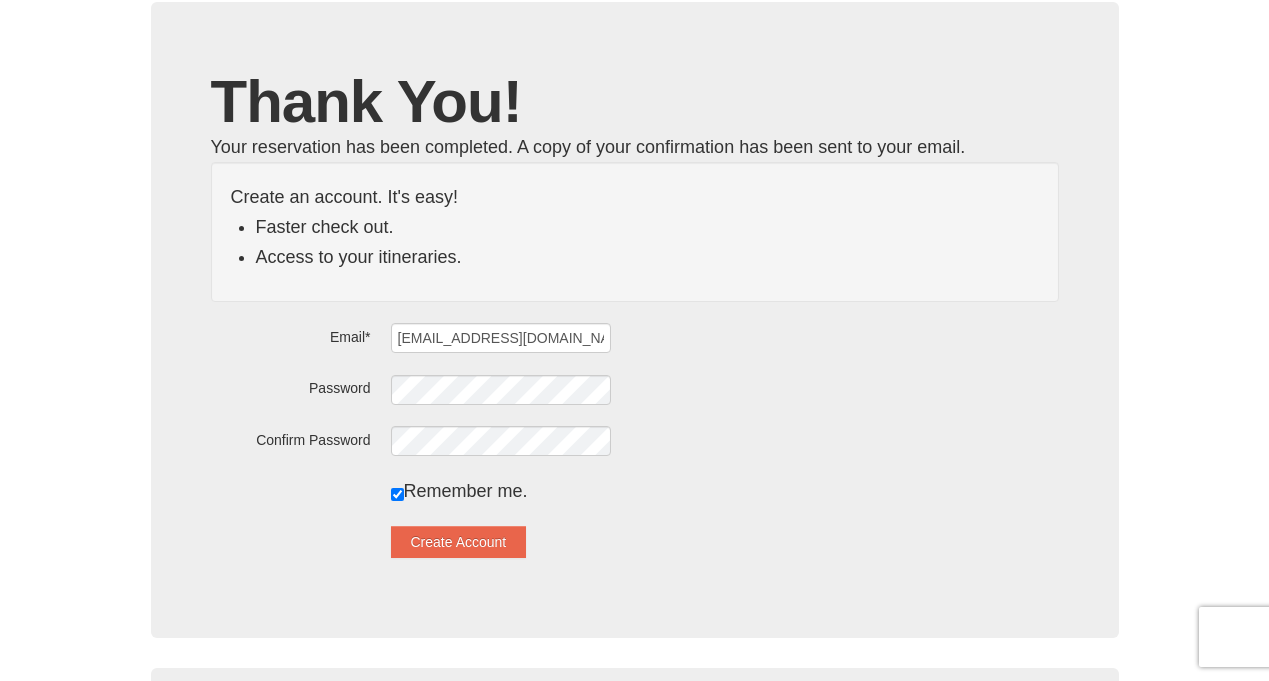 scroll, scrollTop: 117, scrollLeft: 0, axis: vertical 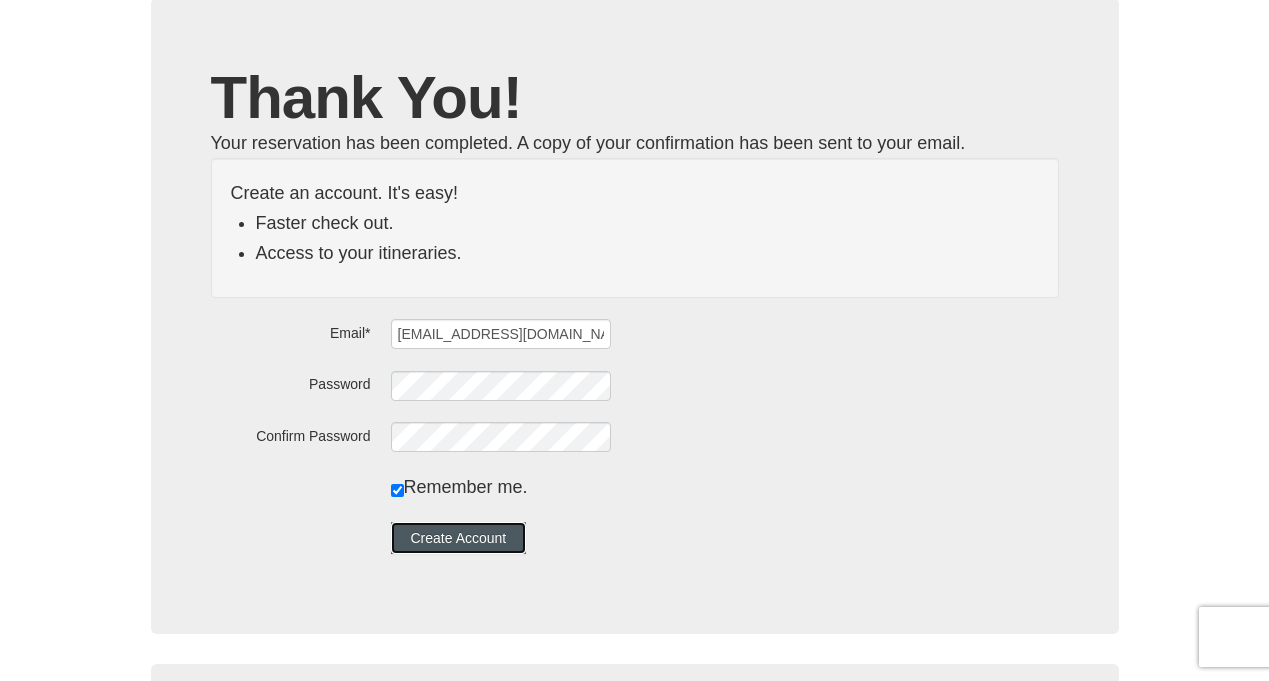 click on "Create Account" at bounding box center (459, 538) 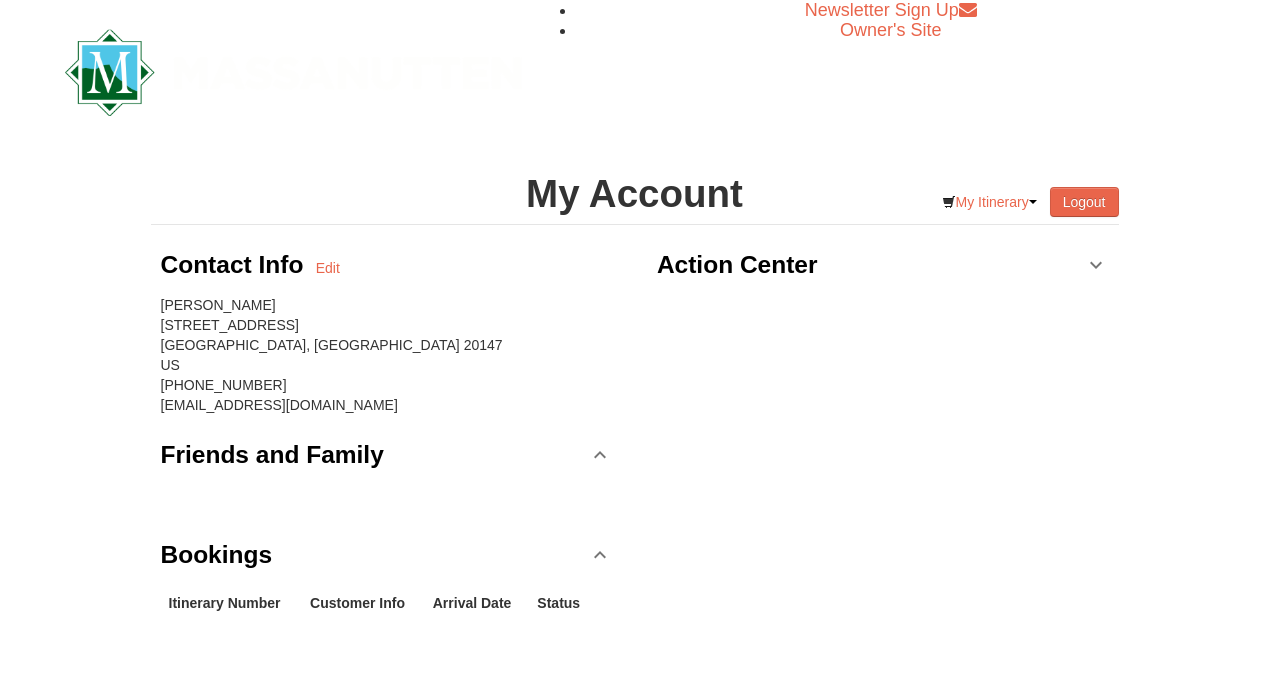 scroll, scrollTop: 0, scrollLeft: 0, axis: both 